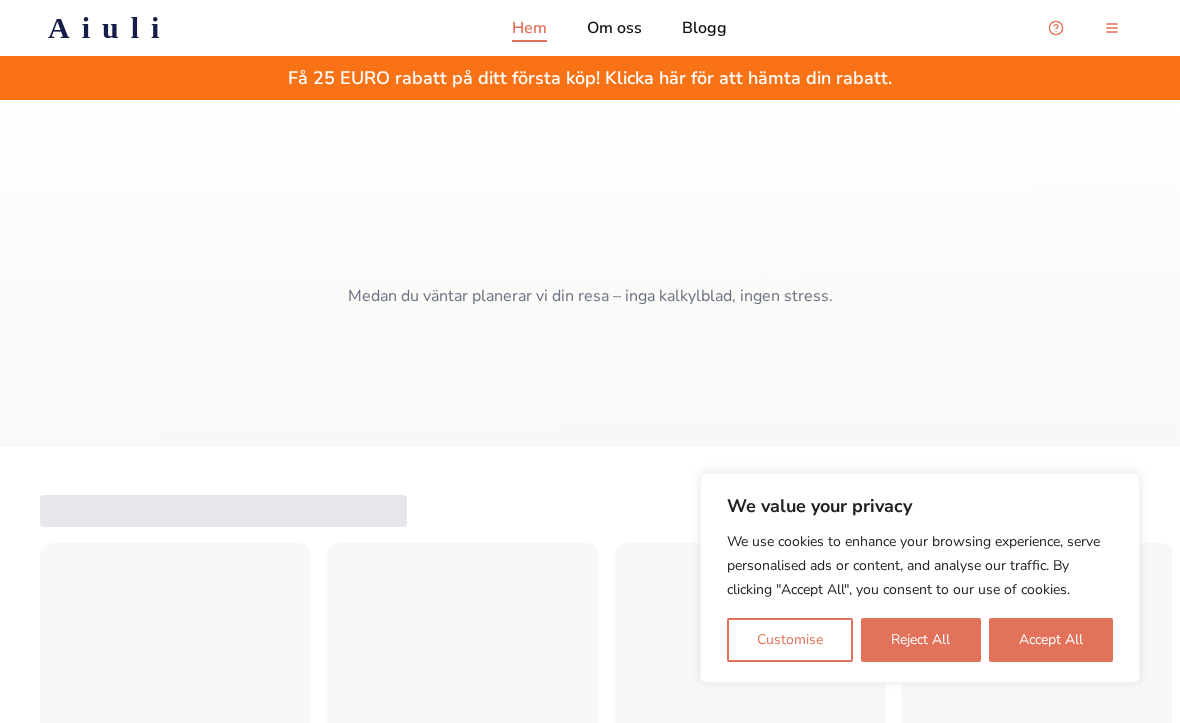 scroll, scrollTop: 0, scrollLeft: 0, axis: both 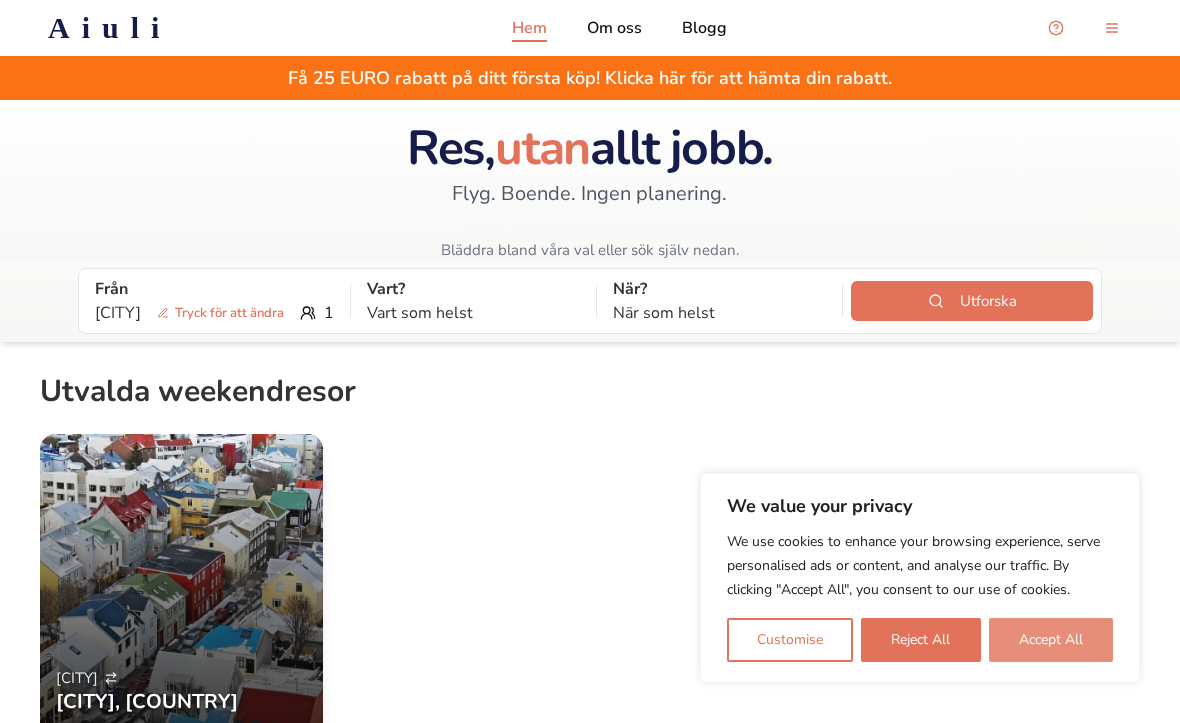 click on "Accept All" at bounding box center (1051, 640) 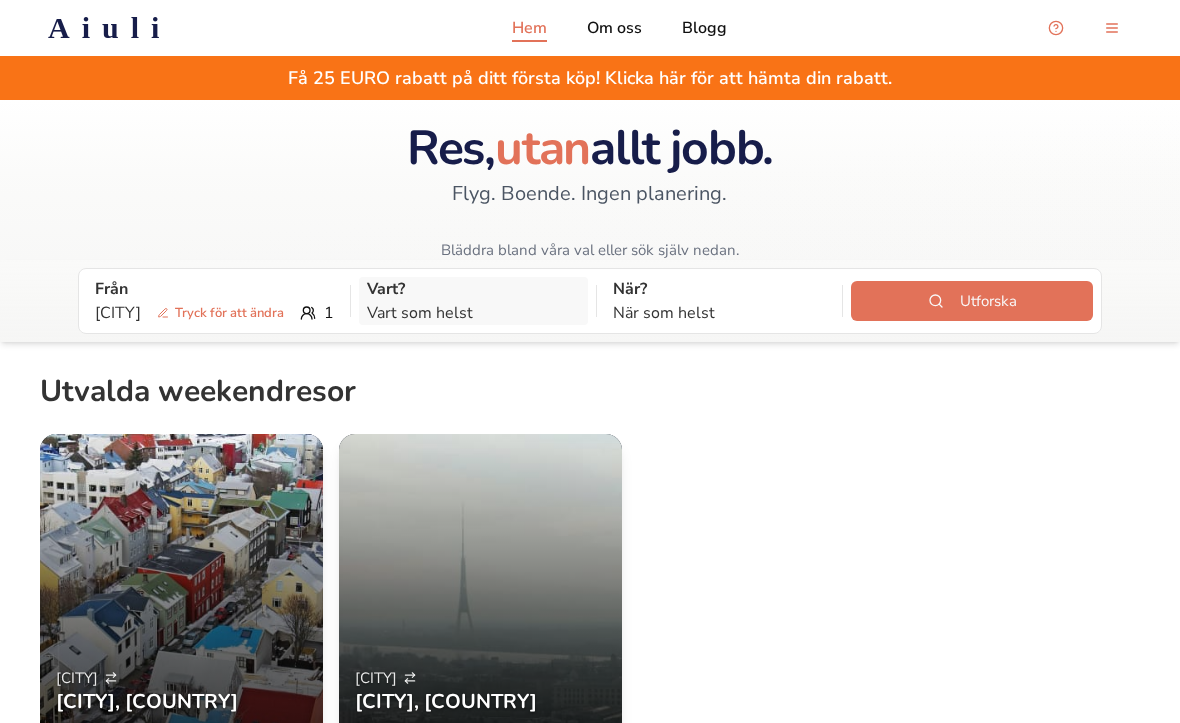 click on "Vart som helst" at bounding box center [473, 313] 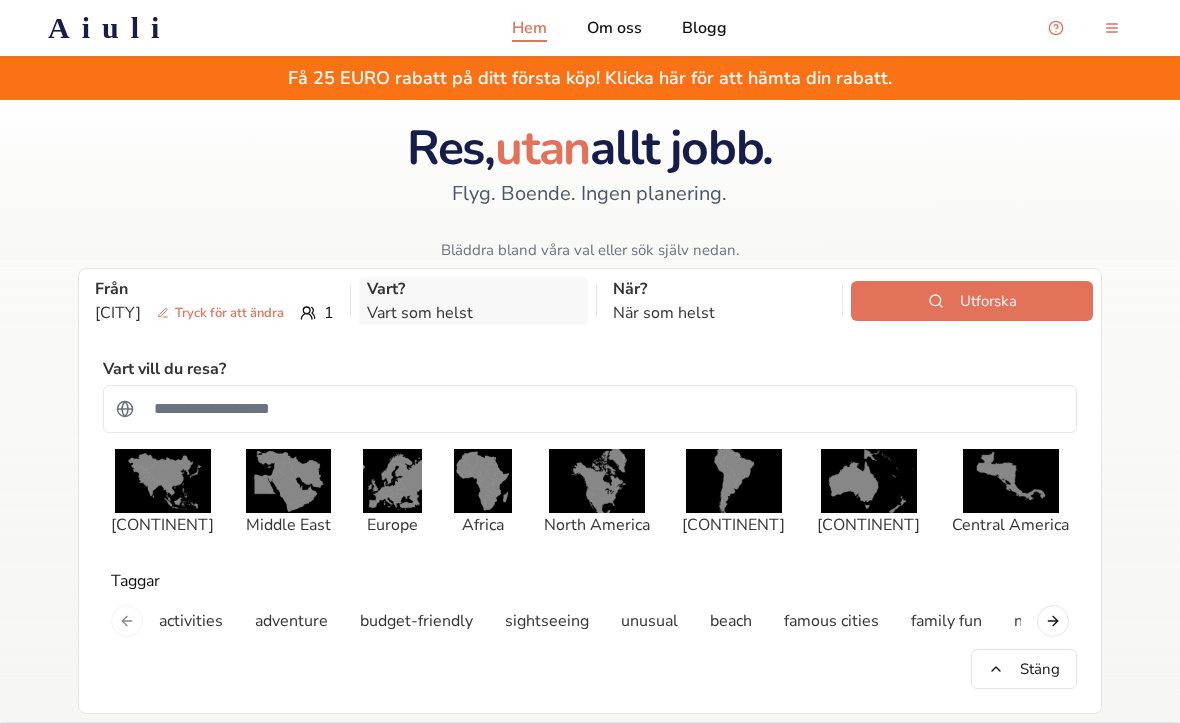 click on "Vart som helst" at bounding box center [473, 313] 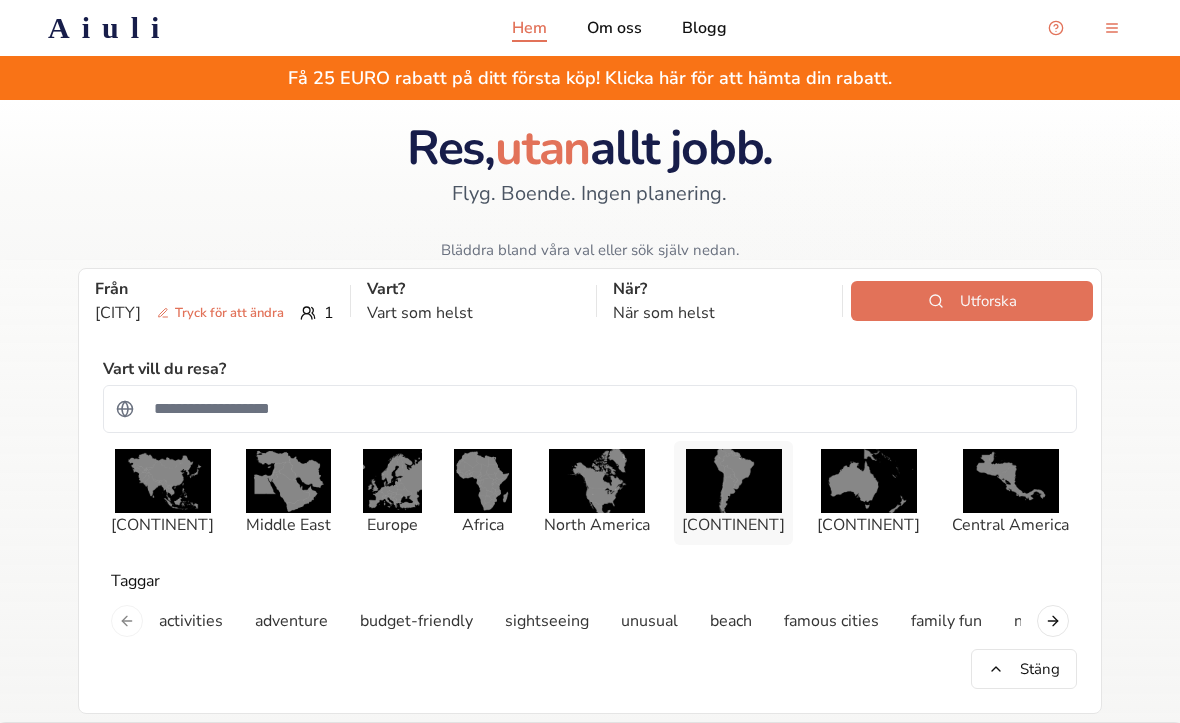 click at bounding box center [734, 481] 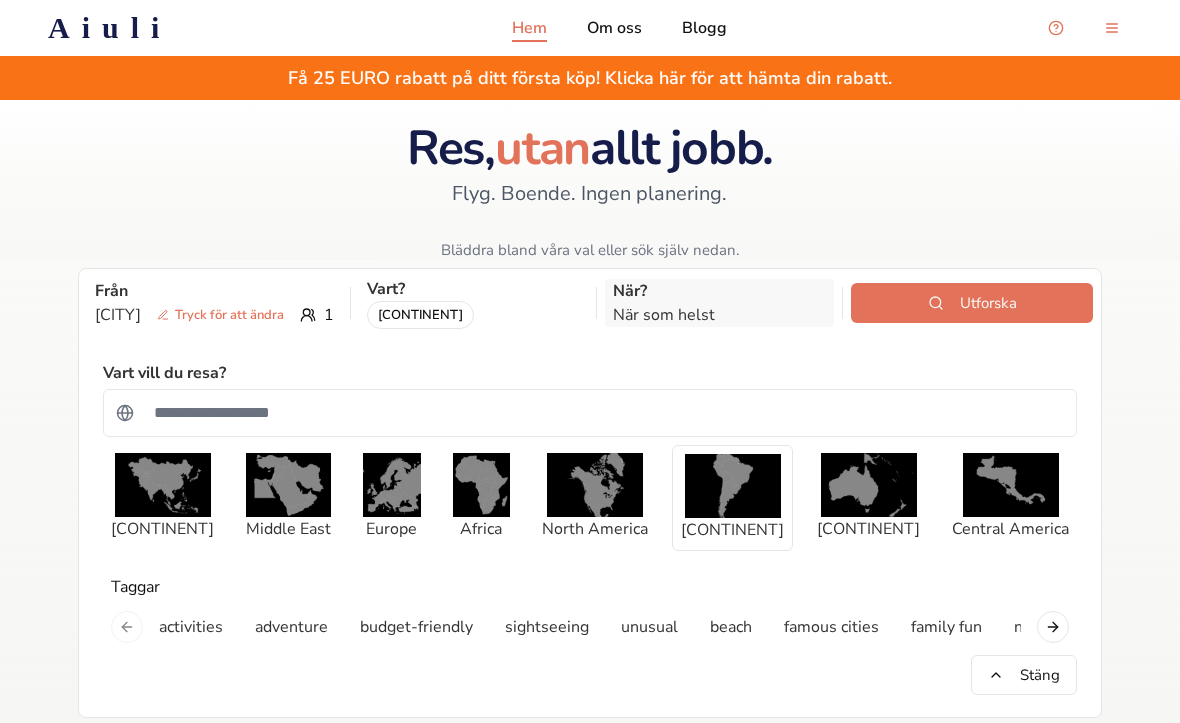 click on "[TIME]" at bounding box center (719, 315) 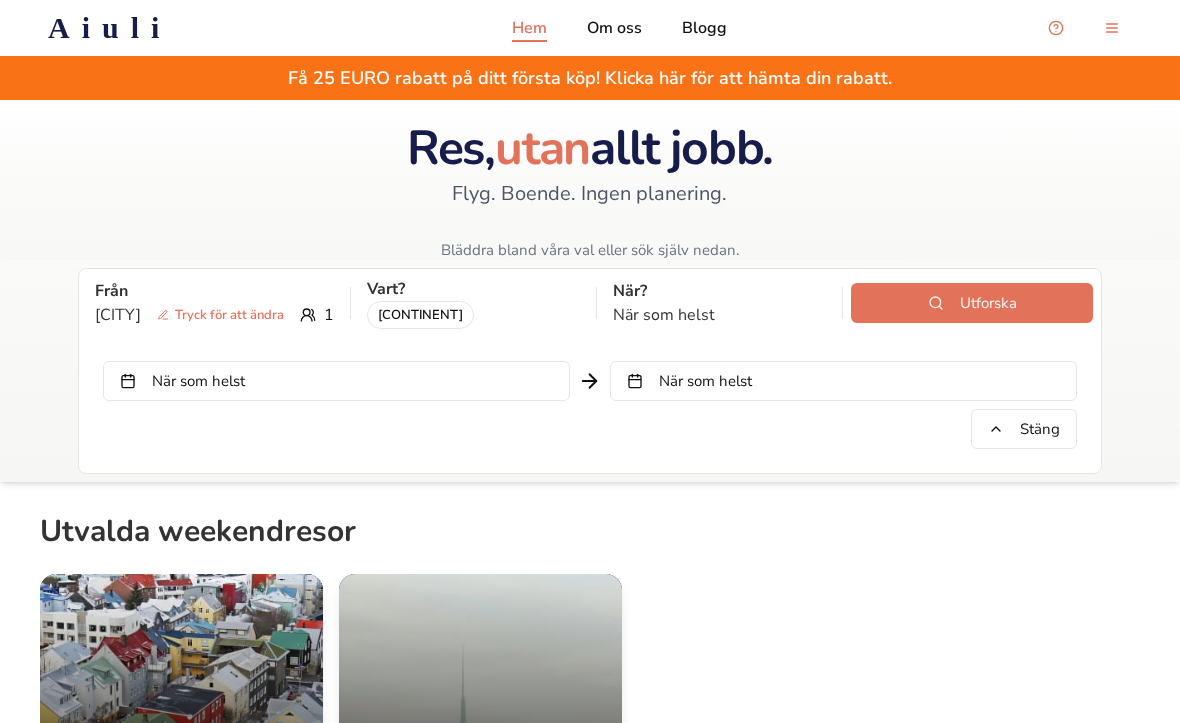 click on "[TIME]" at bounding box center (336, 381) 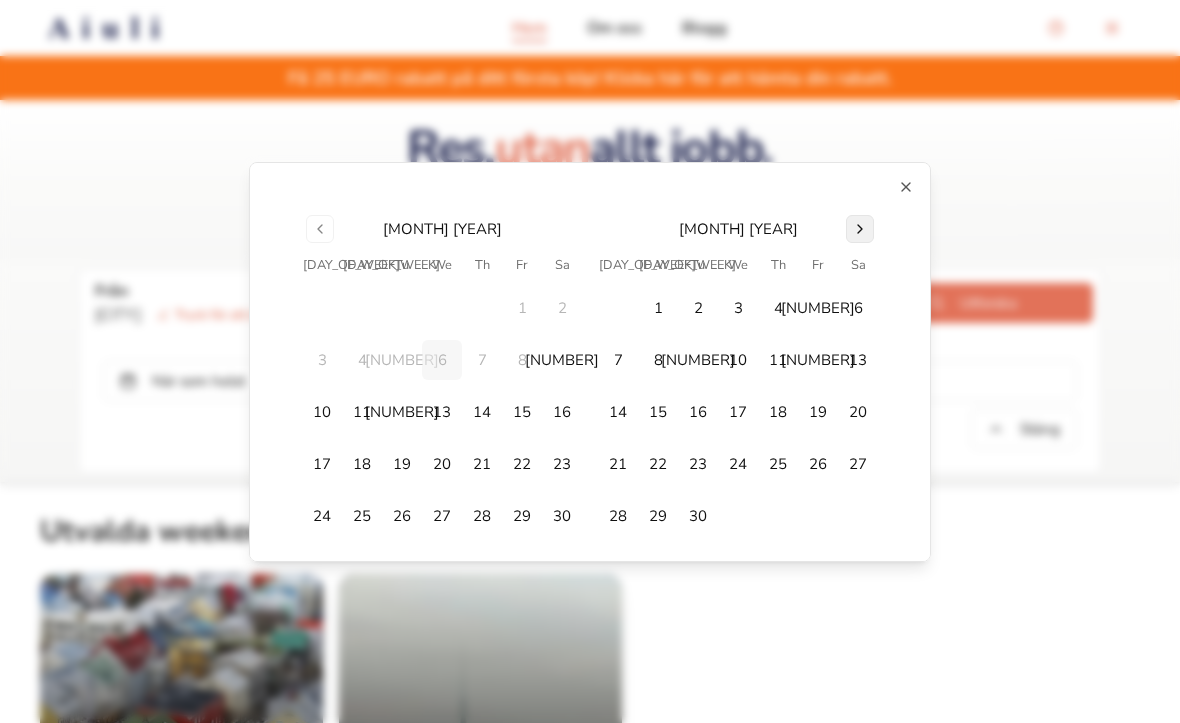 click at bounding box center [860, 229] 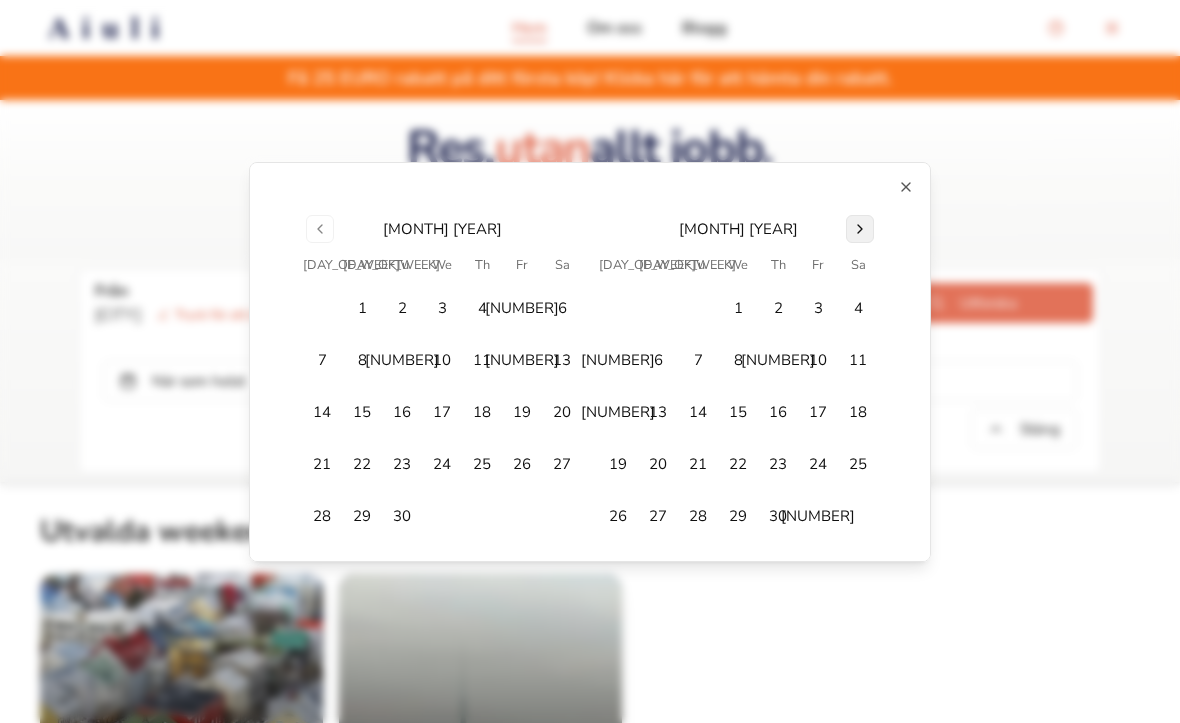 click at bounding box center [860, 229] 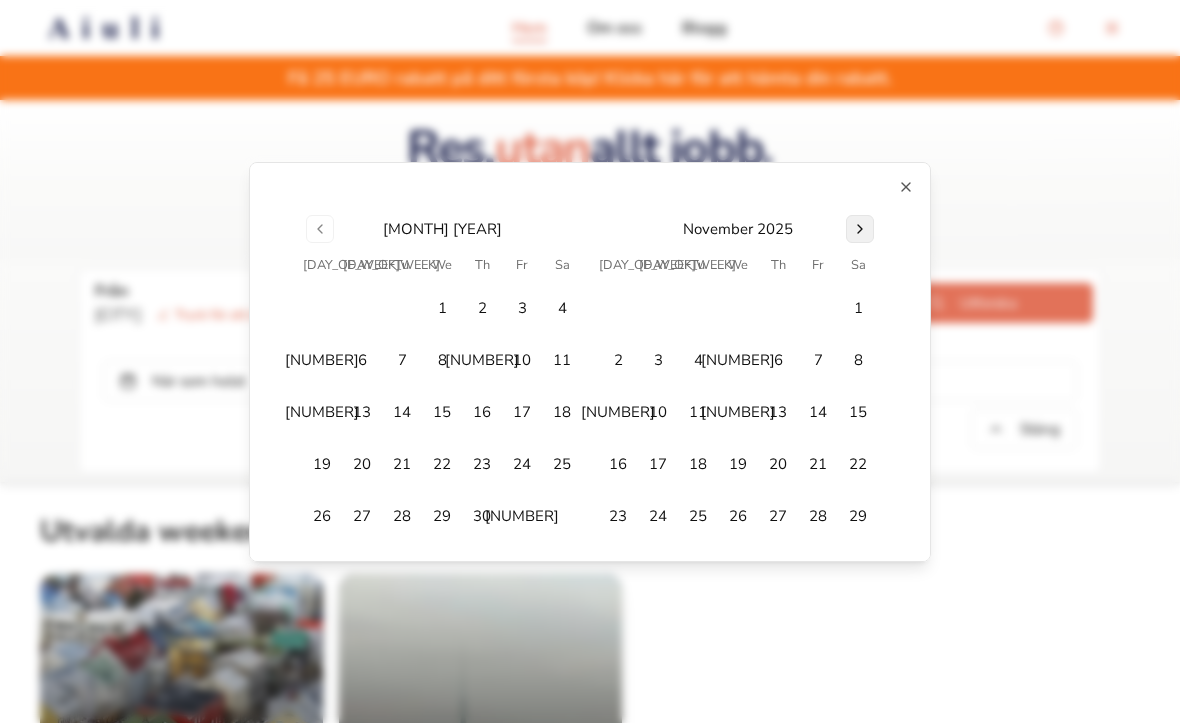 click at bounding box center [860, 229] 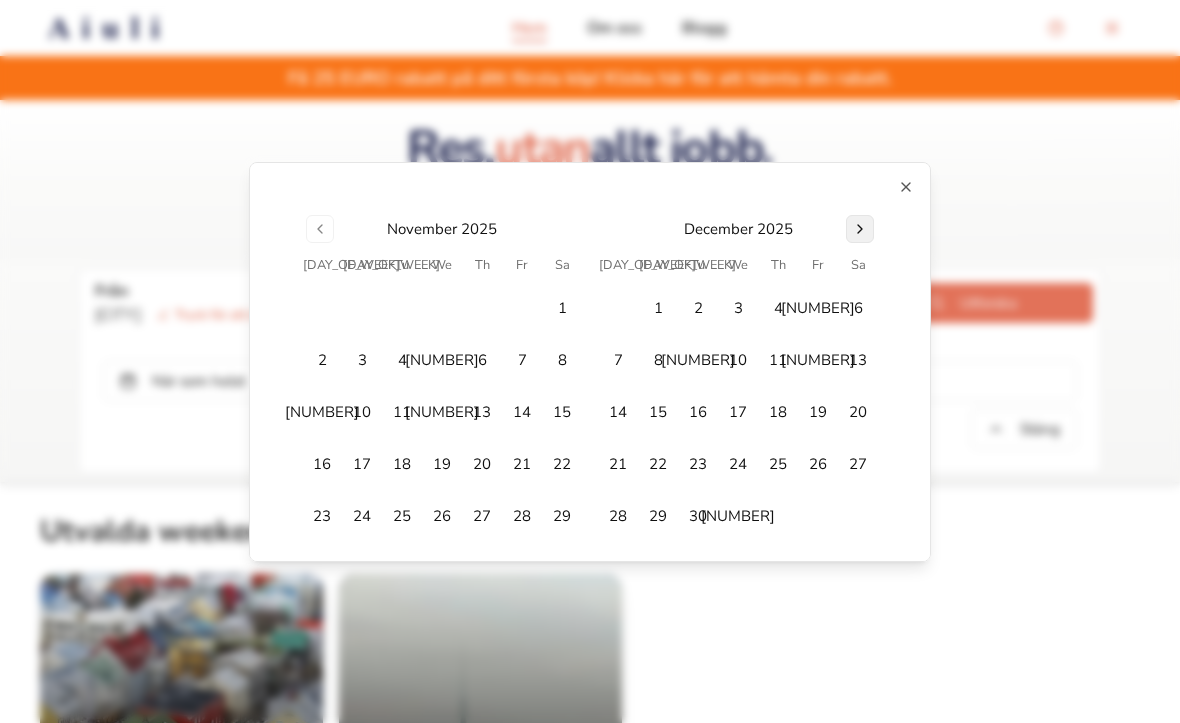 click at bounding box center [860, 229] 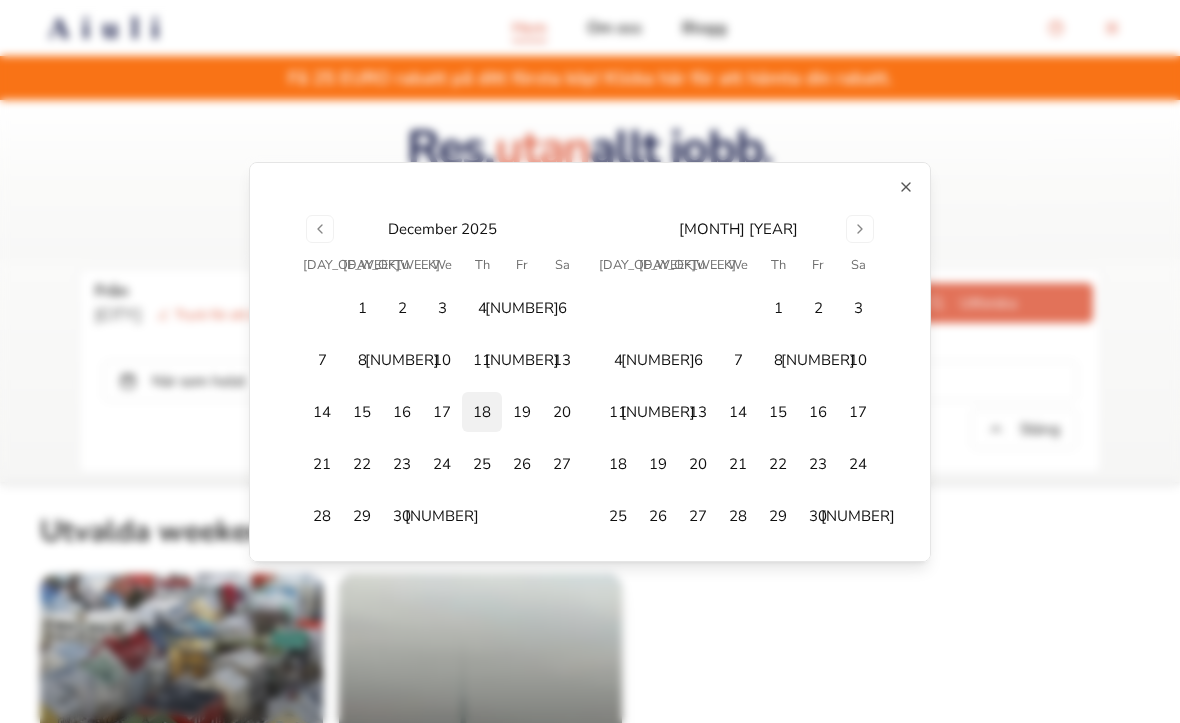 click on "18" at bounding box center (482, 412) 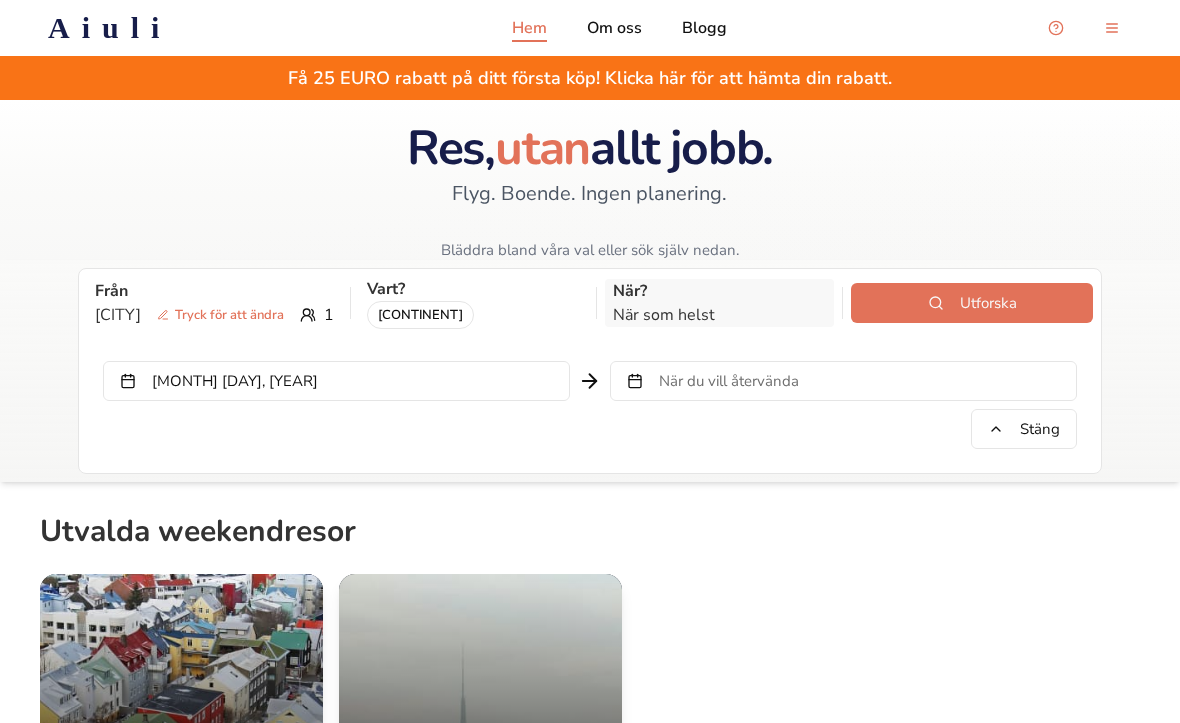 click on "[TIME]" at bounding box center (719, 315) 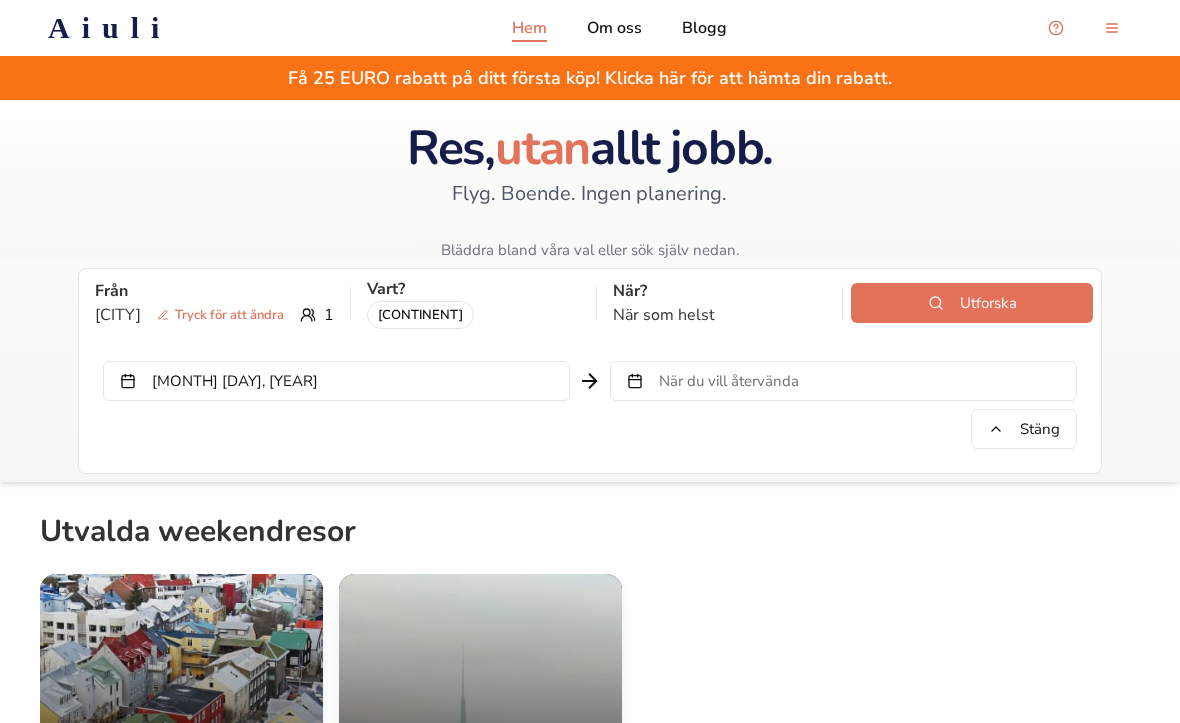 click on "När du vill återvända" at bounding box center [729, 381] 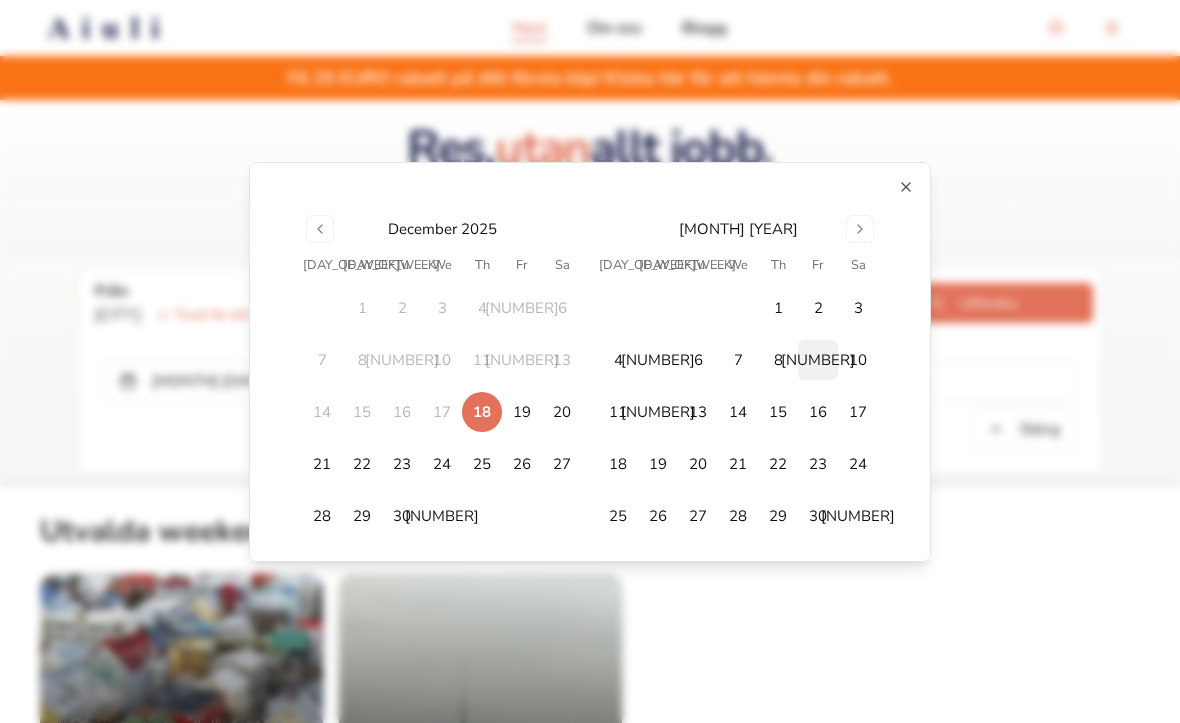 click on "9" at bounding box center [818, 360] 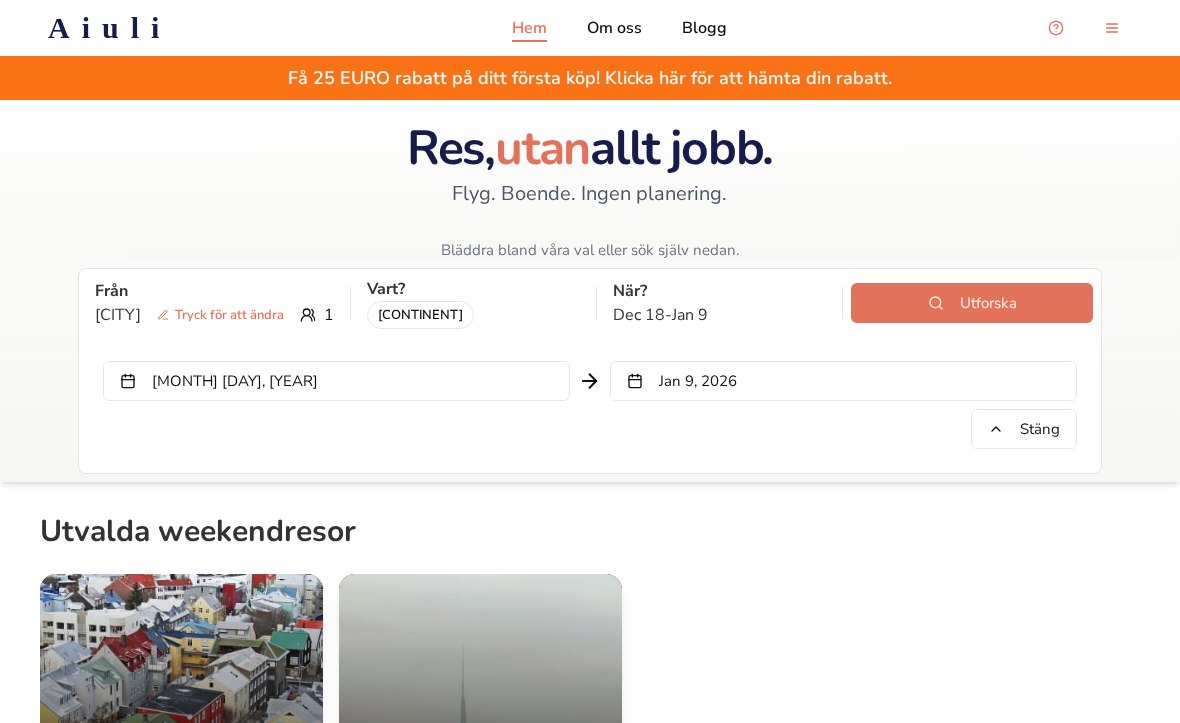 click on "Dec 18, 2025" at bounding box center [336, 381] 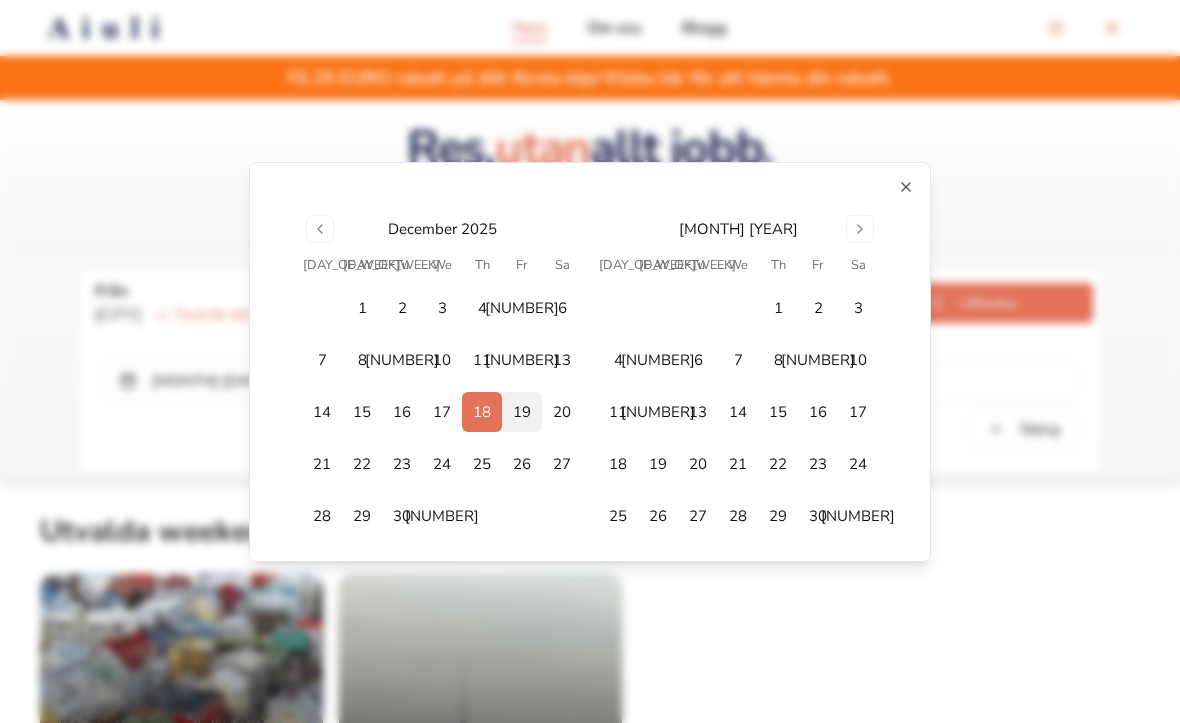 click on "[DAY]" at bounding box center (522, 412) 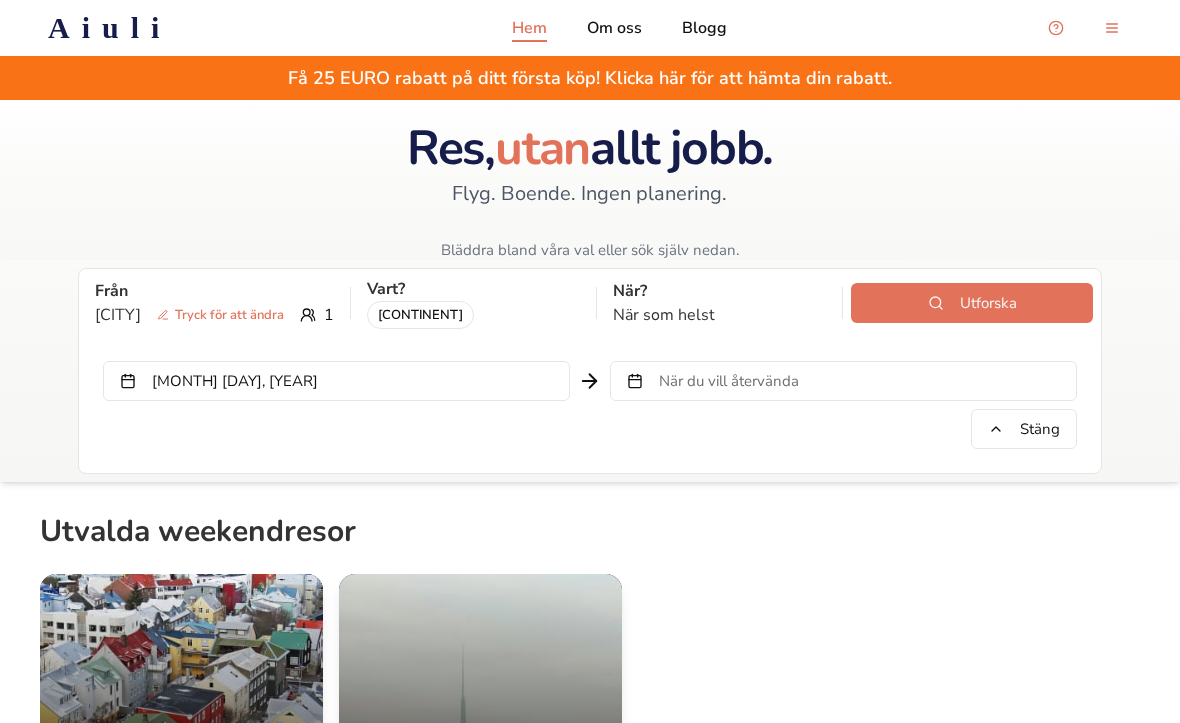 click on "Utforska" at bounding box center [972, 303] 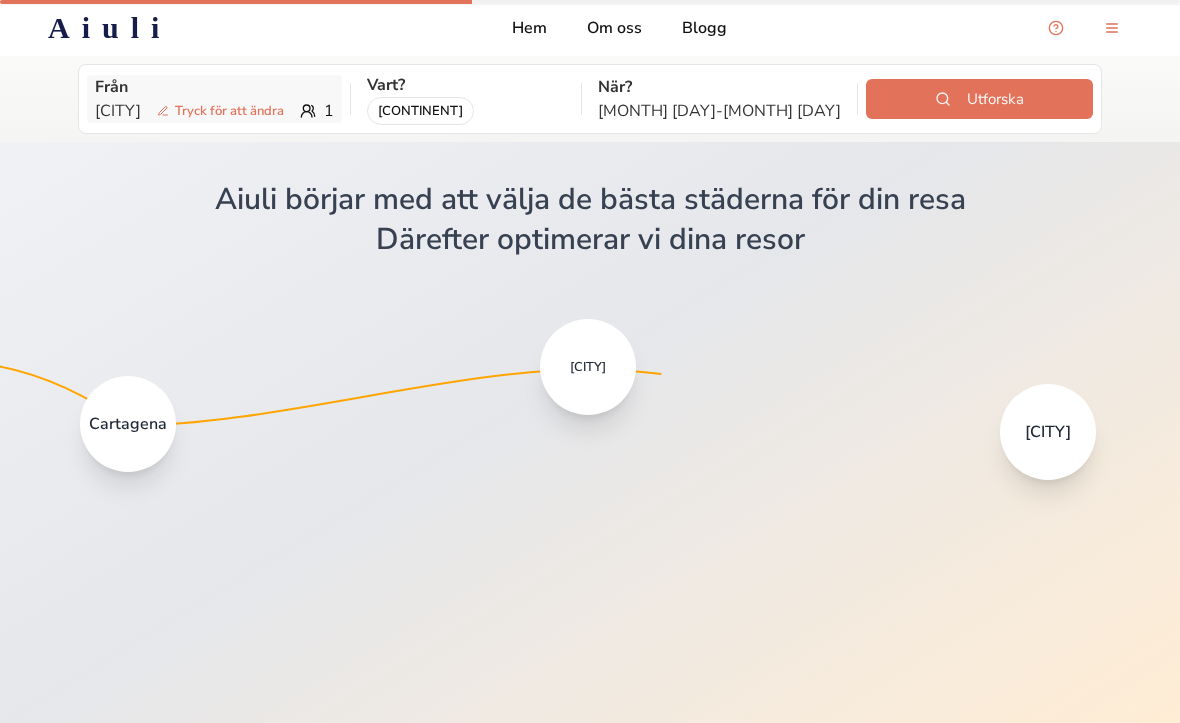 click on "Från" at bounding box center [214, 87] 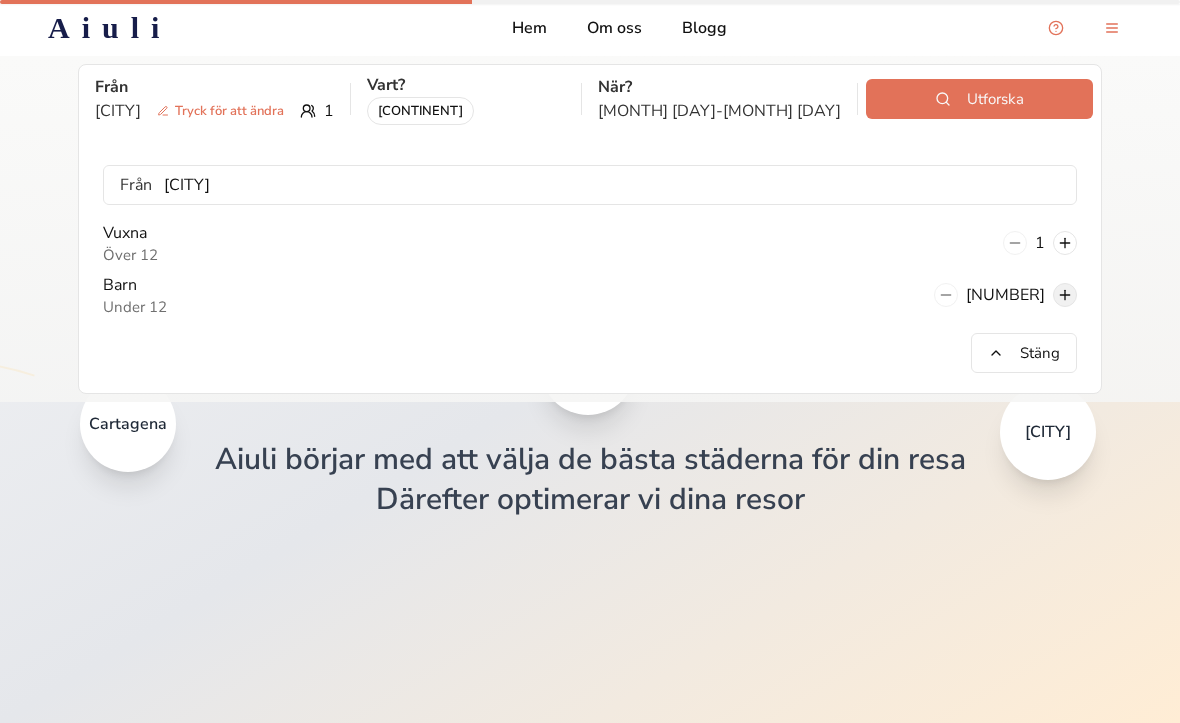 click at bounding box center (1065, 295) 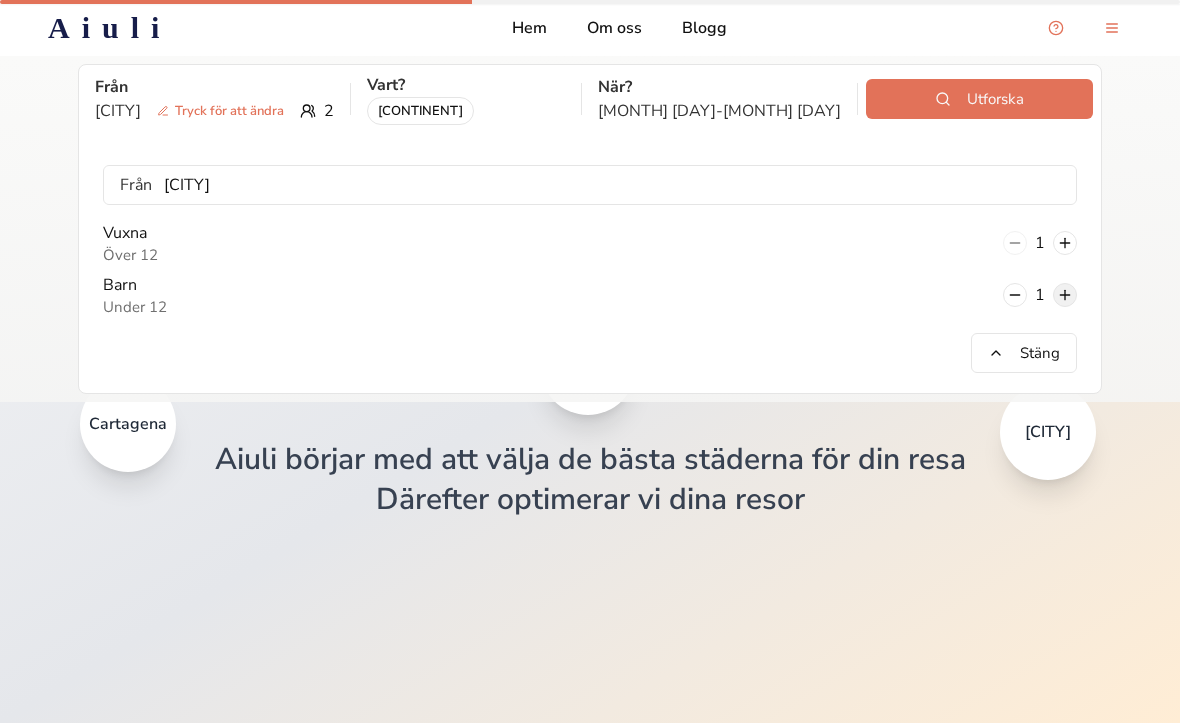 click at bounding box center (1065, 295) 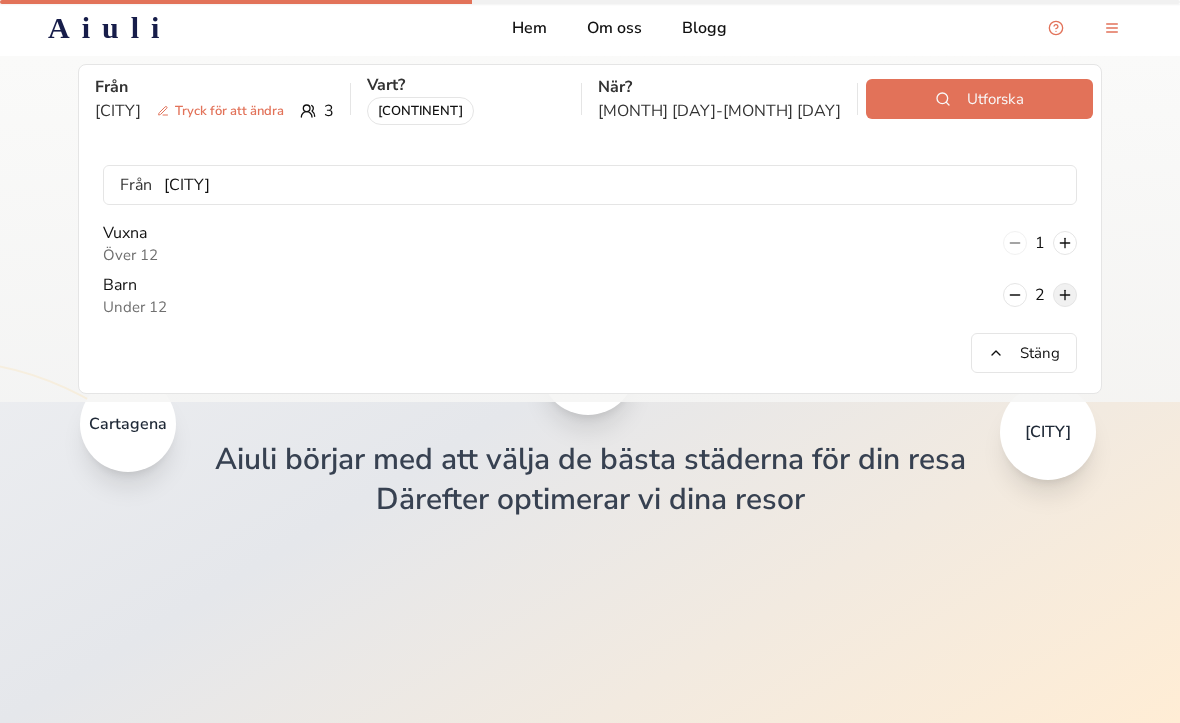click at bounding box center (1065, 243) 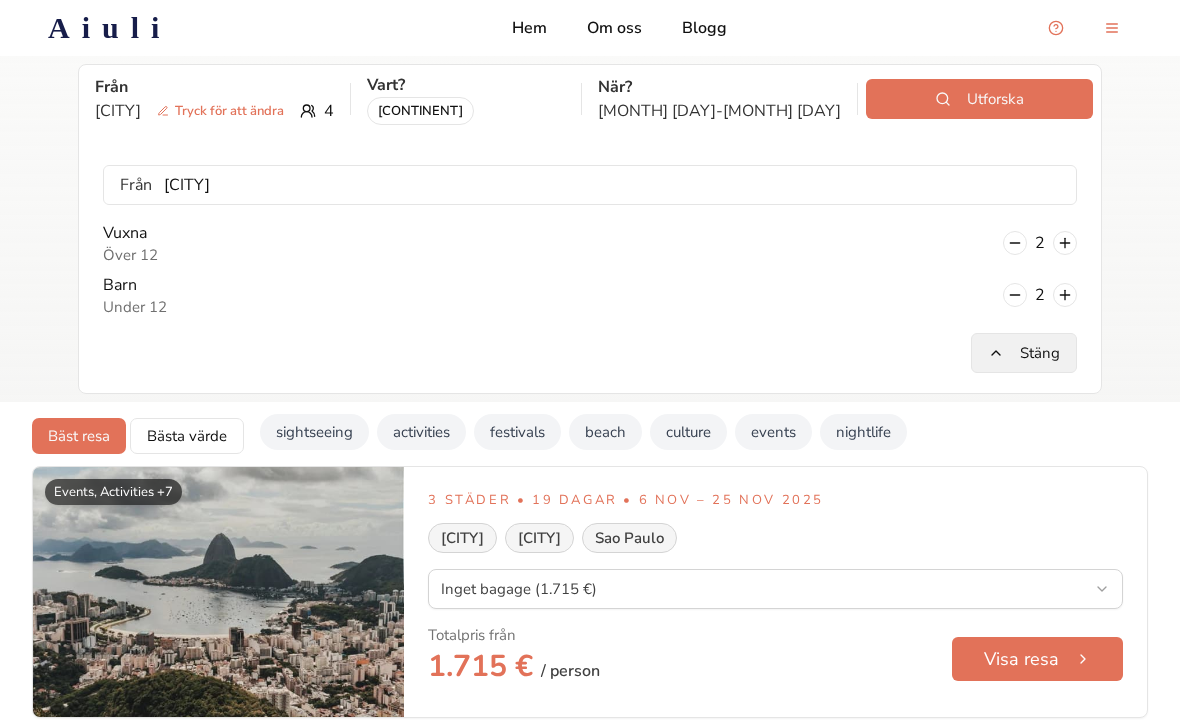 click on "Stäng" at bounding box center [1024, 353] 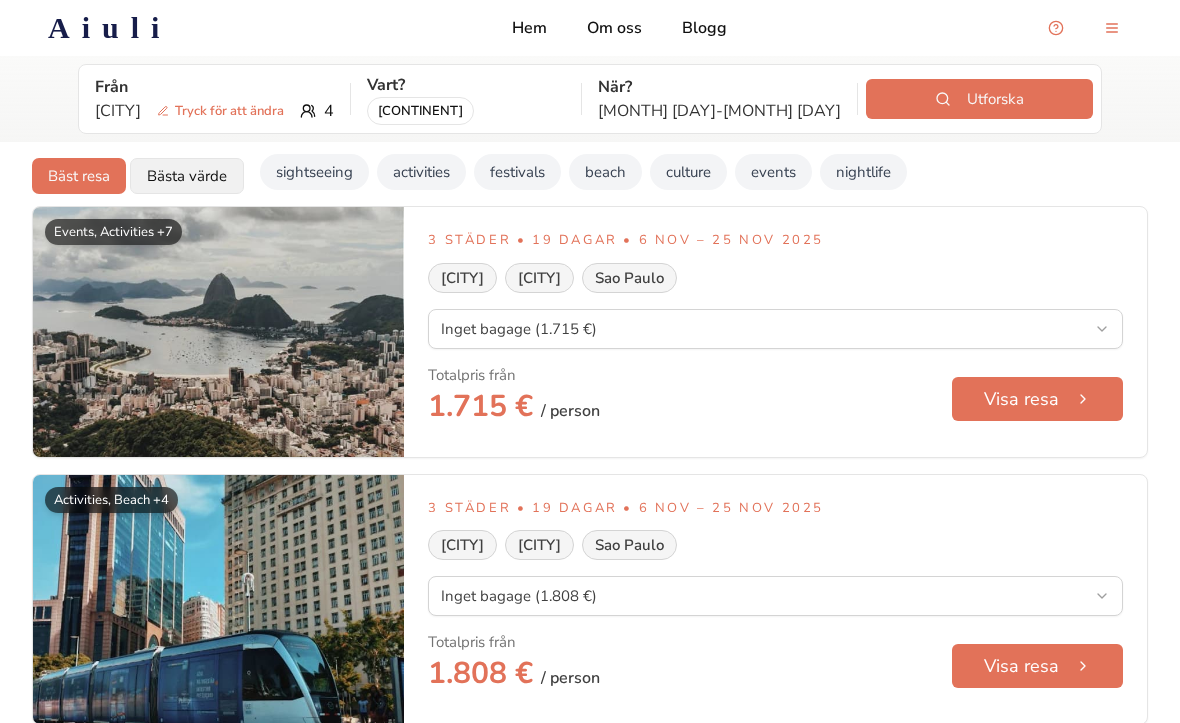 click on "Bästa värde" at bounding box center [187, 176] 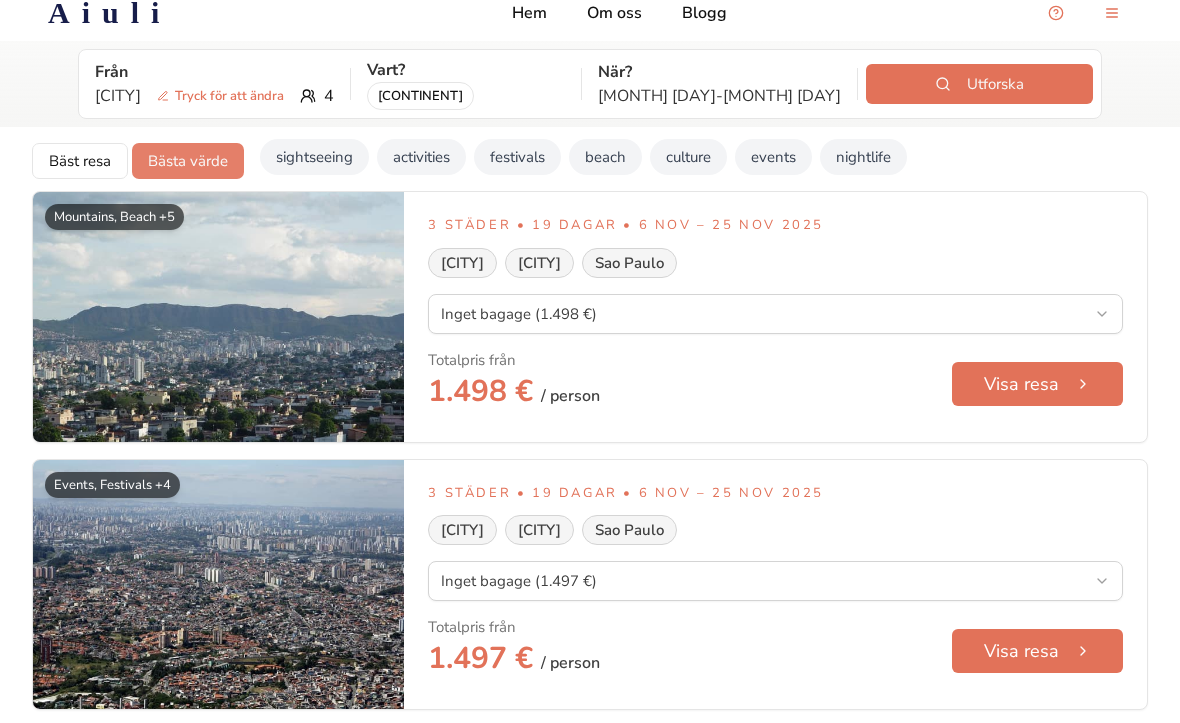 scroll, scrollTop: 14, scrollLeft: 0, axis: vertical 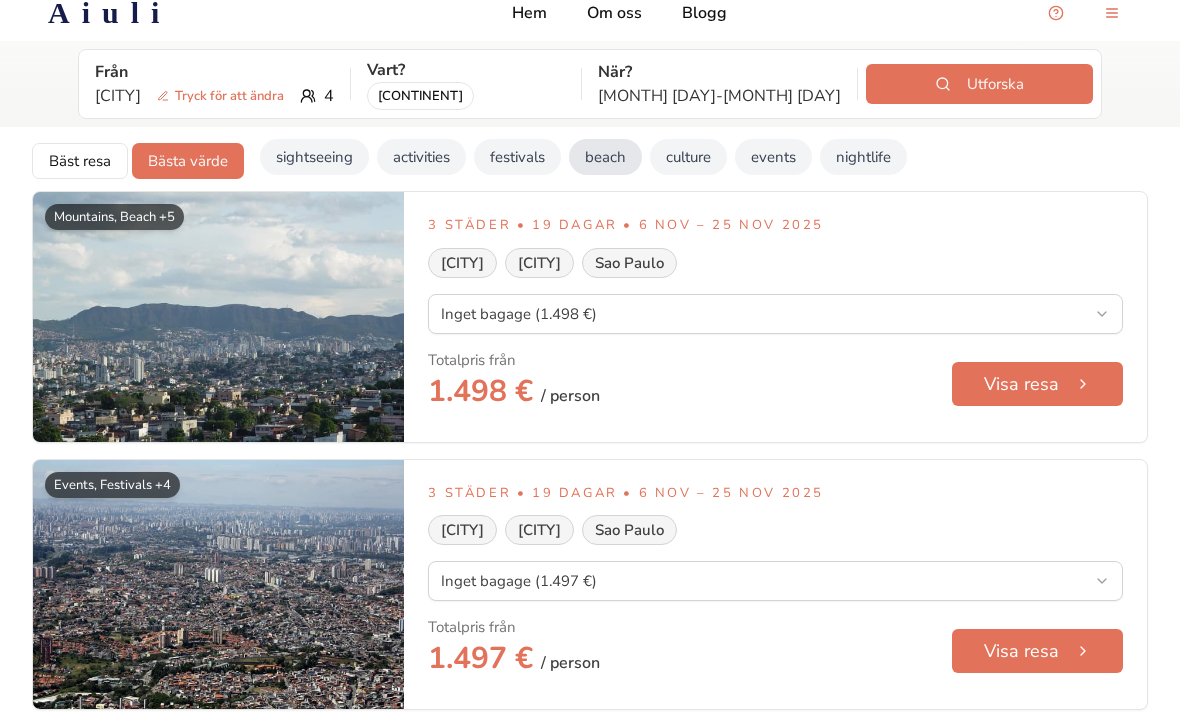 click on "beach" at bounding box center (605, 158) 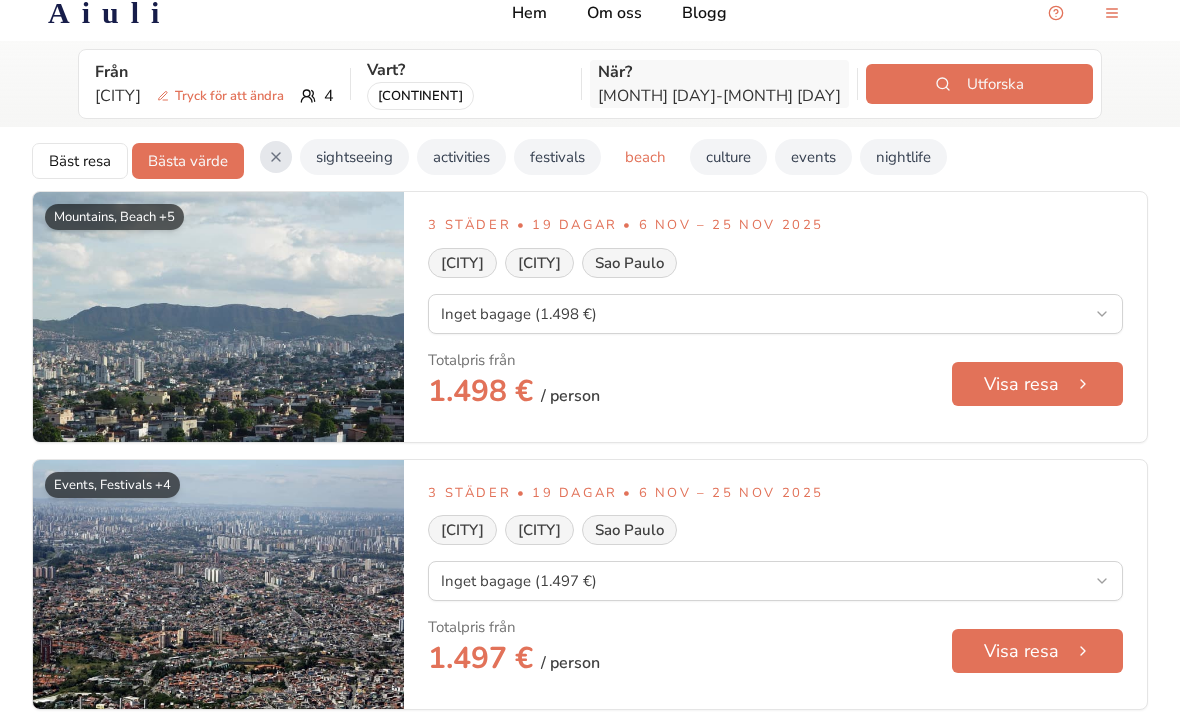 click on "Nov 6  -  Nov 24" at bounding box center (719, 96) 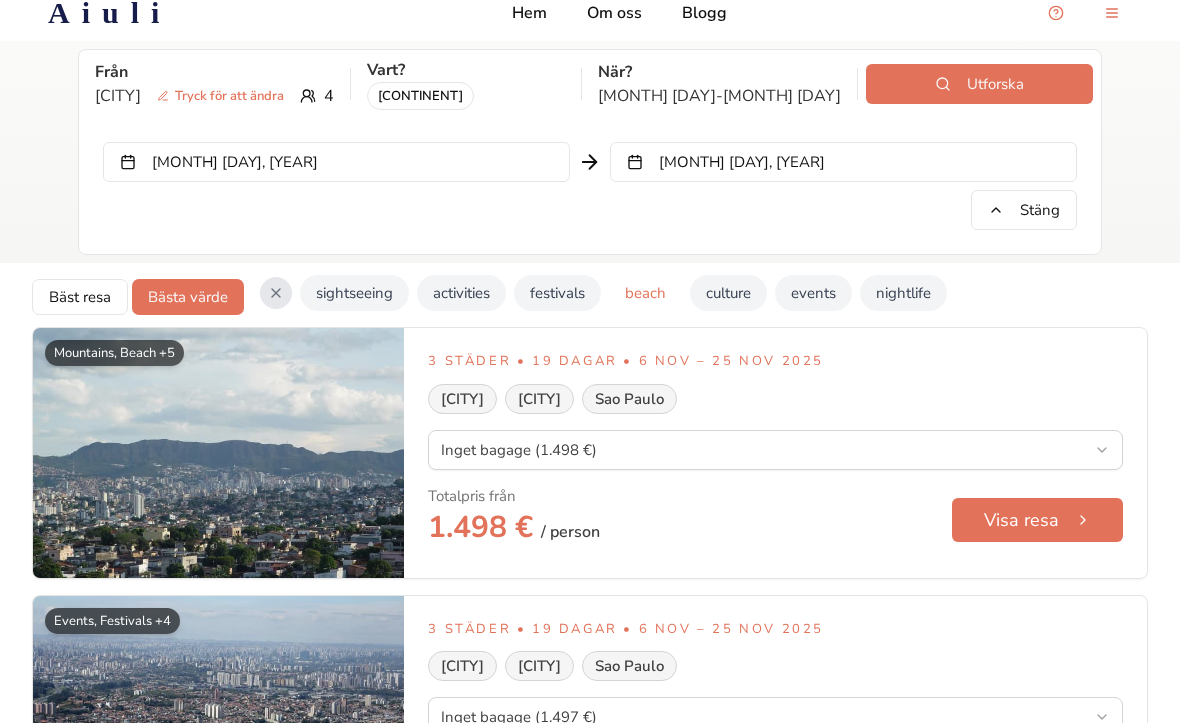 click on "Nov 6, 2025" at bounding box center (336, 162) 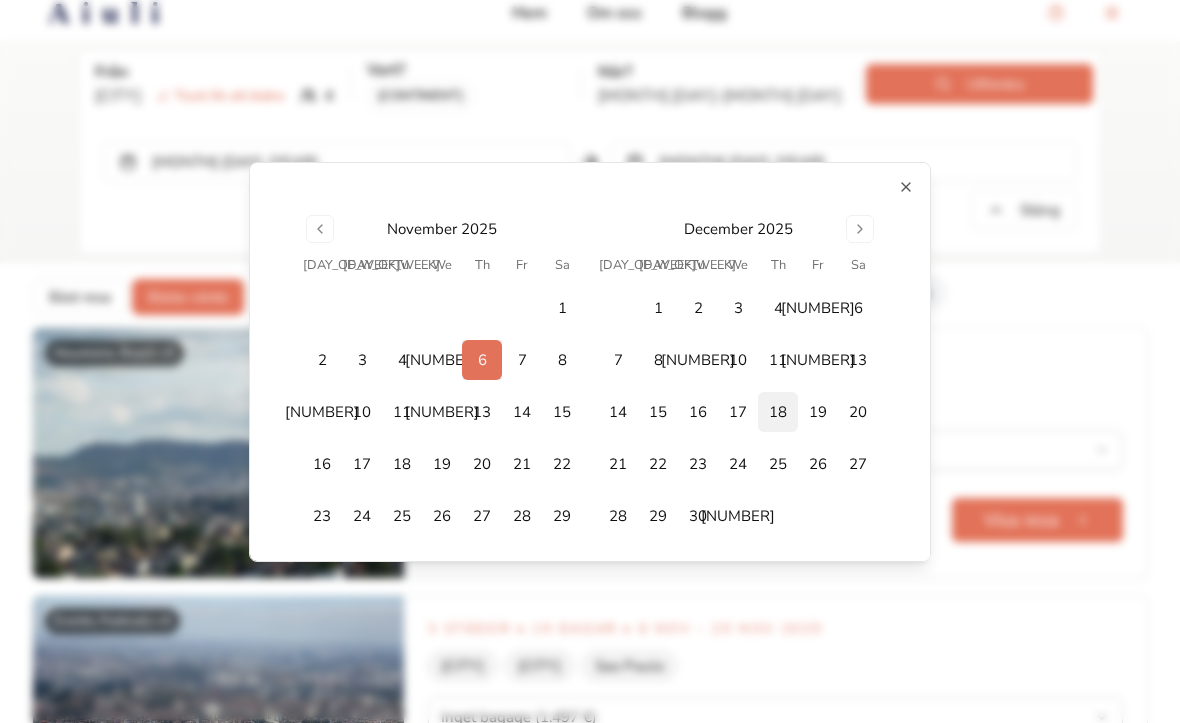click on "18" at bounding box center (778, 412) 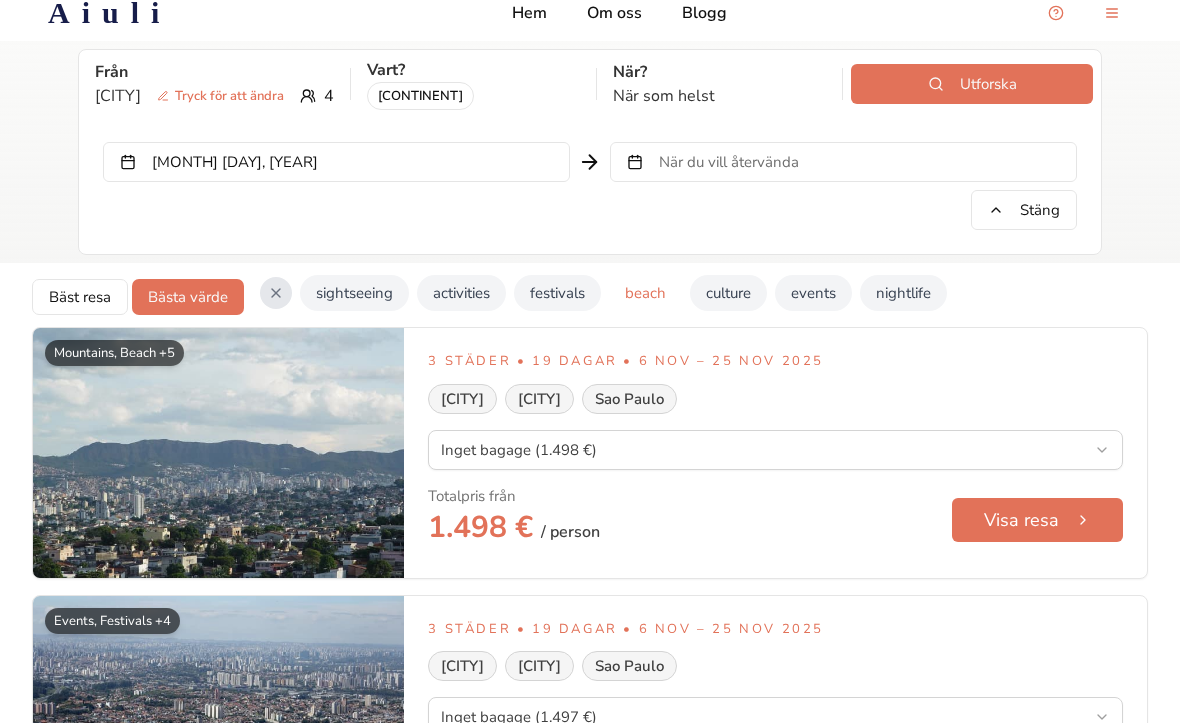 click on "När du vill återvända" at bounding box center (729, 162) 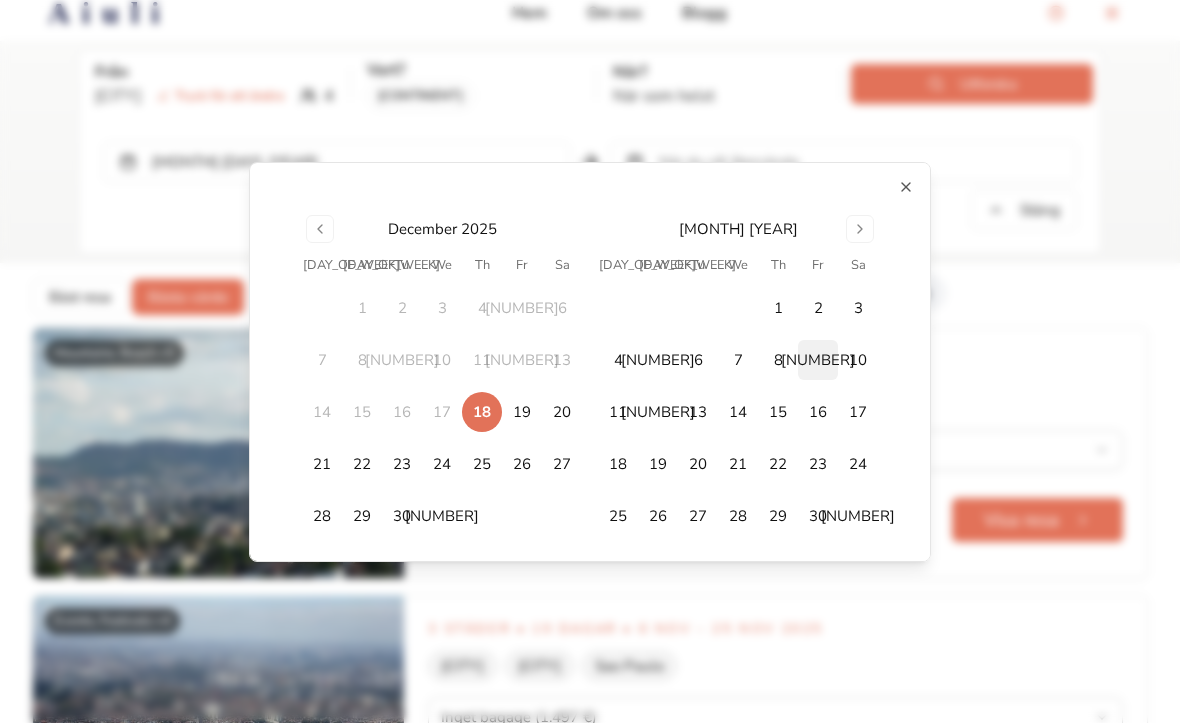 click on "9" at bounding box center (818, 360) 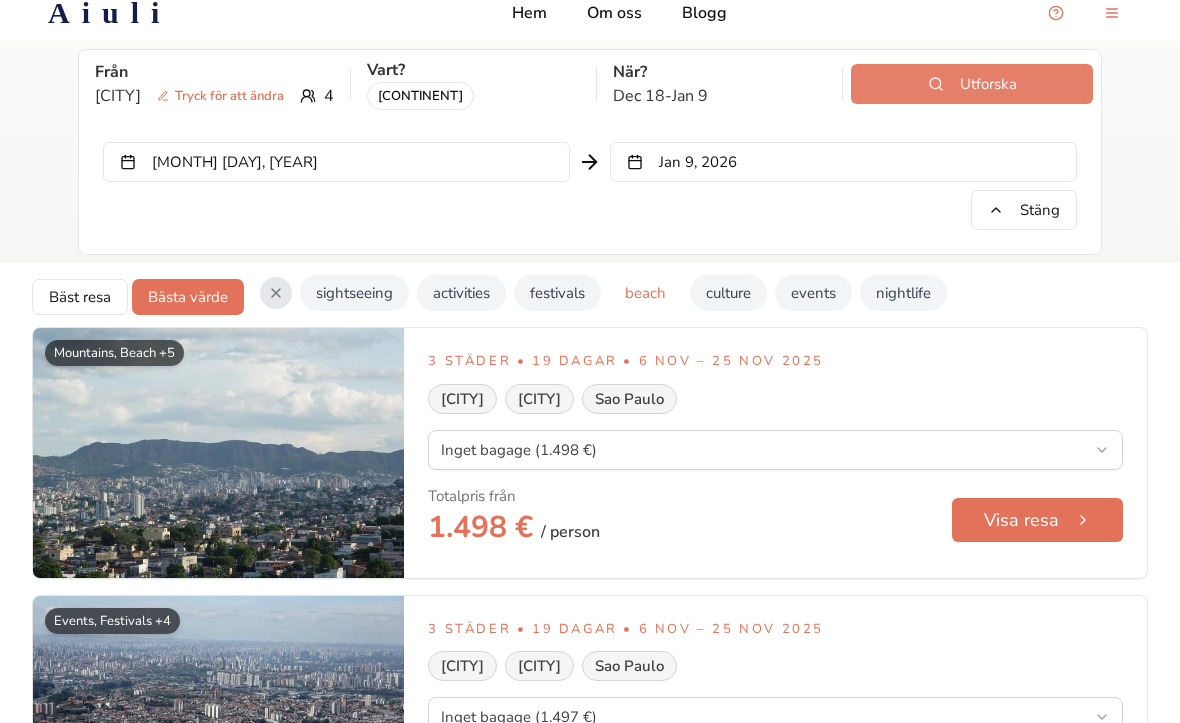 click on "Utforska" at bounding box center [972, 84] 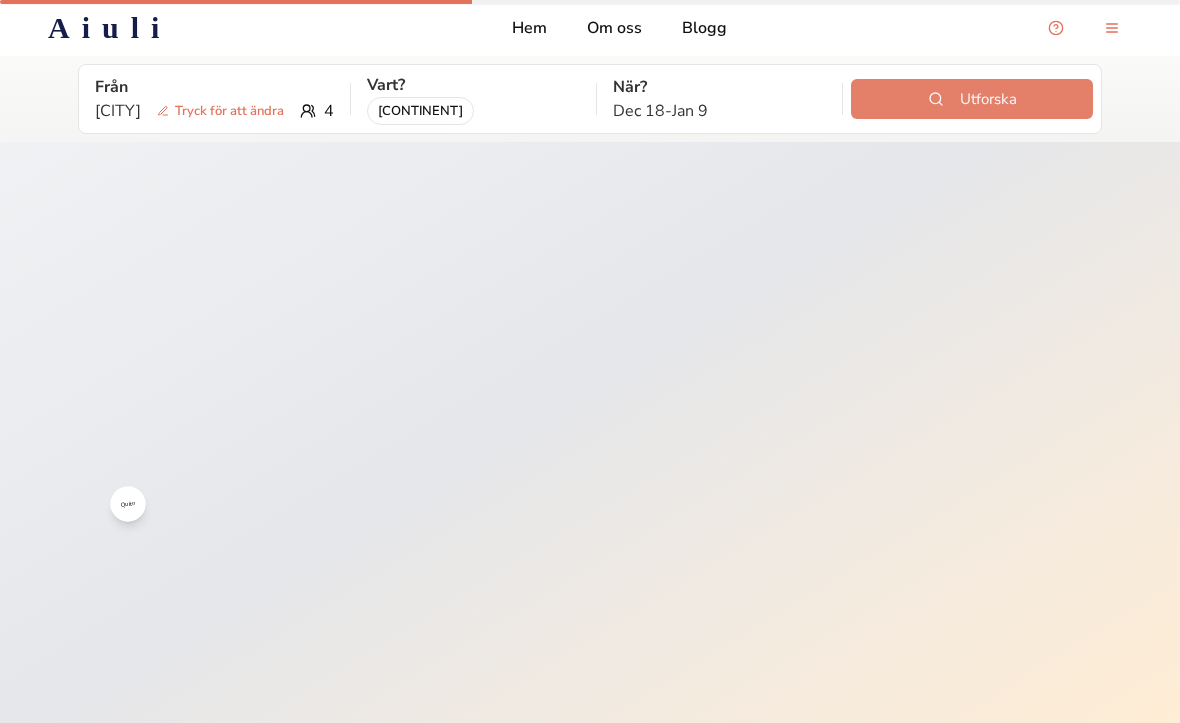scroll, scrollTop: 0, scrollLeft: 0, axis: both 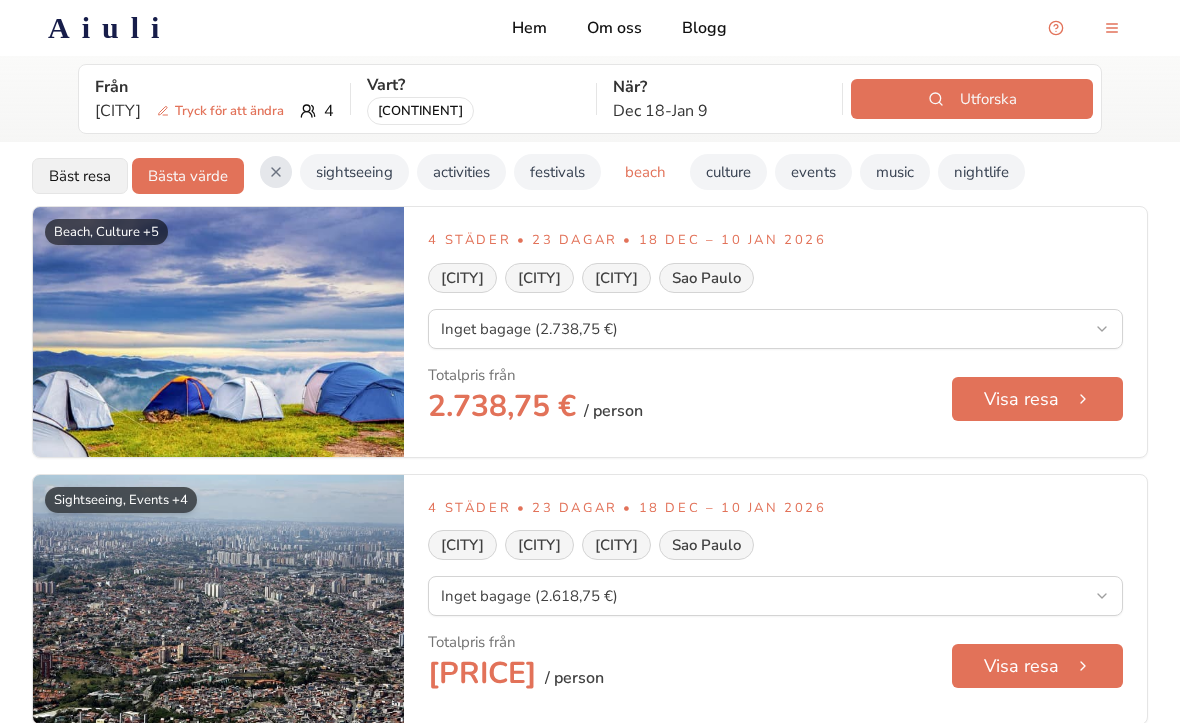 click on "Bäst resa" at bounding box center [80, 176] 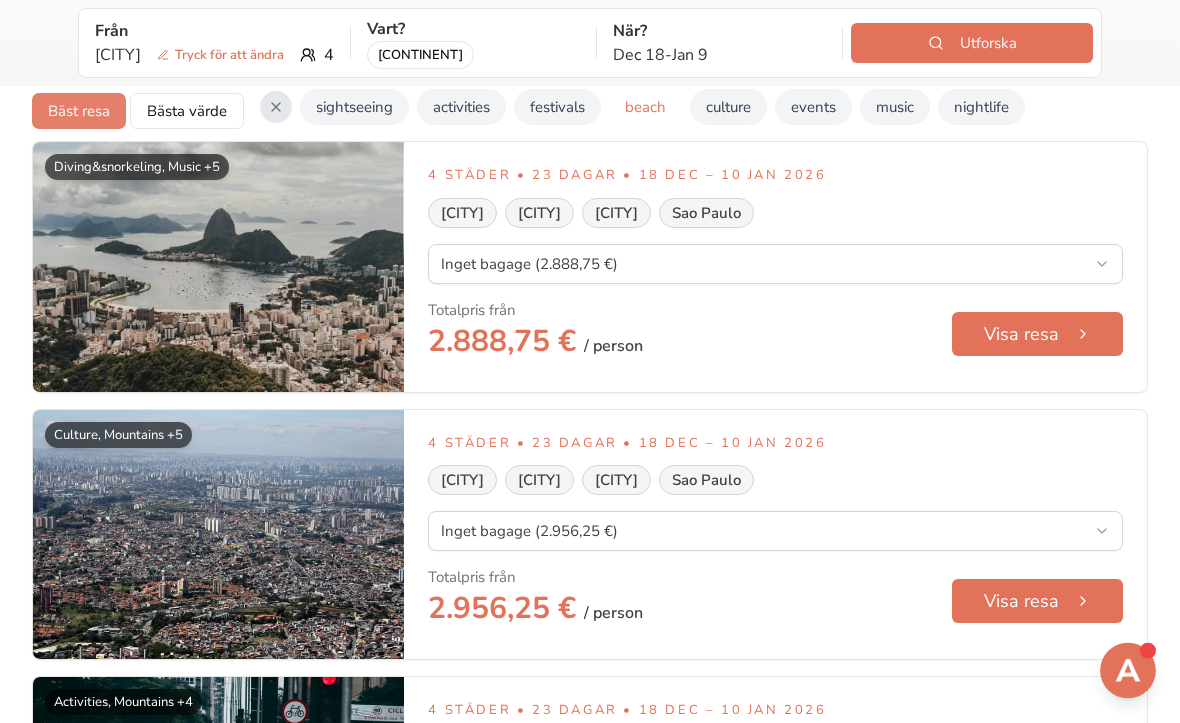 scroll, scrollTop: 0, scrollLeft: 0, axis: both 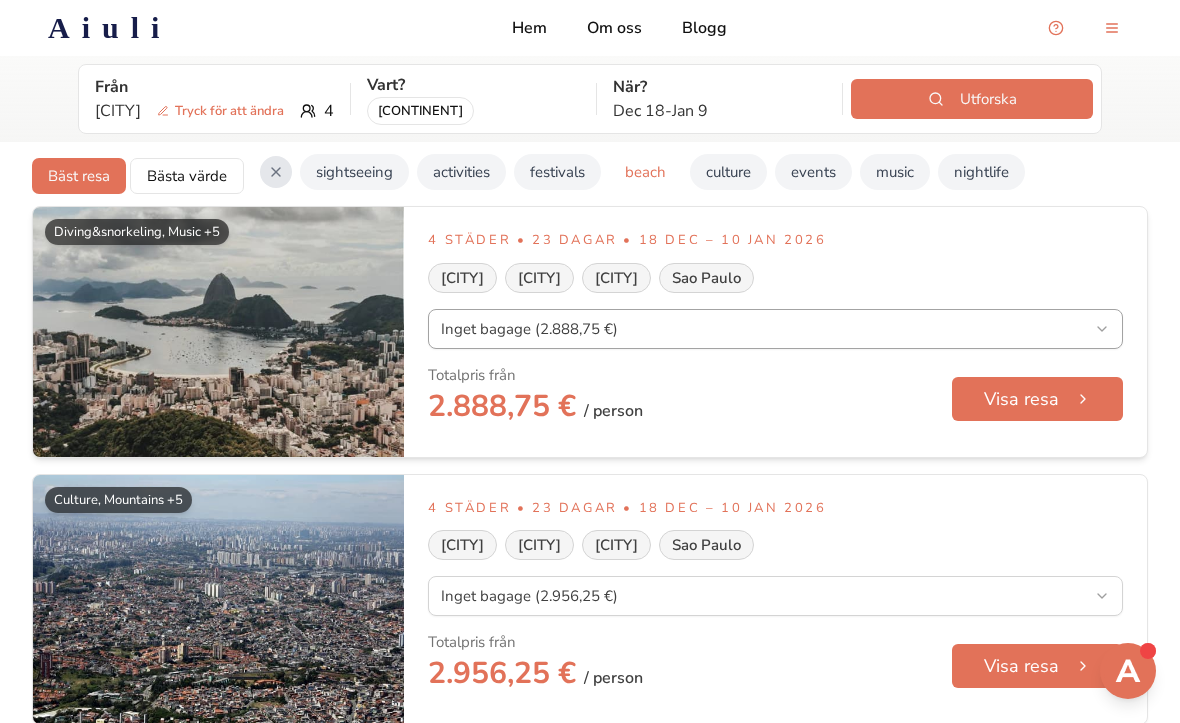click on "Inget bagage (2.888,75 €)" at bounding box center [775, 329] 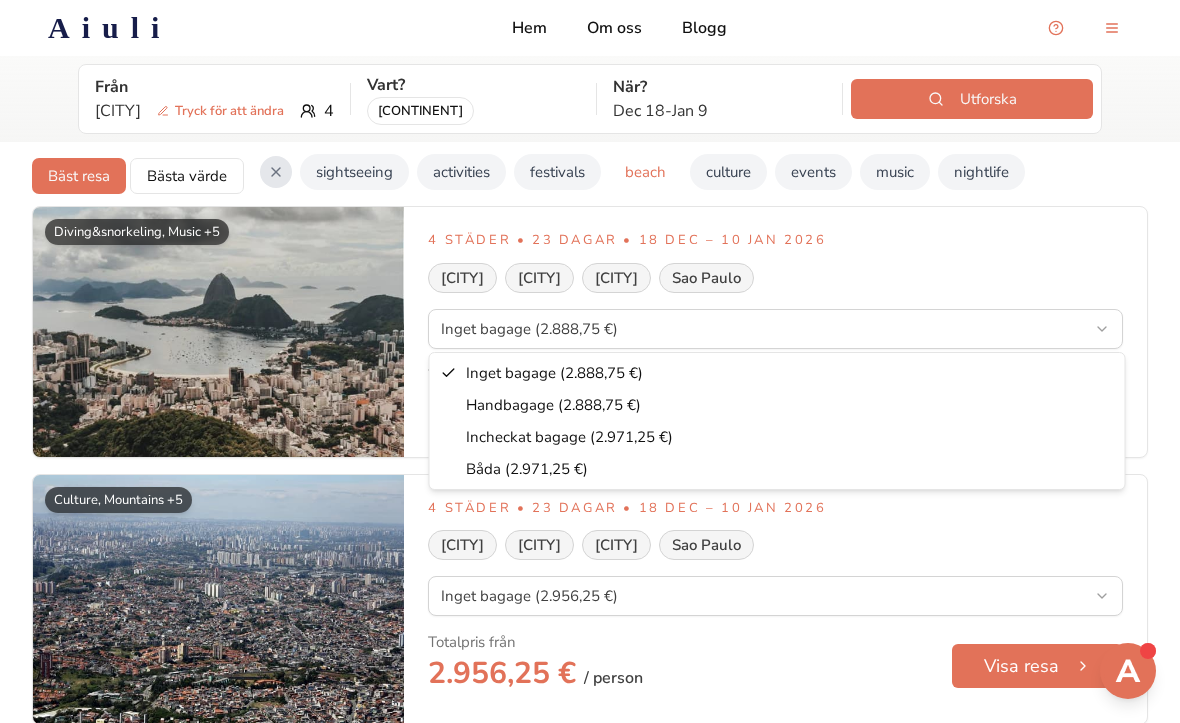 click on "We value your privacy We use cookies to enhance your browsing experience, serve personalised ads or content, and analyse our traffic. By clicking "Accept All", you consent to our use of cookies. Customise   Reject All   Accept All   Customise Consent Preferences   We use cookies to help you navigate efficiently and perform certain functions. You will find detailed information about all cookies under each consent category below. The cookies that are categorised as "Necessary" are stored on your browser as they are essential for enabling the basic functionalities of the site. ...  Show more Necessary Always Active Necessary cookies are required to enable the basic features of this site, such as providing secure log-in or adjusting your consent preferences. These cookies do not store any personally identifiable data. No cookies to display. Functional No cookies to display. Analytics Cookie fs_uid Duration 1 year Description This cookie is set by the provider Fullstory. This cookie is used for session tracking." at bounding box center [590, 6712] 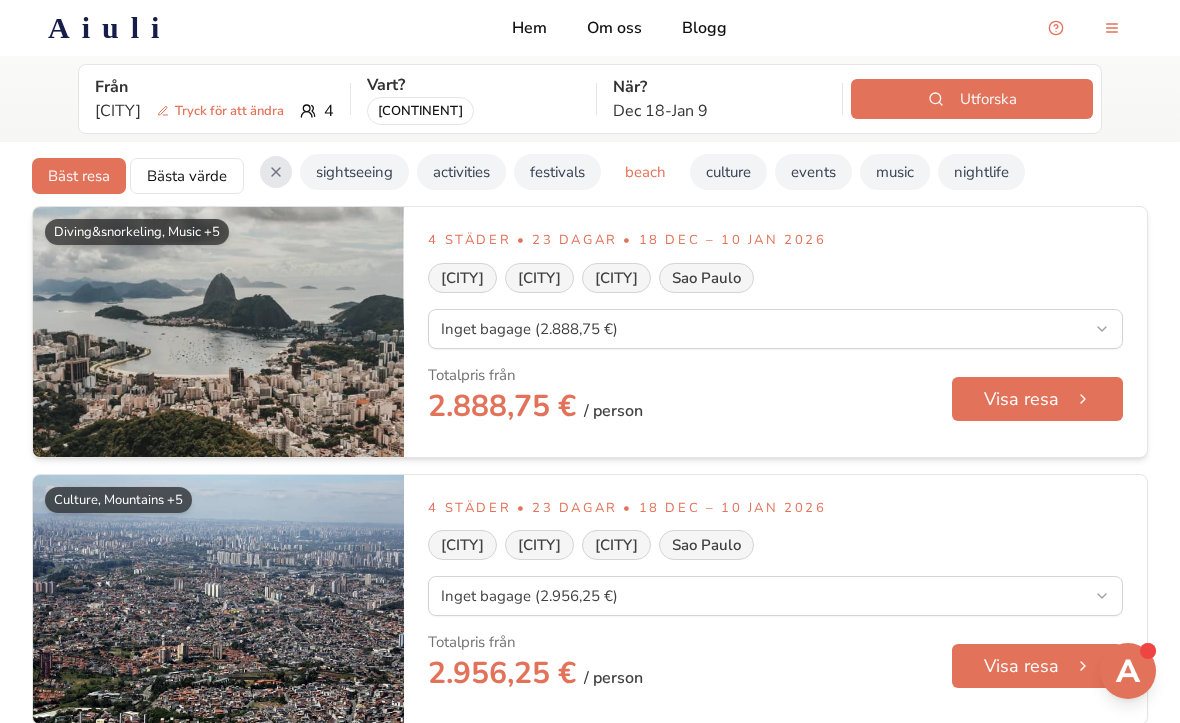 click at bounding box center [218, 332] 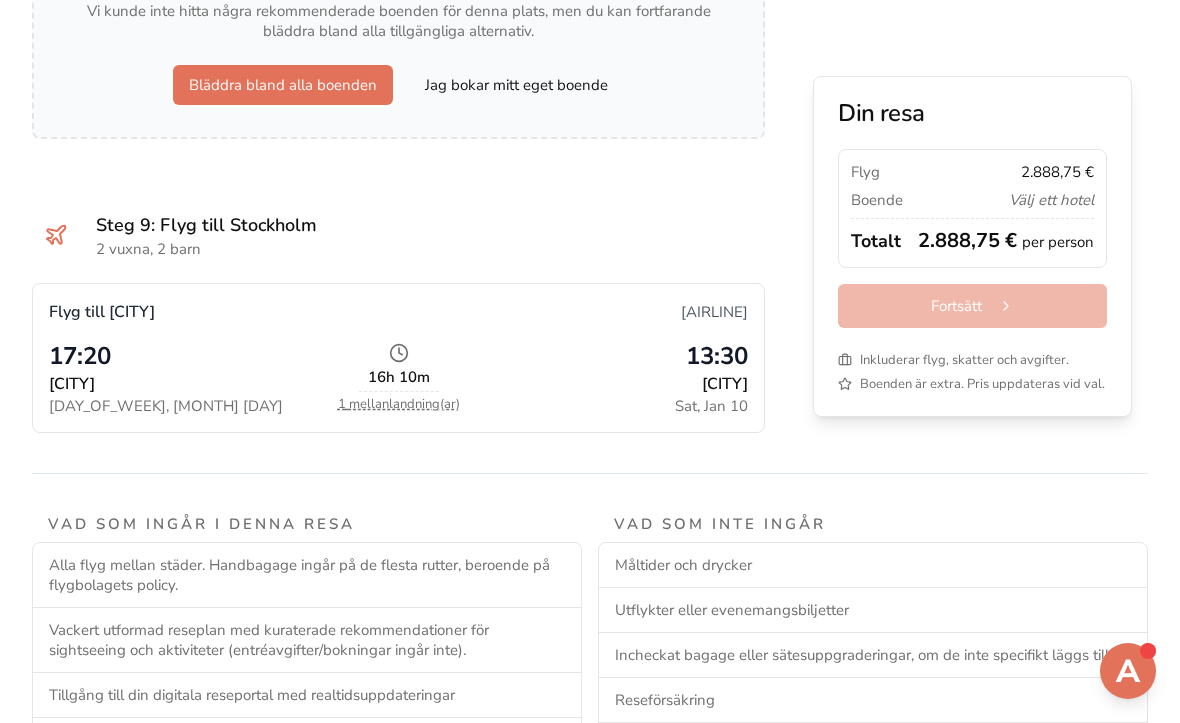 scroll, scrollTop: 3372, scrollLeft: 0, axis: vertical 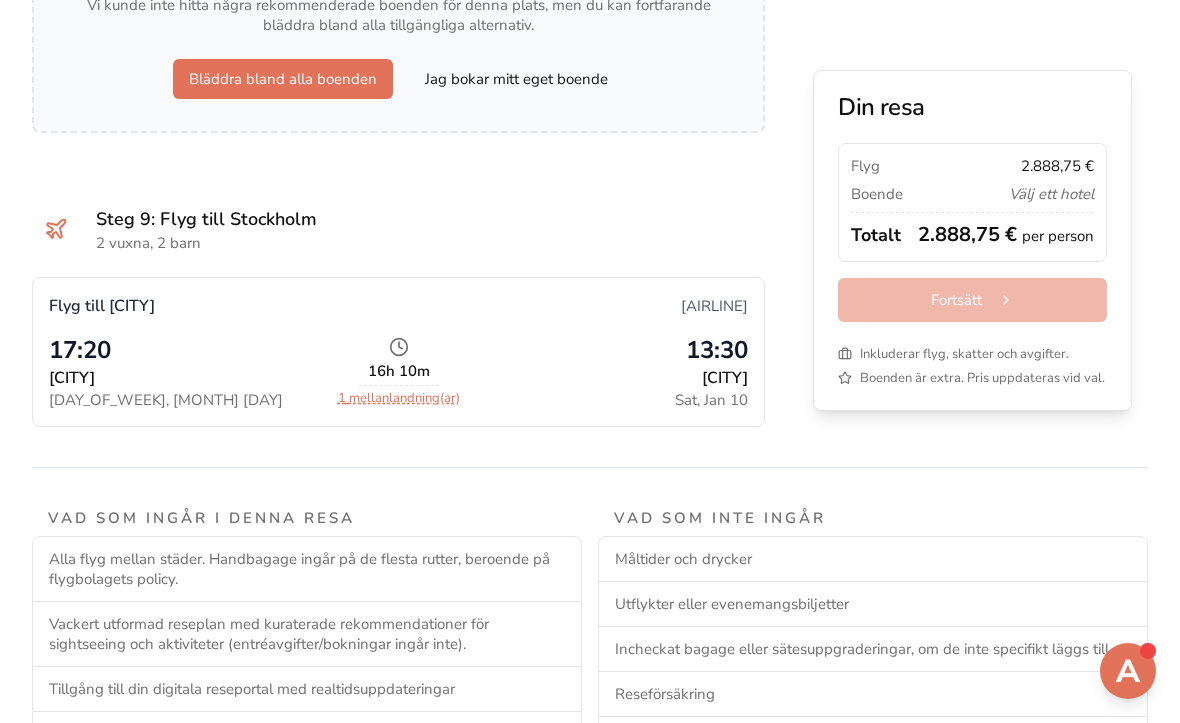 click on "1   mellanlandning(ar)" at bounding box center (399, 398) 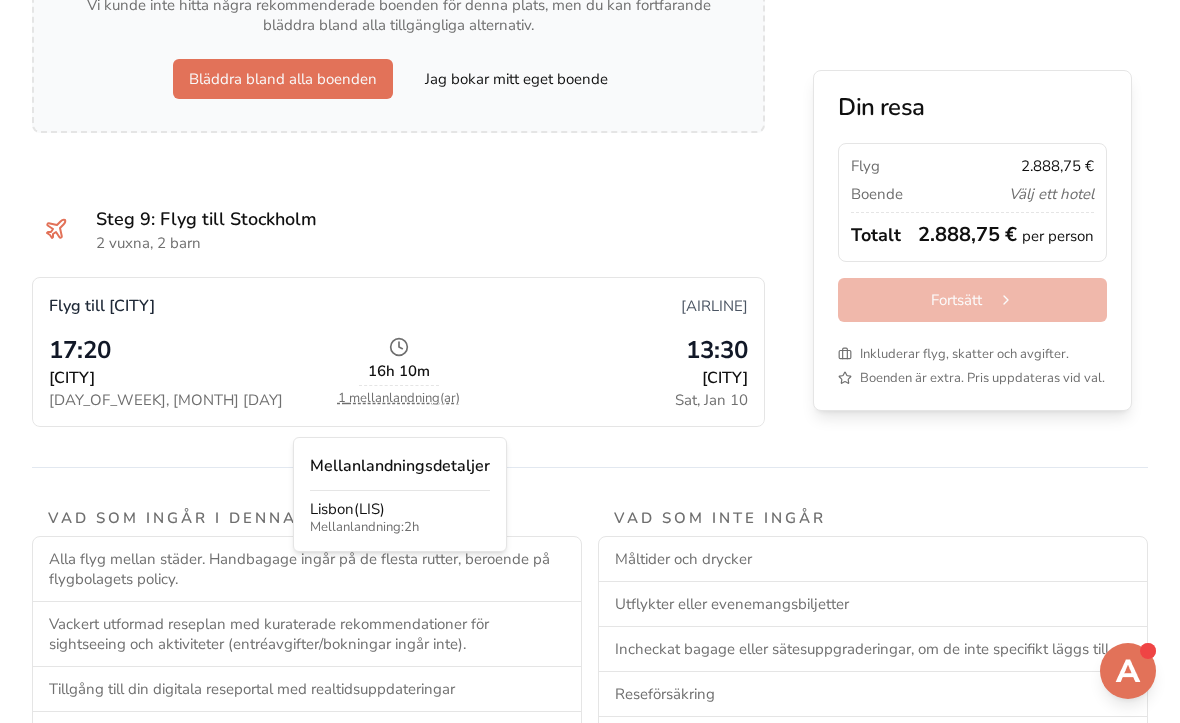 click on "Campinas" at bounding box center [185, 378] 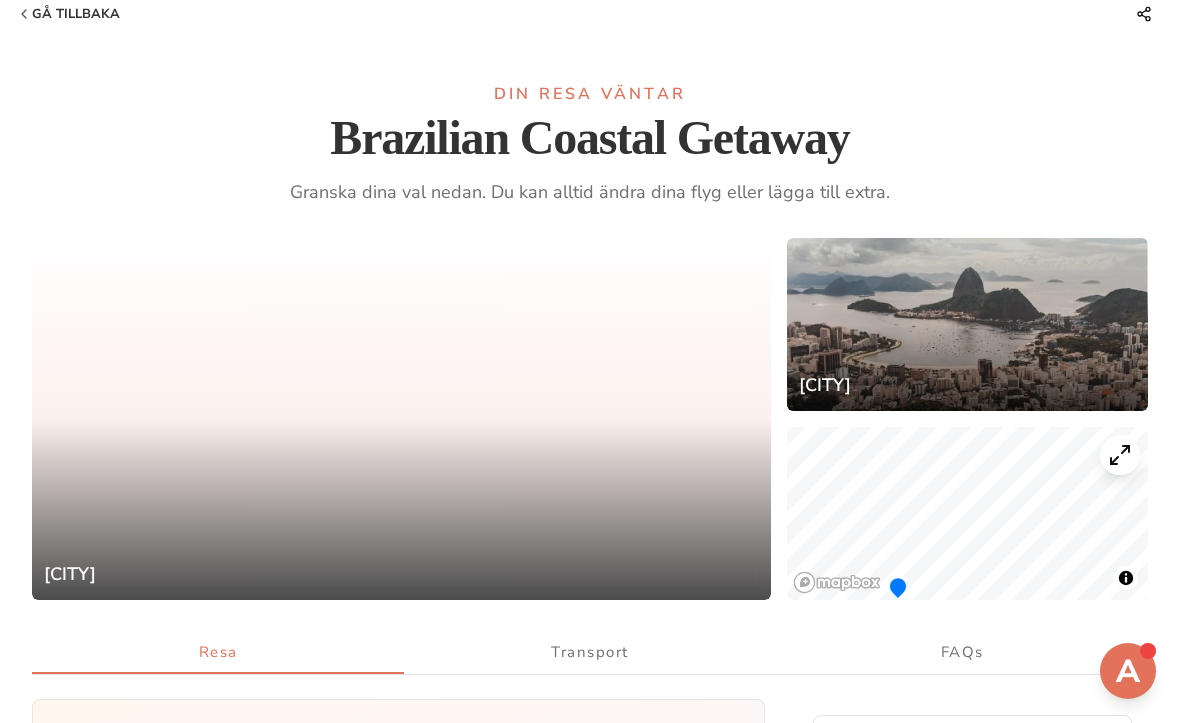 scroll, scrollTop: 0, scrollLeft: 0, axis: both 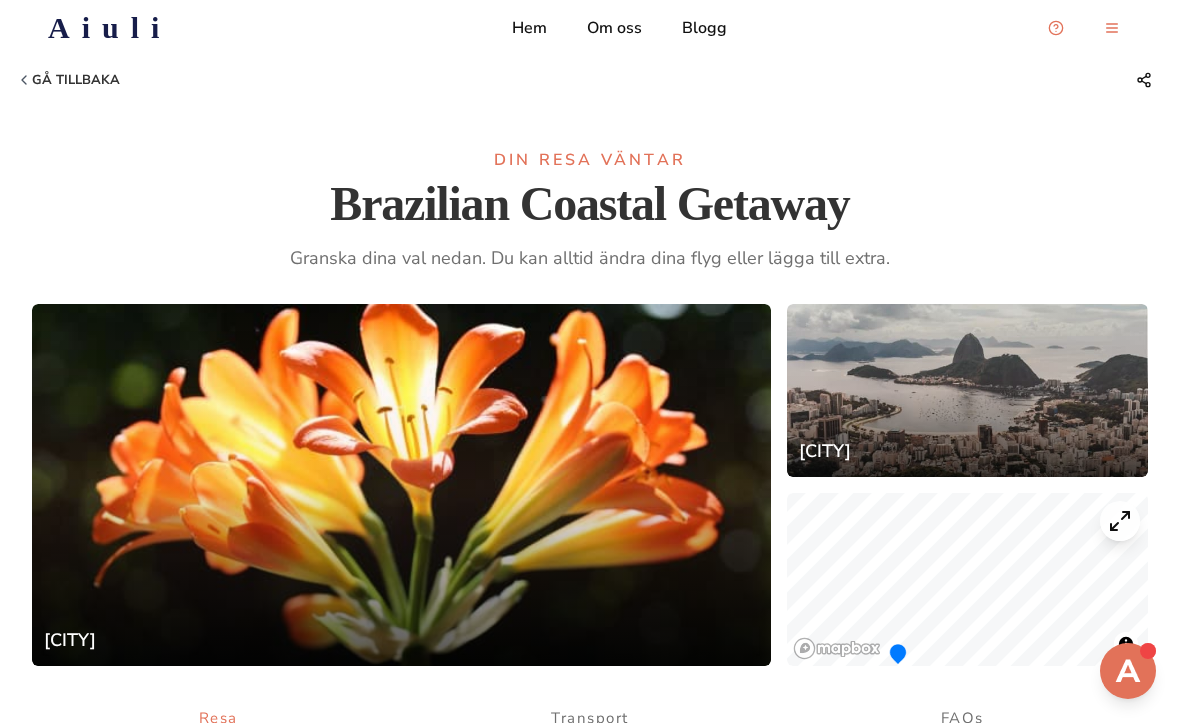 click on "Gå tillbaka" at bounding box center [590, 80] 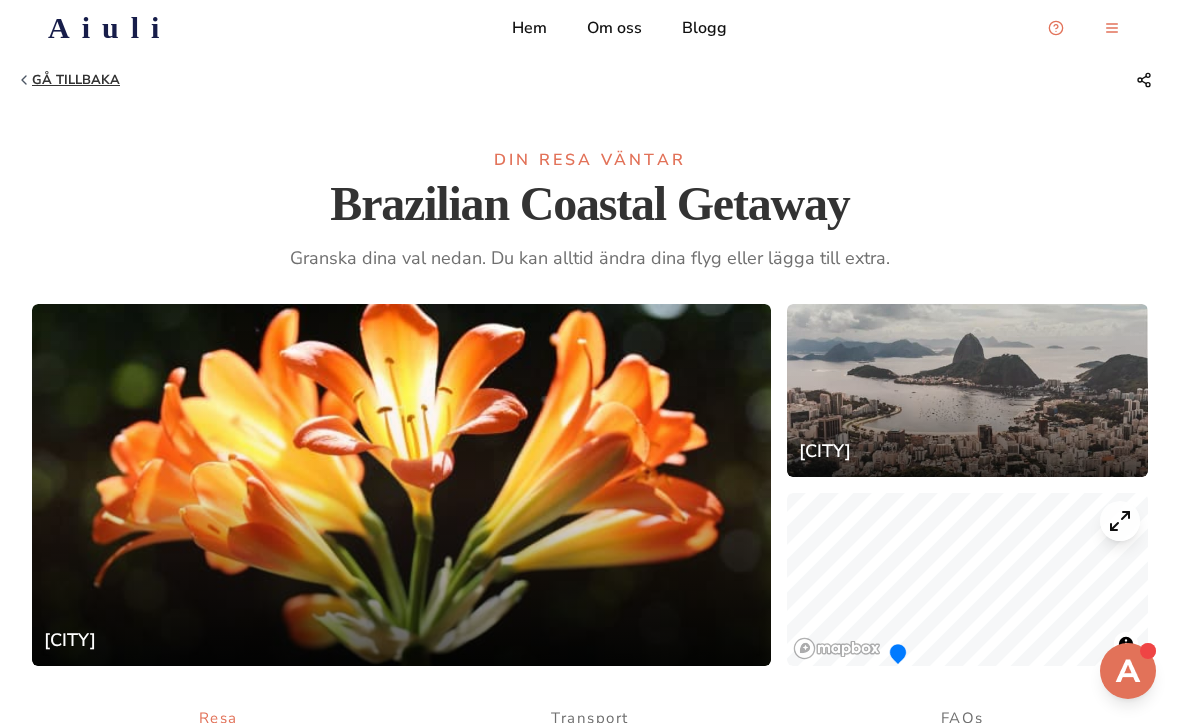 click on "Gå tillbaka" at bounding box center [76, 80] 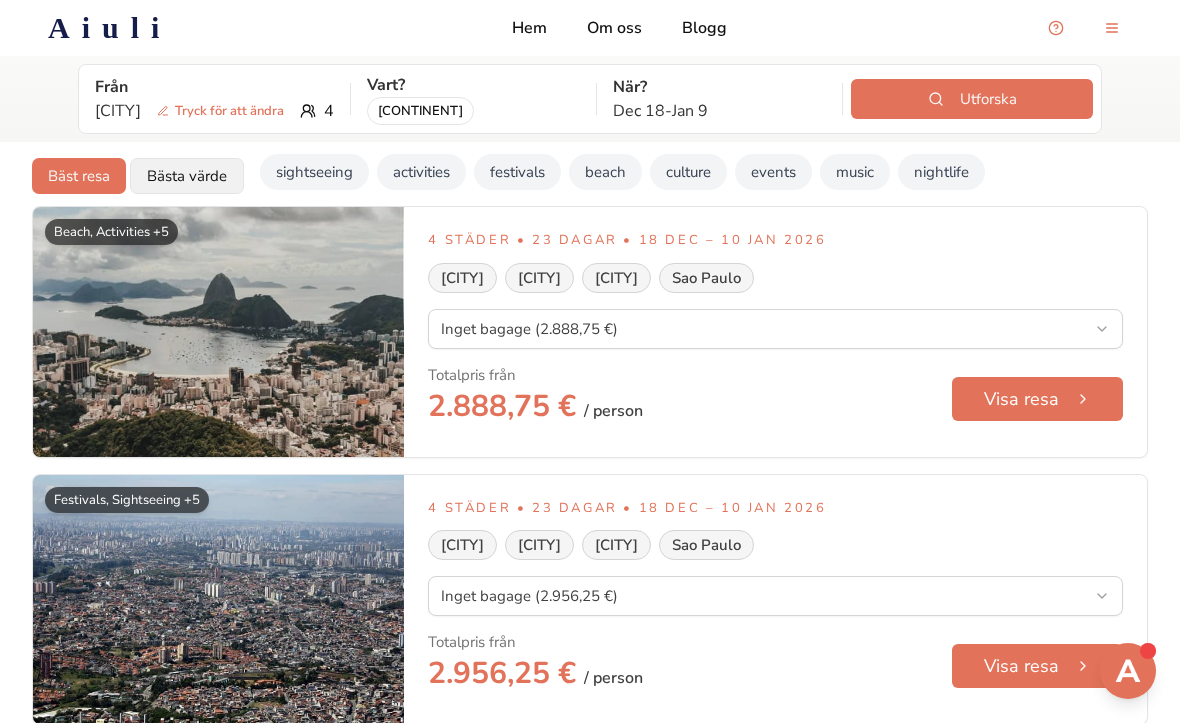 click on "Bästa värde" at bounding box center [187, 176] 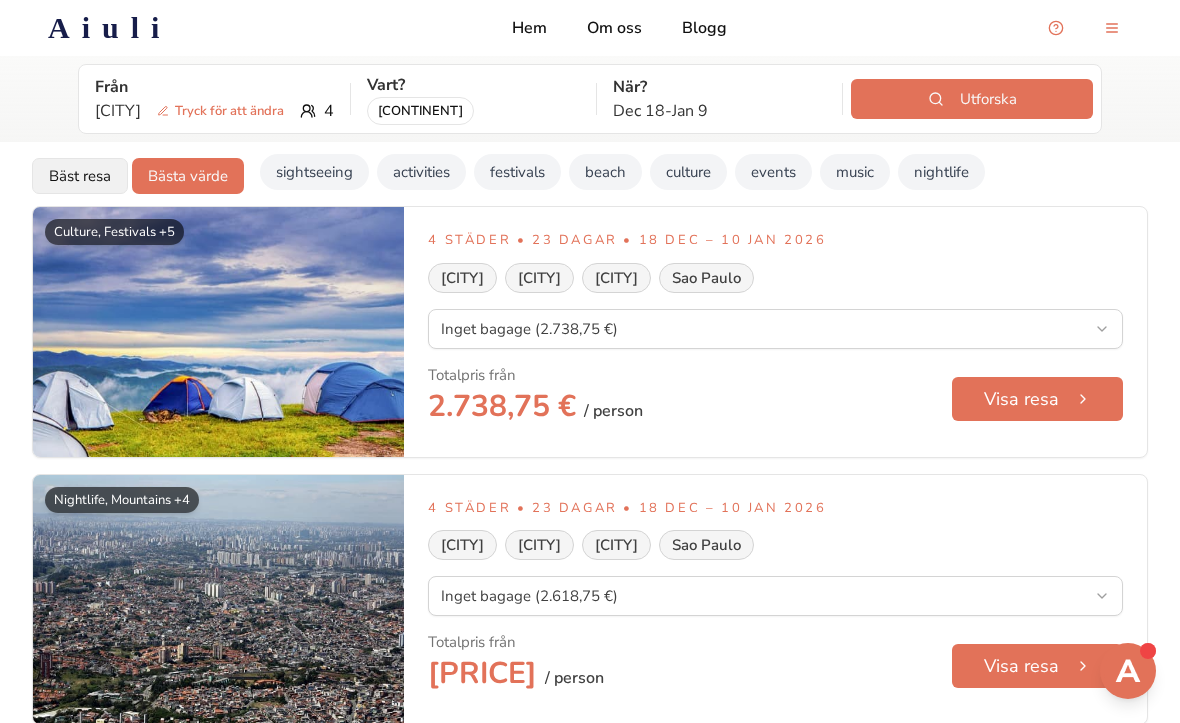 click on "Bäst resa" at bounding box center (80, 176) 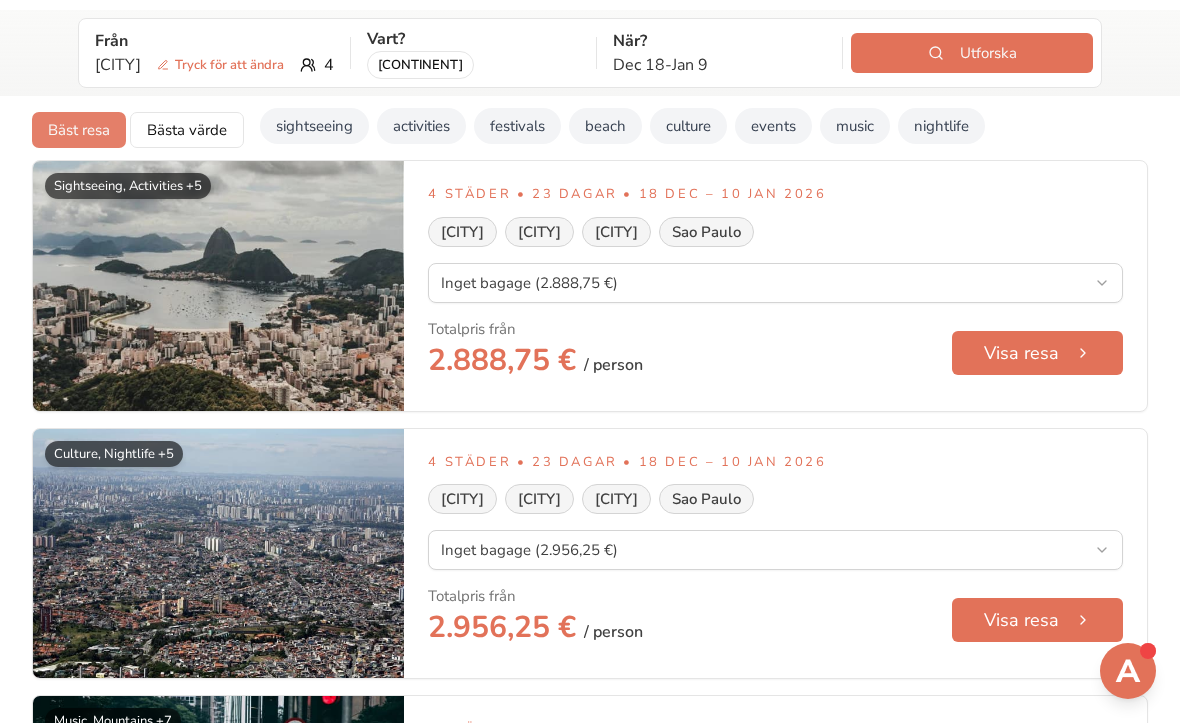 scroll, scrollTop: 0, scrollLeft: 0, axis: both 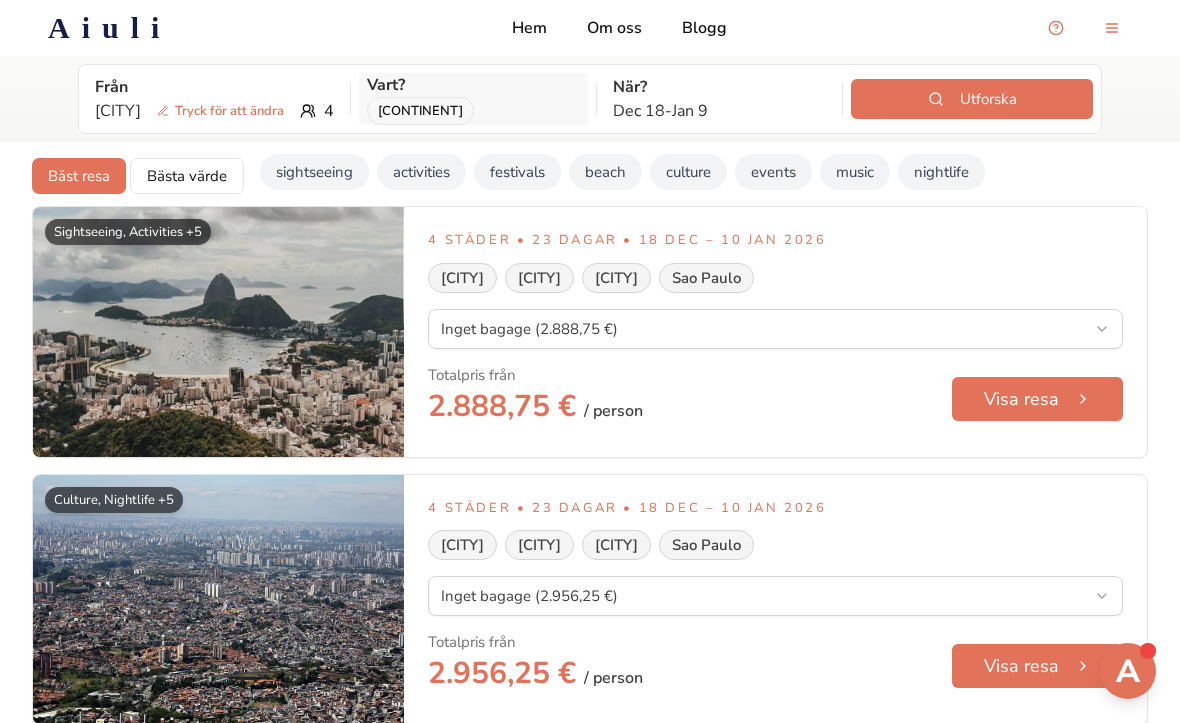 click on "South America" at bounding box center [420, 111] 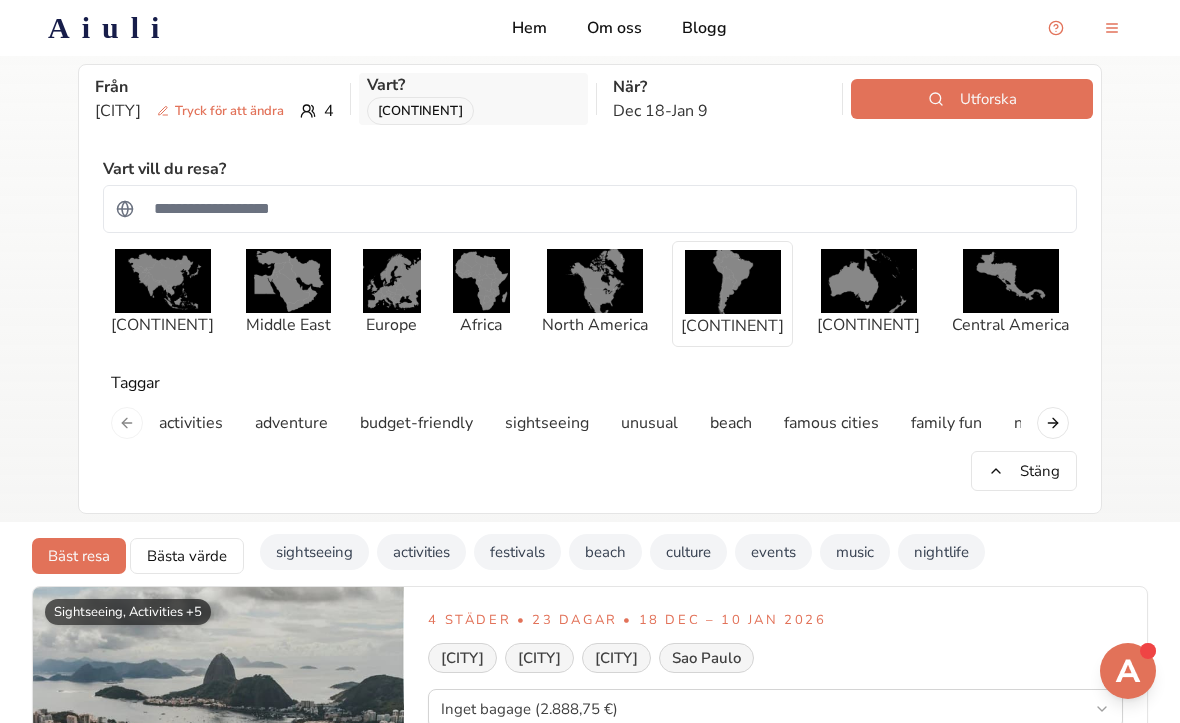 click on "South America" at bounding box center (473, 111) 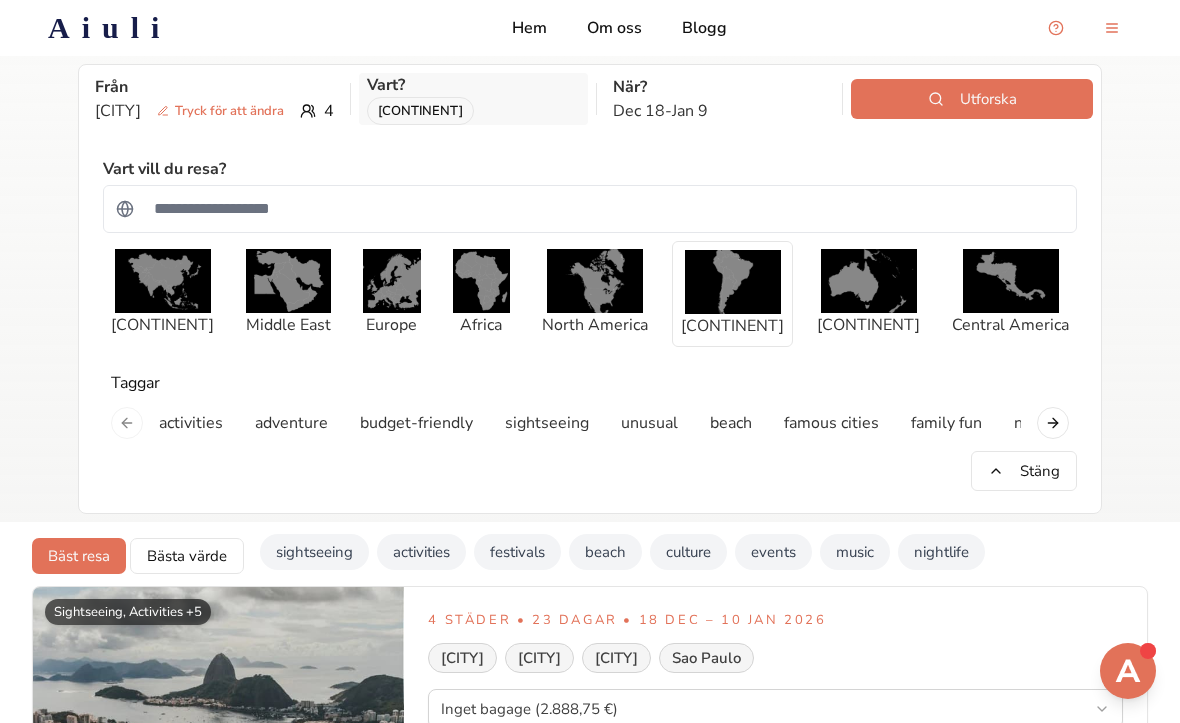 click on "South America" at bounding box center [420, 111] 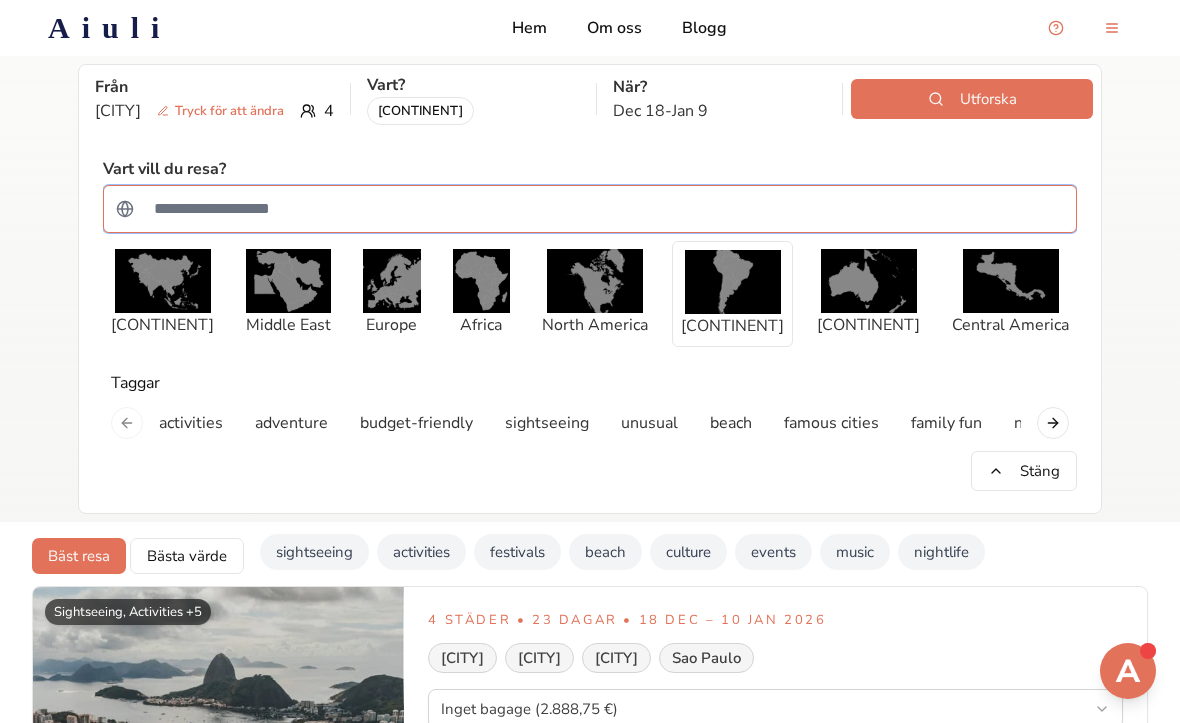 click at bounding box center [603, 209] 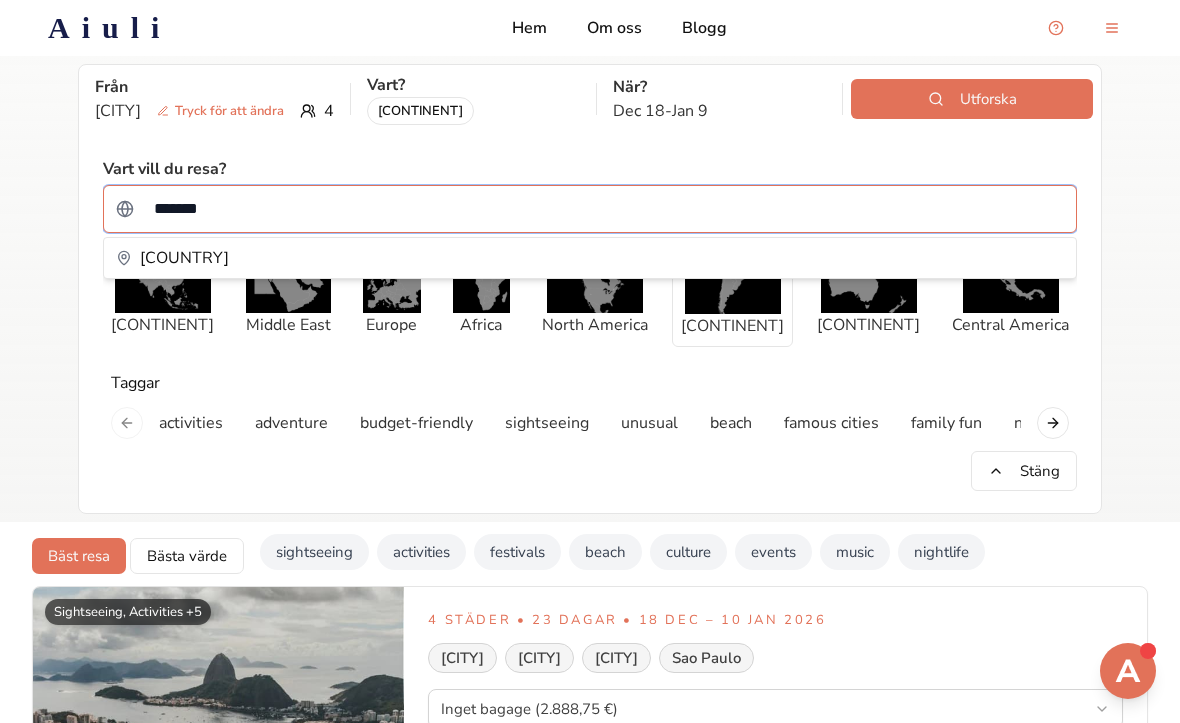 type on "********" 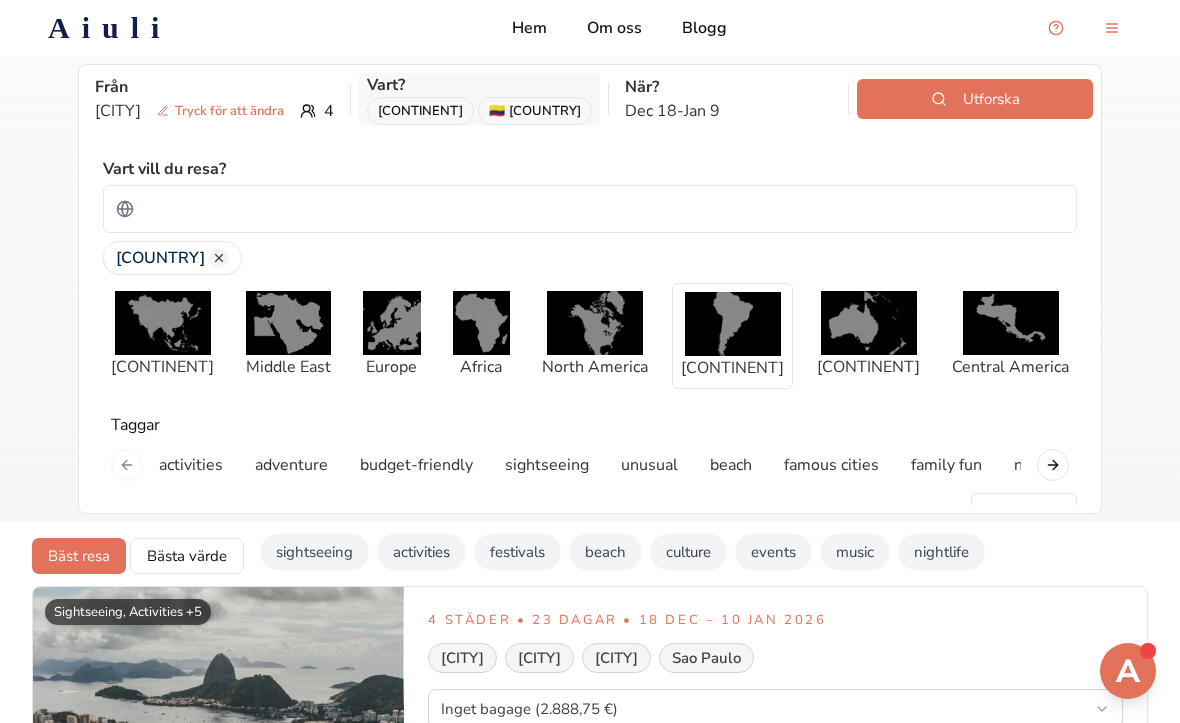click on "South America" at bounding box center (420, 111) 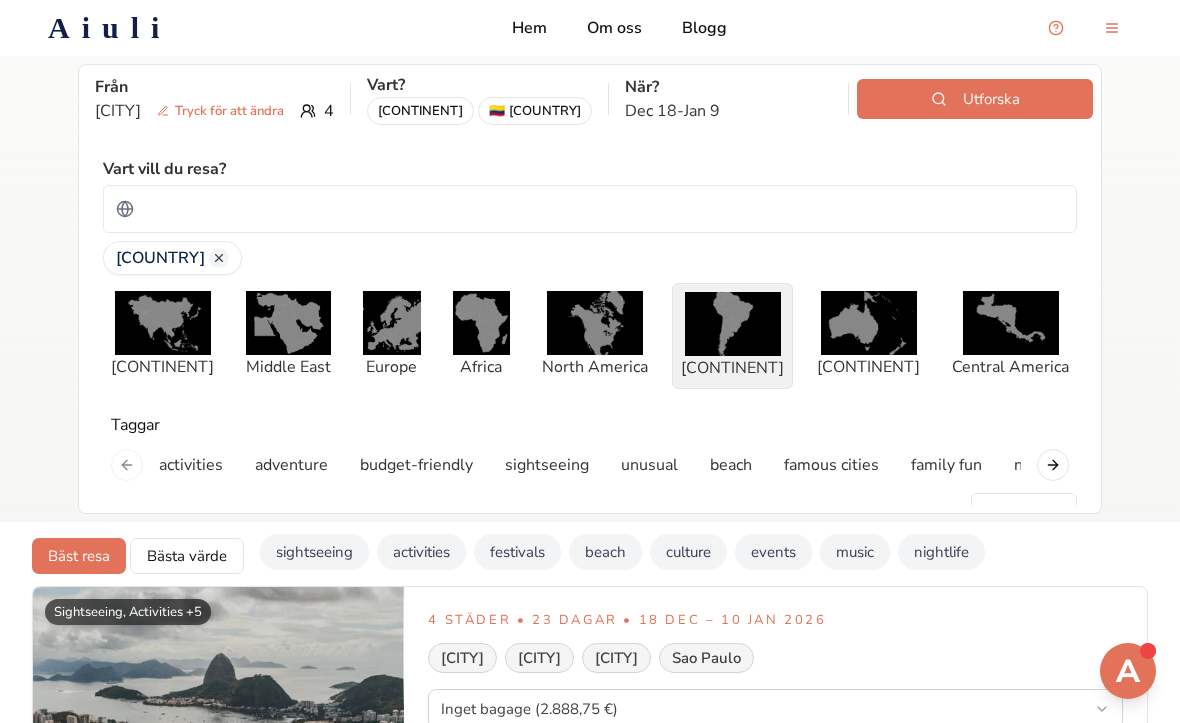 click on "South America" at bounding box center [732, 368] 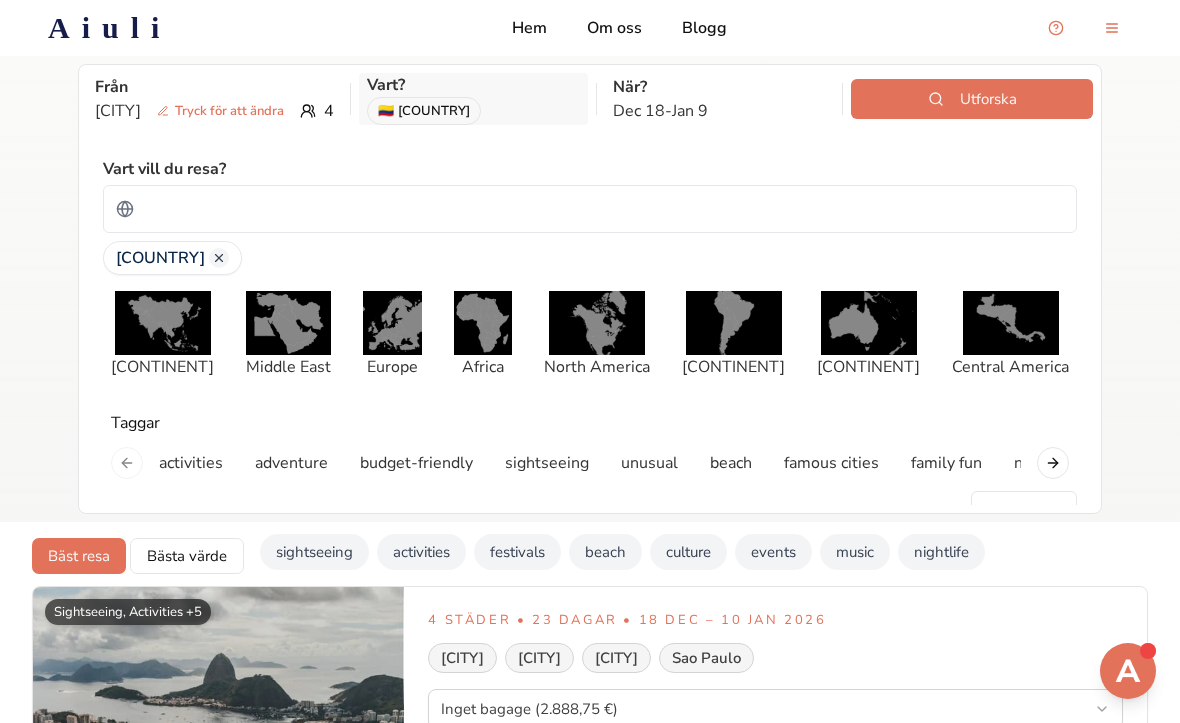 click on "🇨🇴 Colombia" at bounding box center (473, 111) 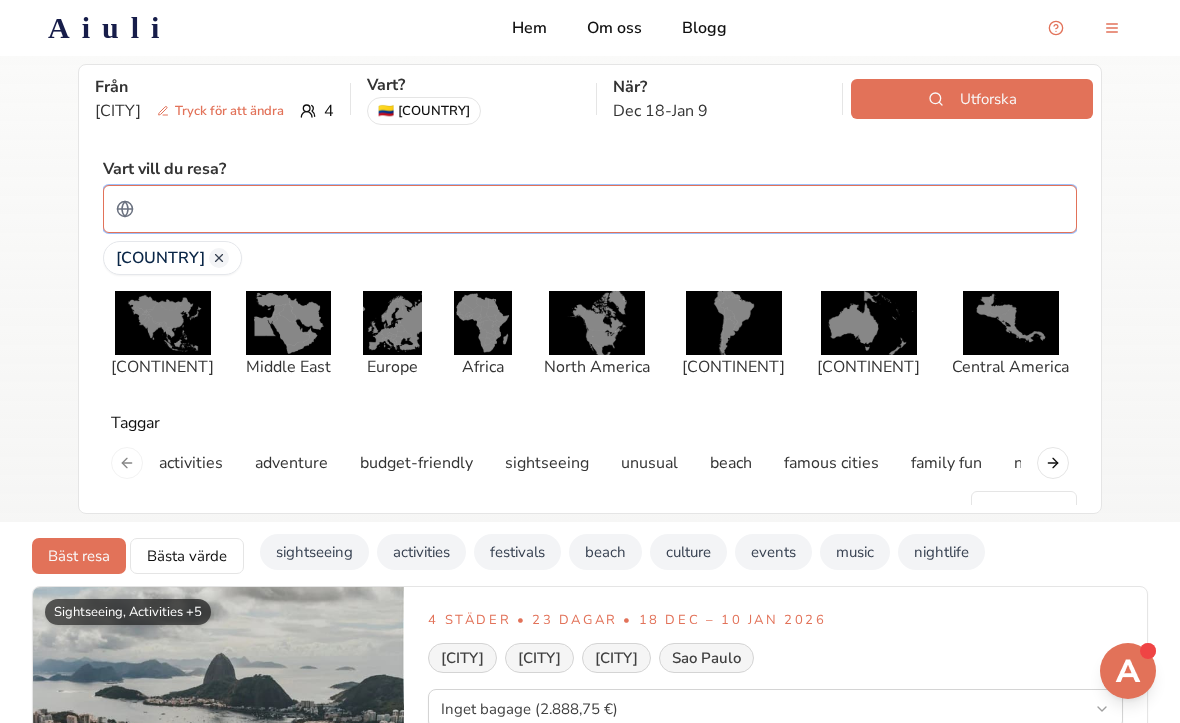 click at bounding box center (603, 209) 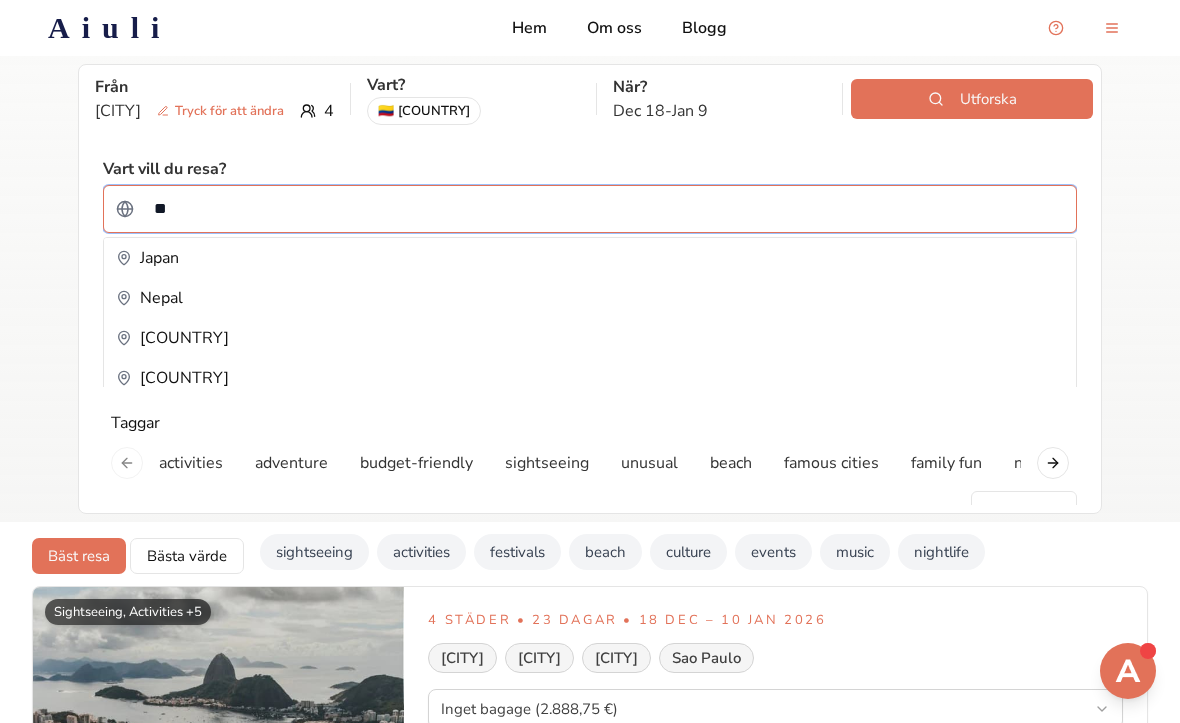 type on "*" 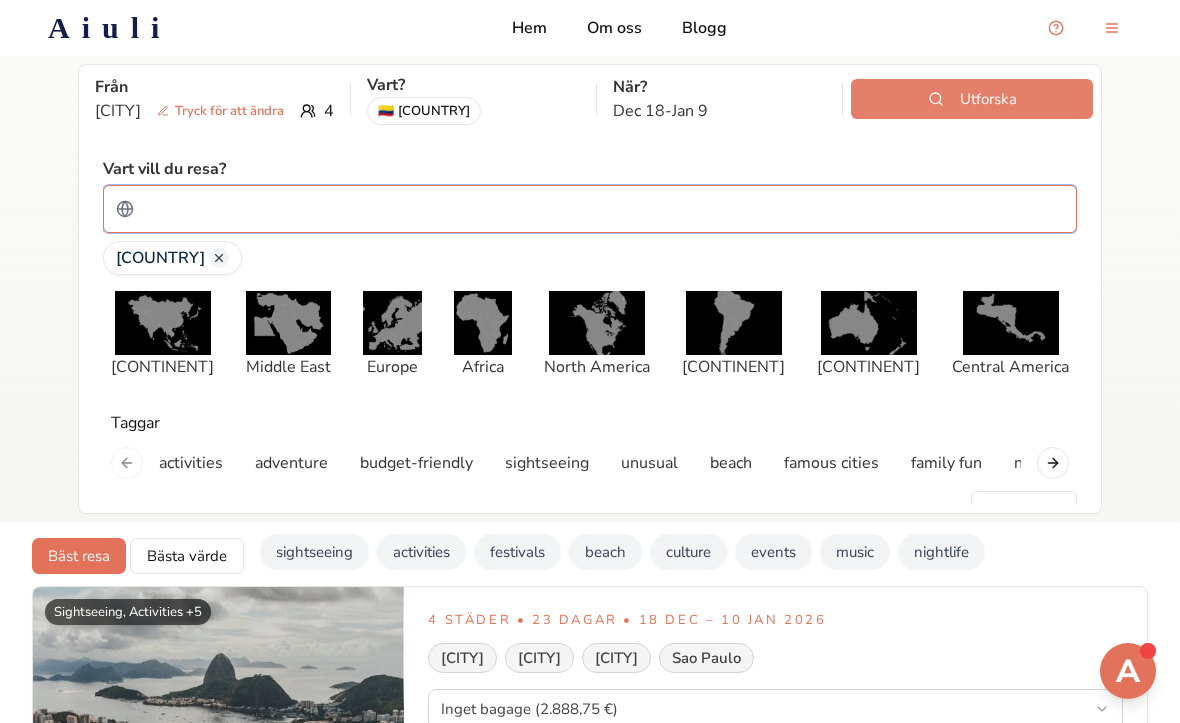 click on "Utforska" at bounding box center [972, 99] 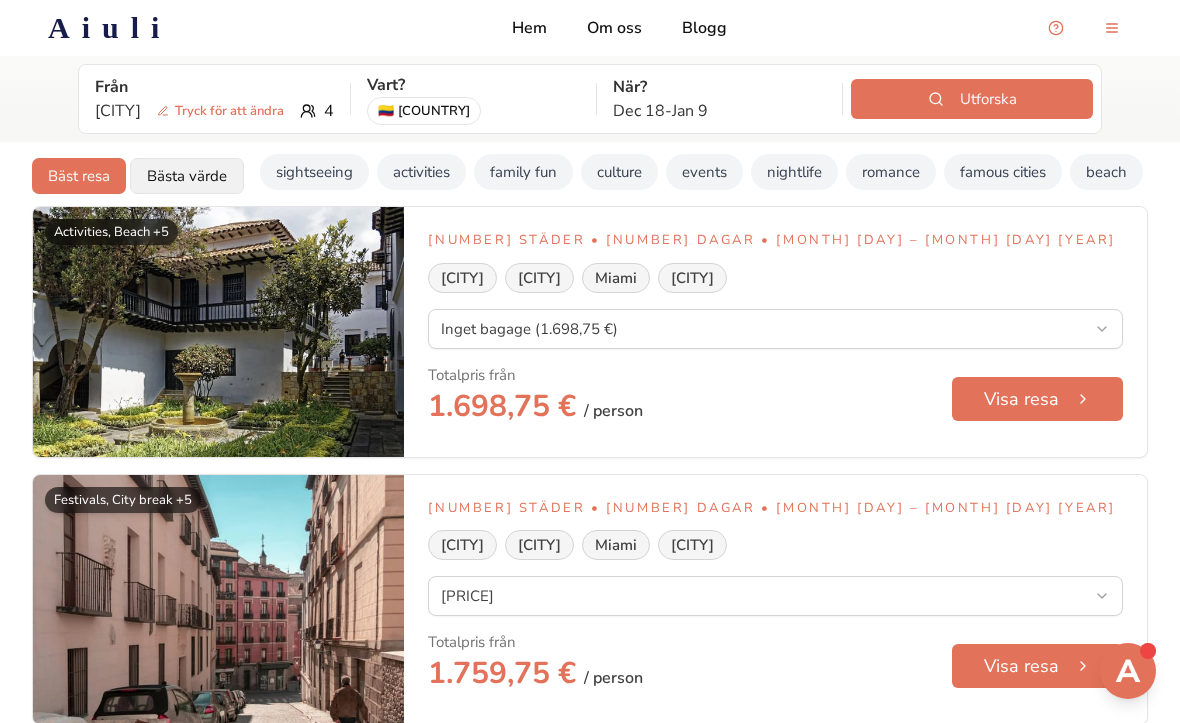 click on "Bästa värde" at bounding box center [187, 176] 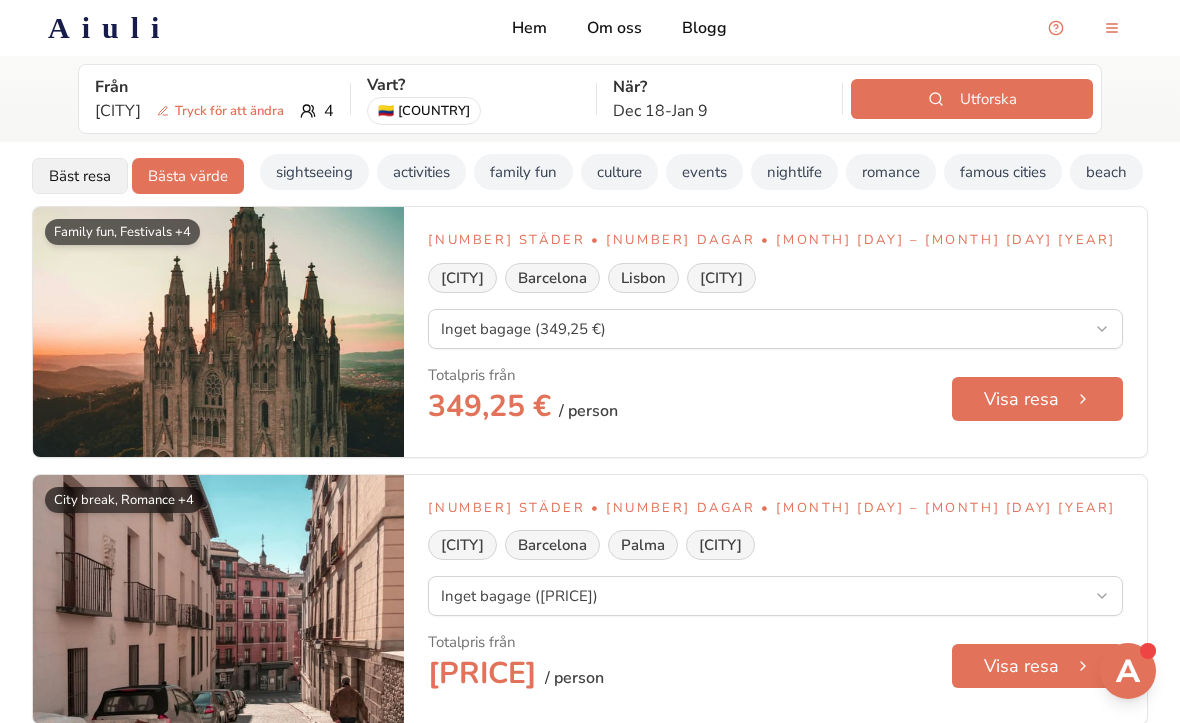 click on "Bäst resa" at bounding box center (80, 176) 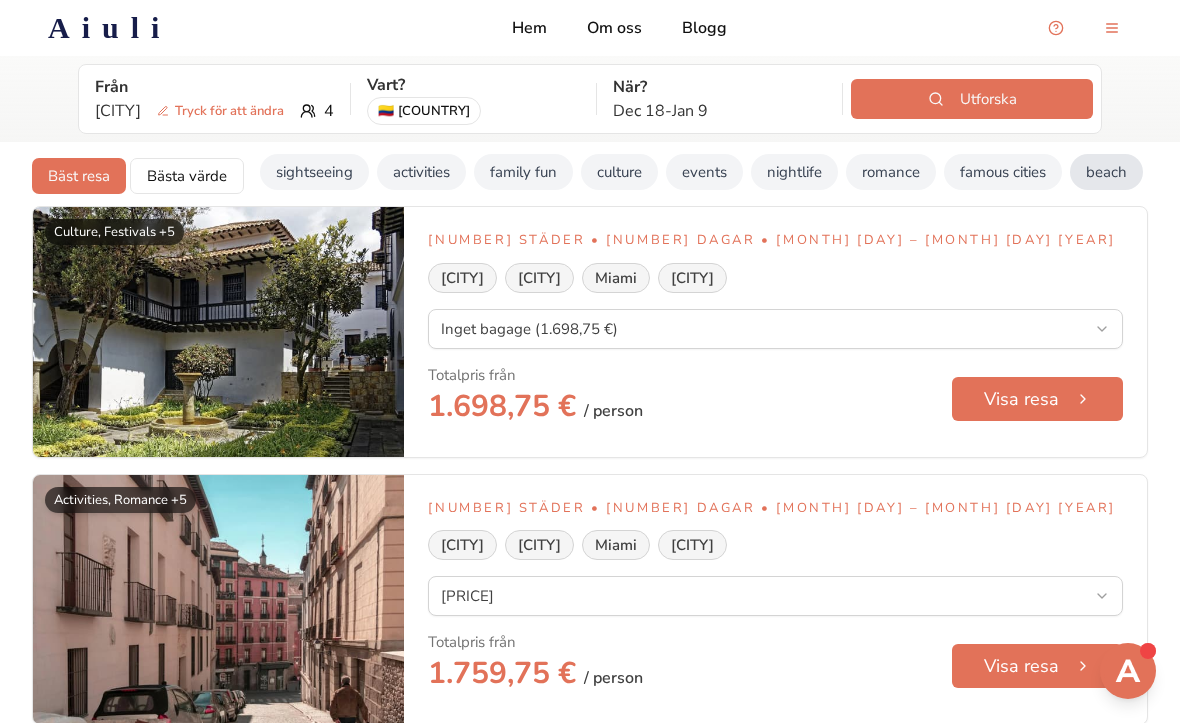 click on "beach" at bounding box center [1106, 172] 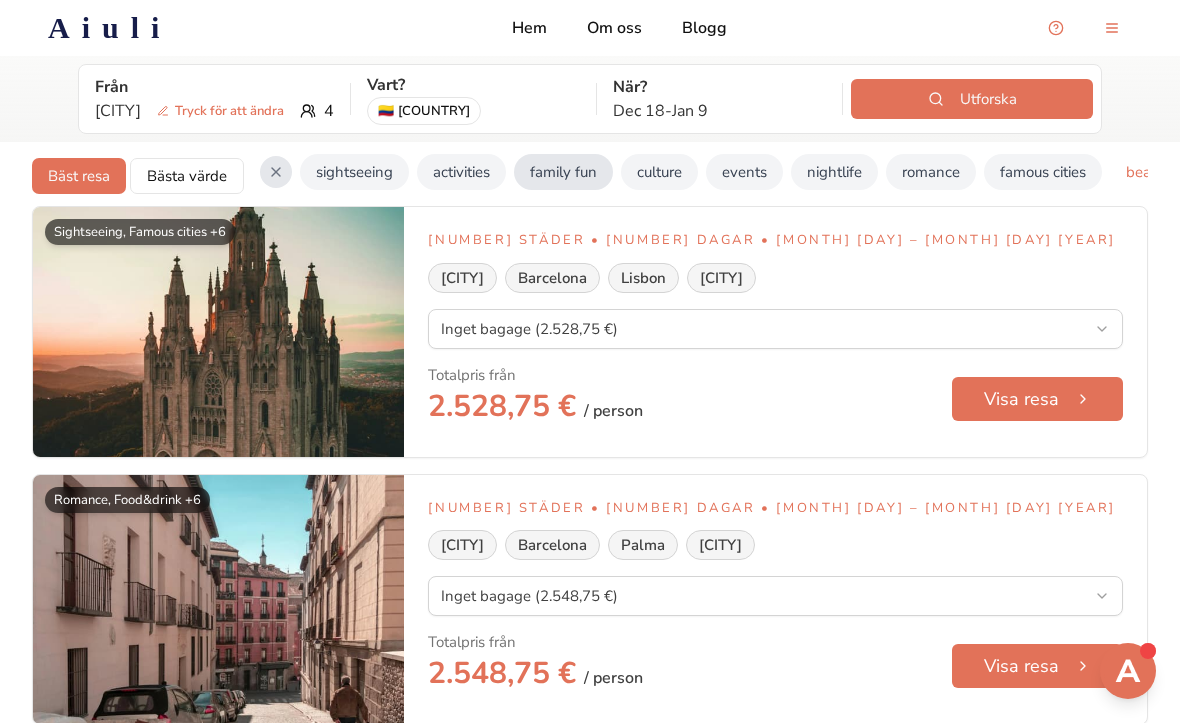 click on "family fun" at bounding box center (563, 172) 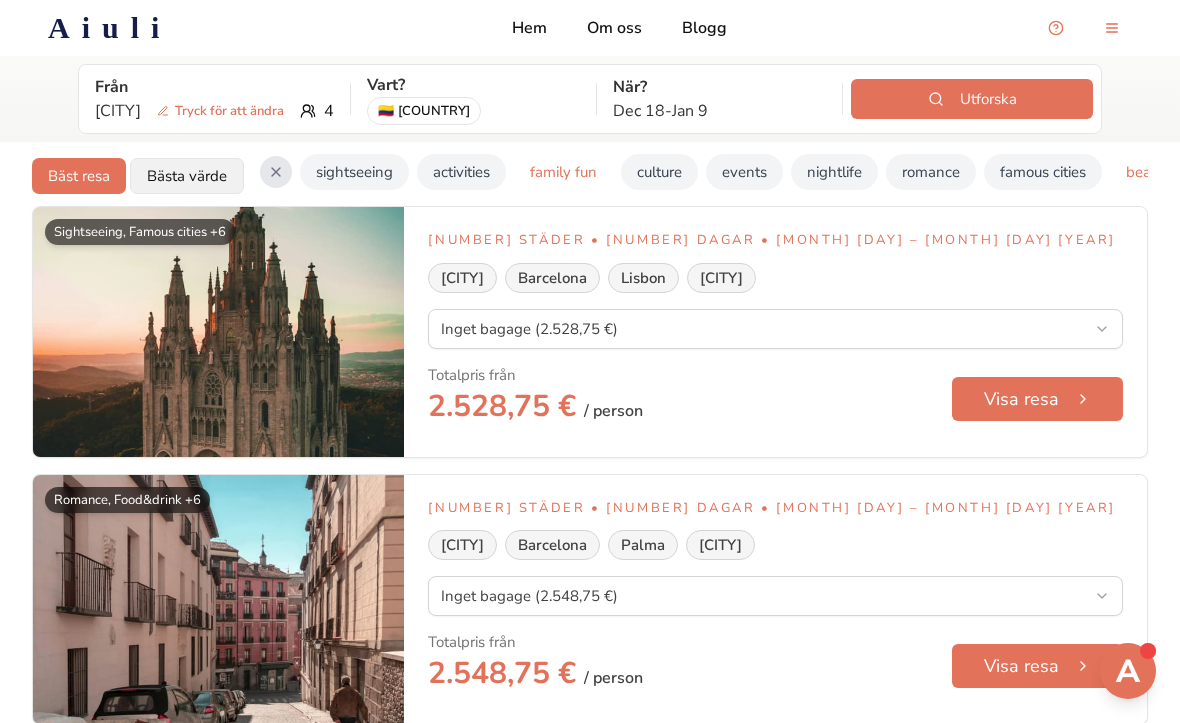 click on "Bästa värde" at bounding box center [187, 176] 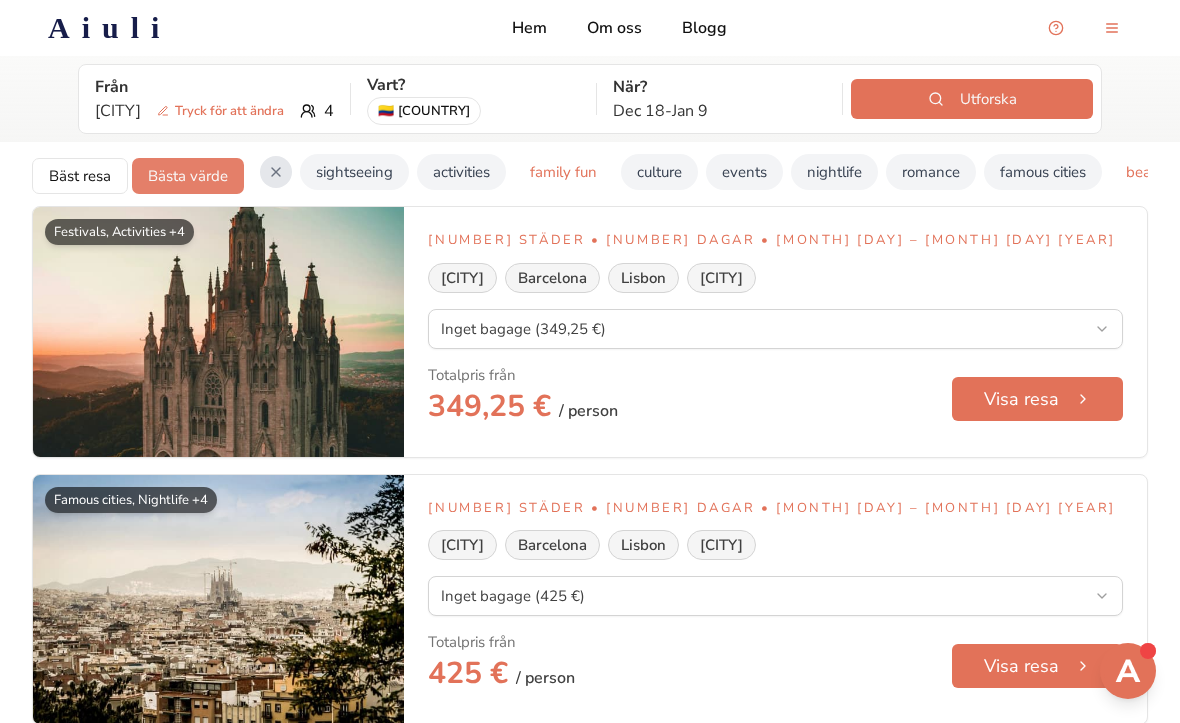 click on "Bästa värde" at bounding box center [188, 176] 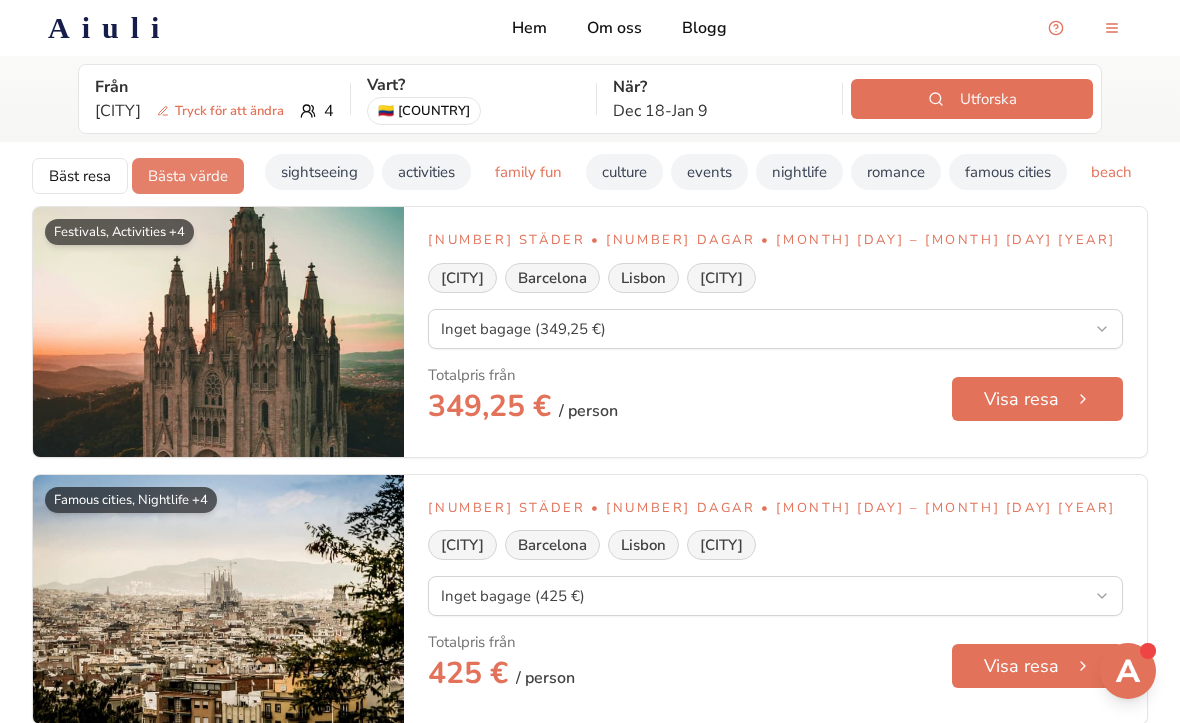 scroll, scrollTop: 0, scrollLeft: 40, axis: horizontal 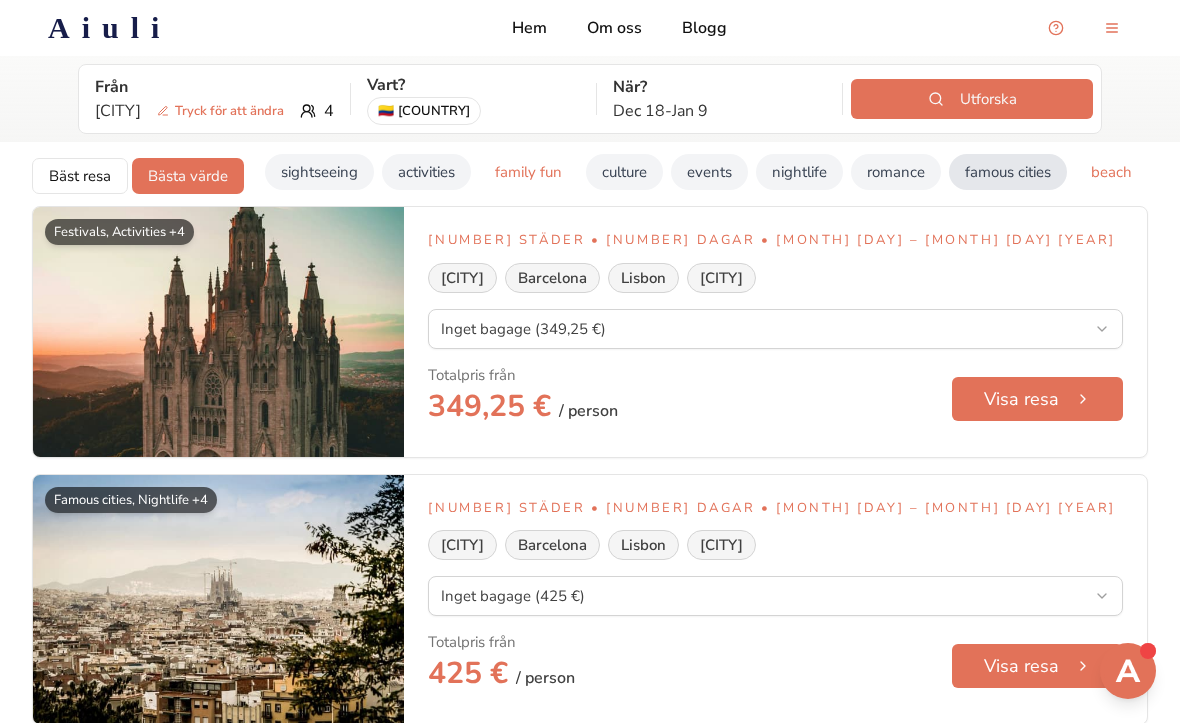 click on "famous cities" at bounding box center (1008, 172) 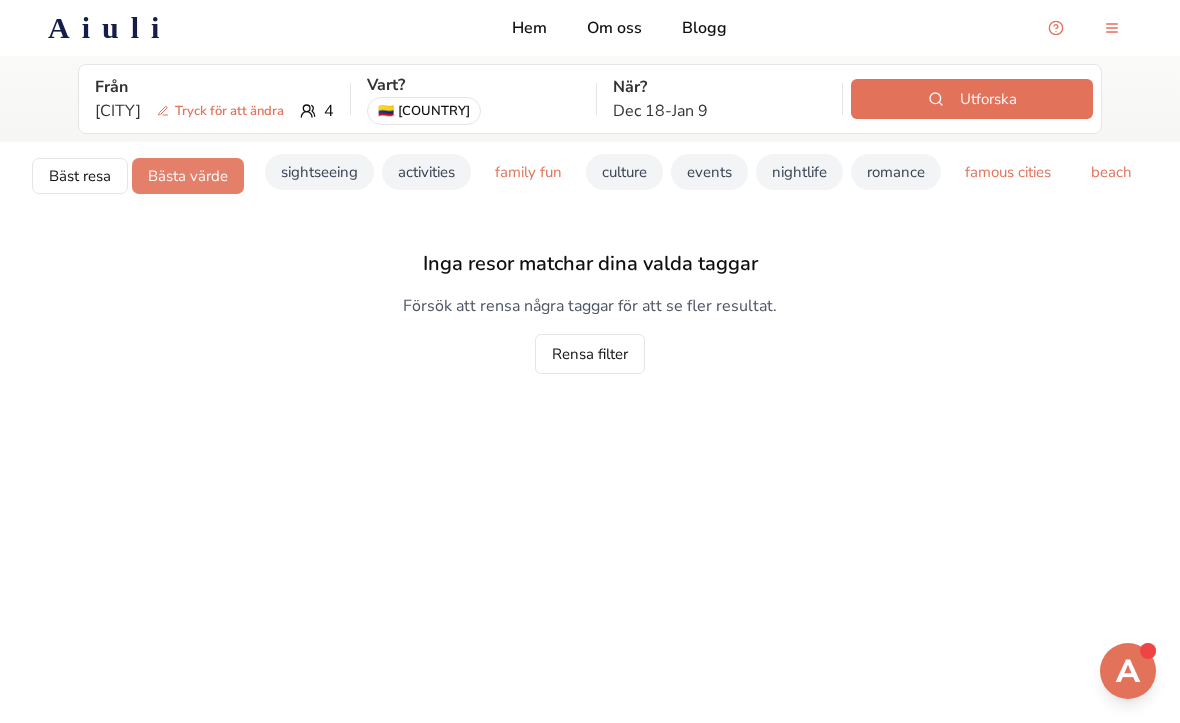 click on "Bästa värde" at bounding box center (188, 176) 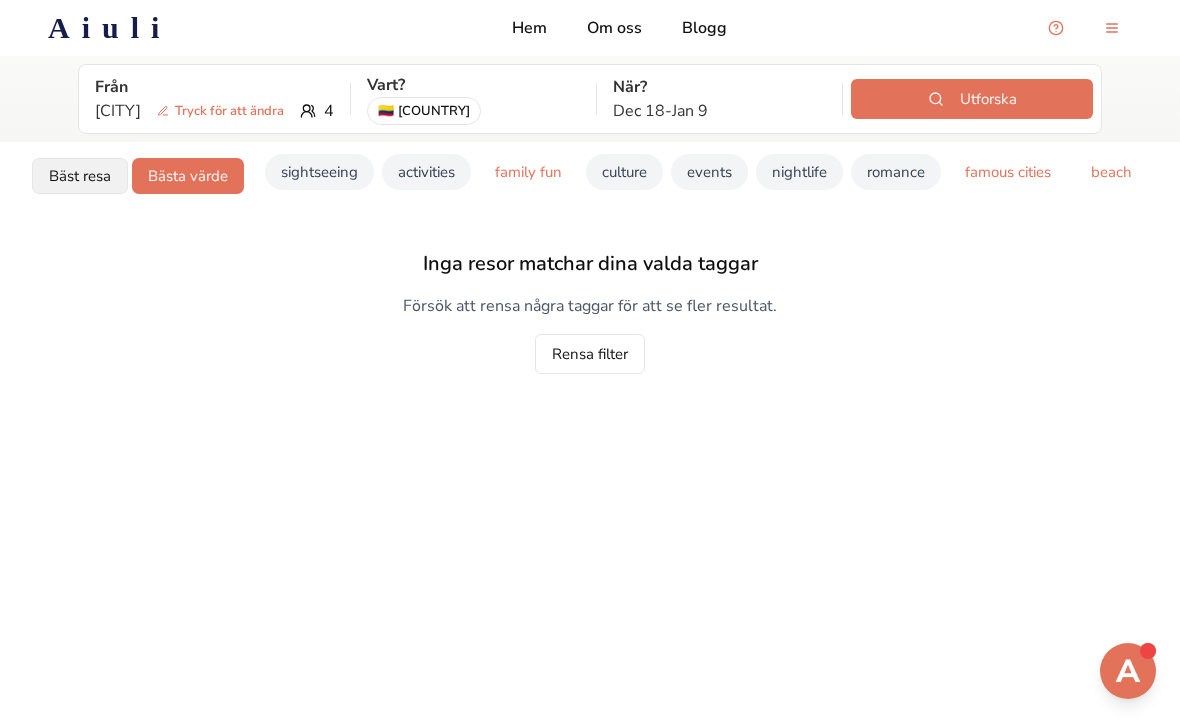 click on "Bäst resa" at bounding box center (80, 176) 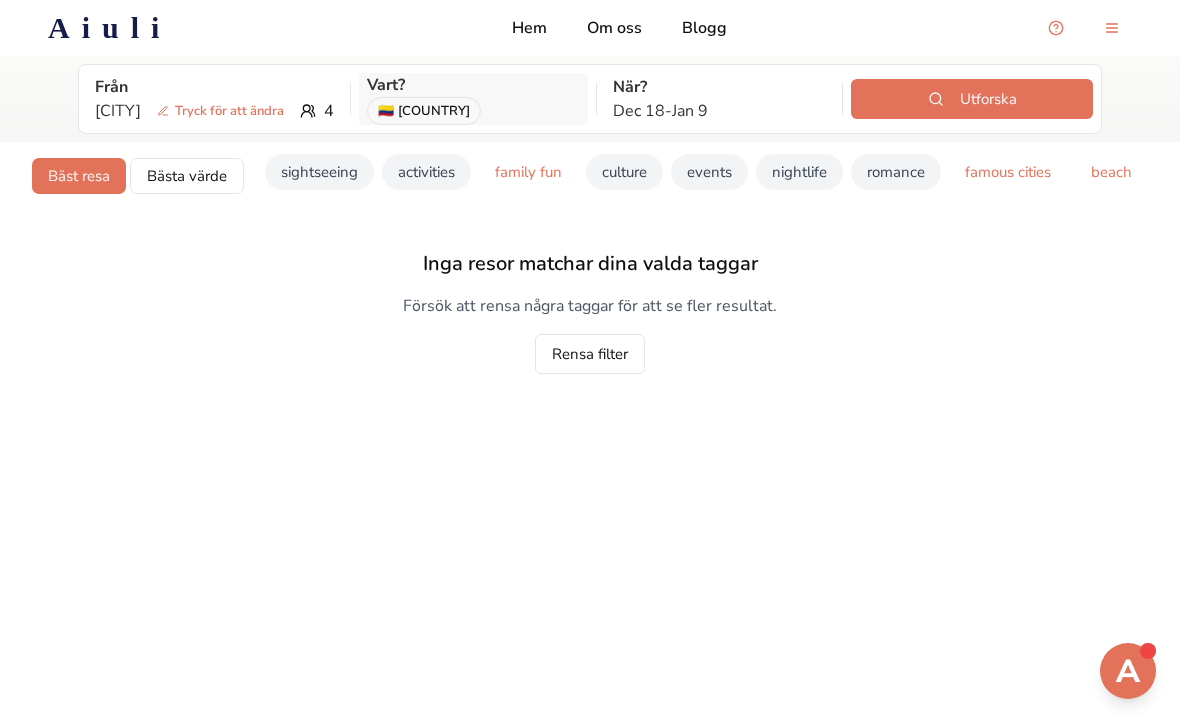 click on "🇨🇴 Colombia" at bounding box center (473, 111) 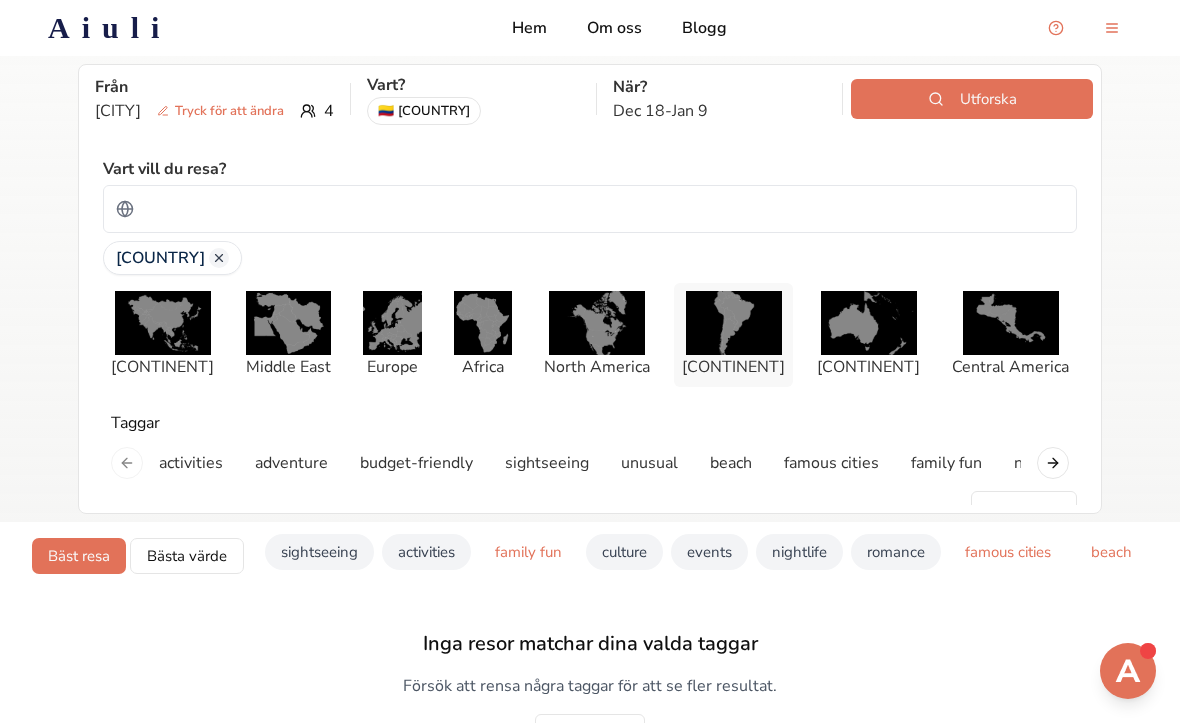 click at bounding box center [734, 323] 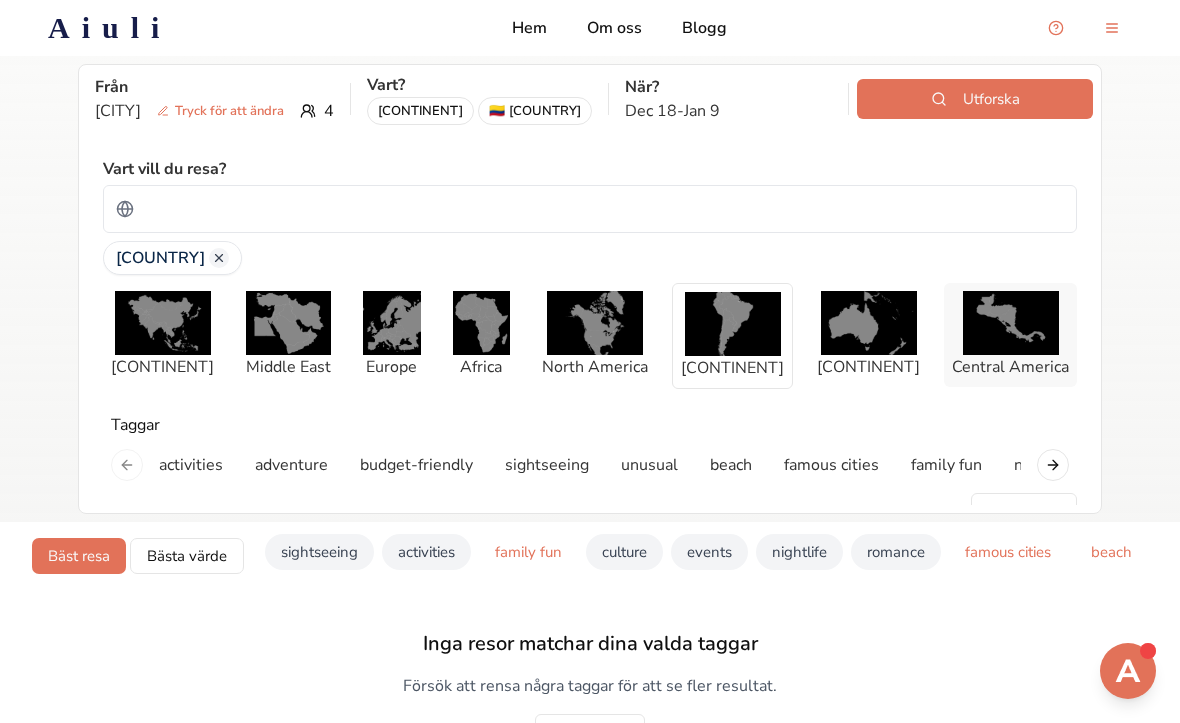 click at bounding box center [1011, 323] 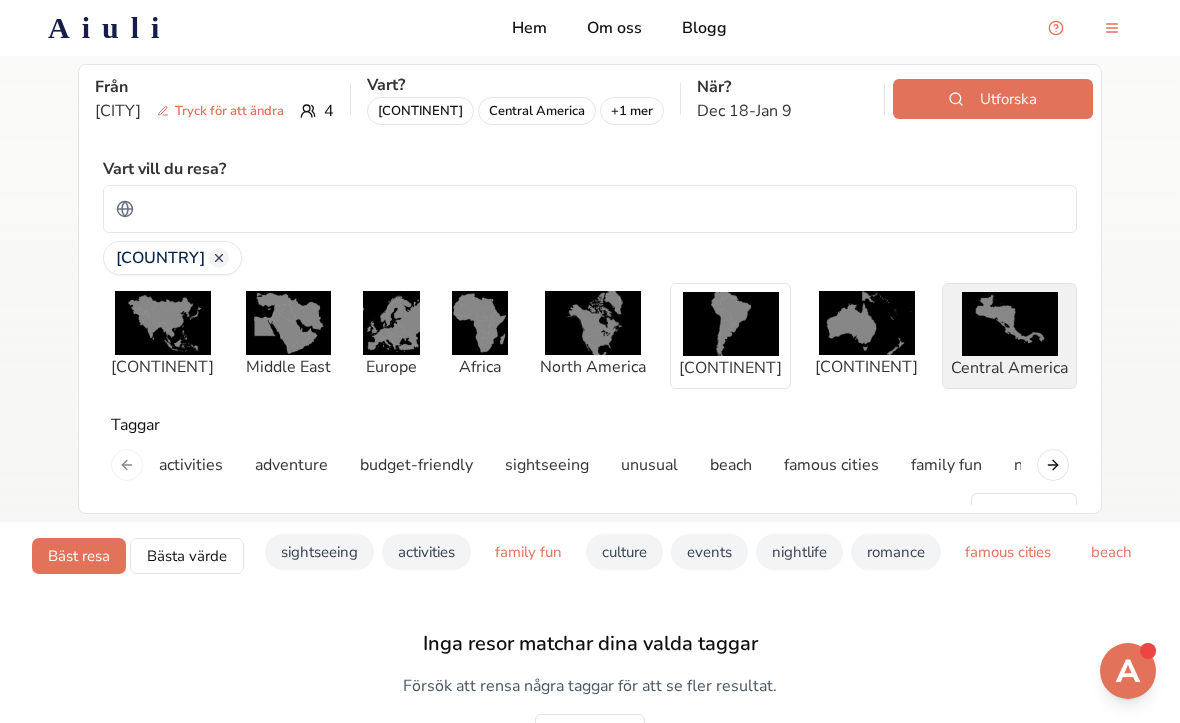 scroll, scrollTop: 1, scrollLeft: 0, axis: vertical 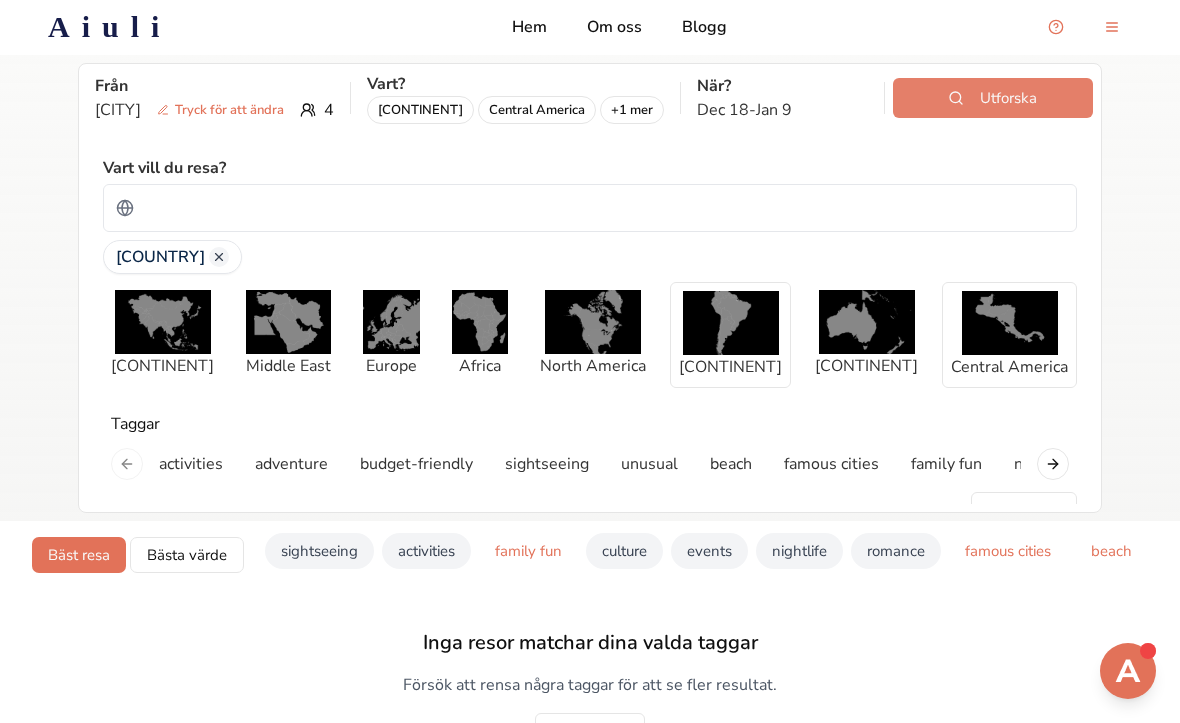 click on "Utforska" at bounding box center (993, 98) 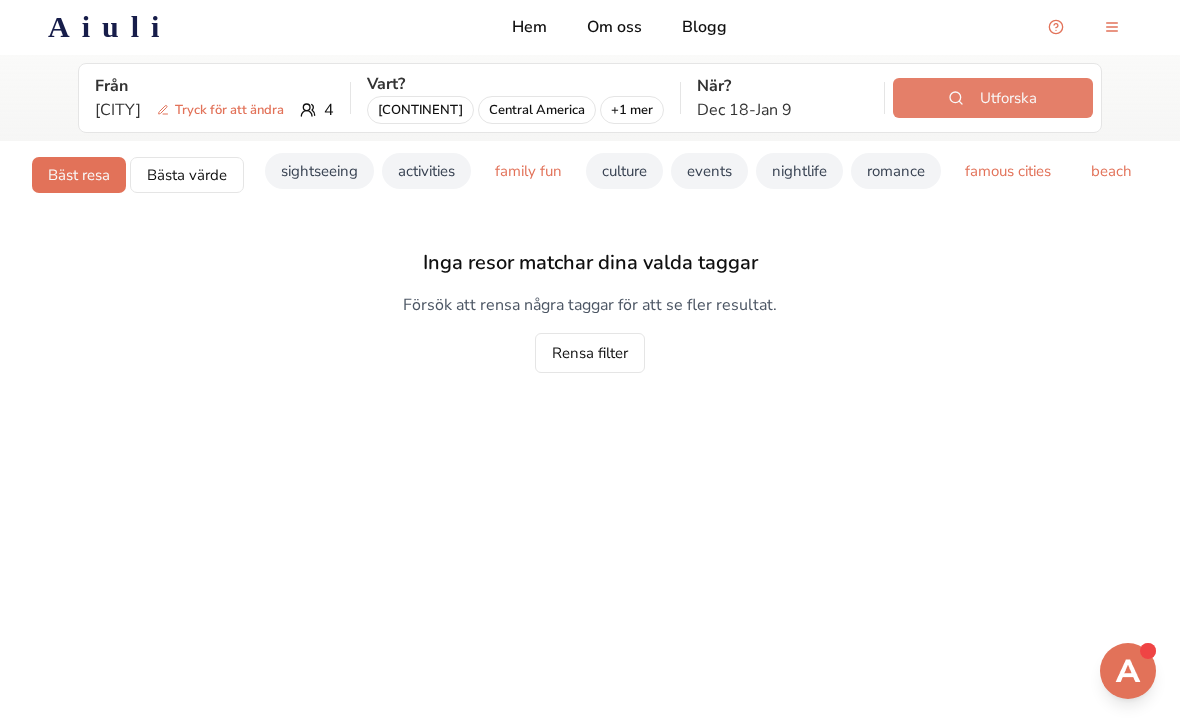 scroll, scrollTop: 0, scrollLeft: 0, axis: both 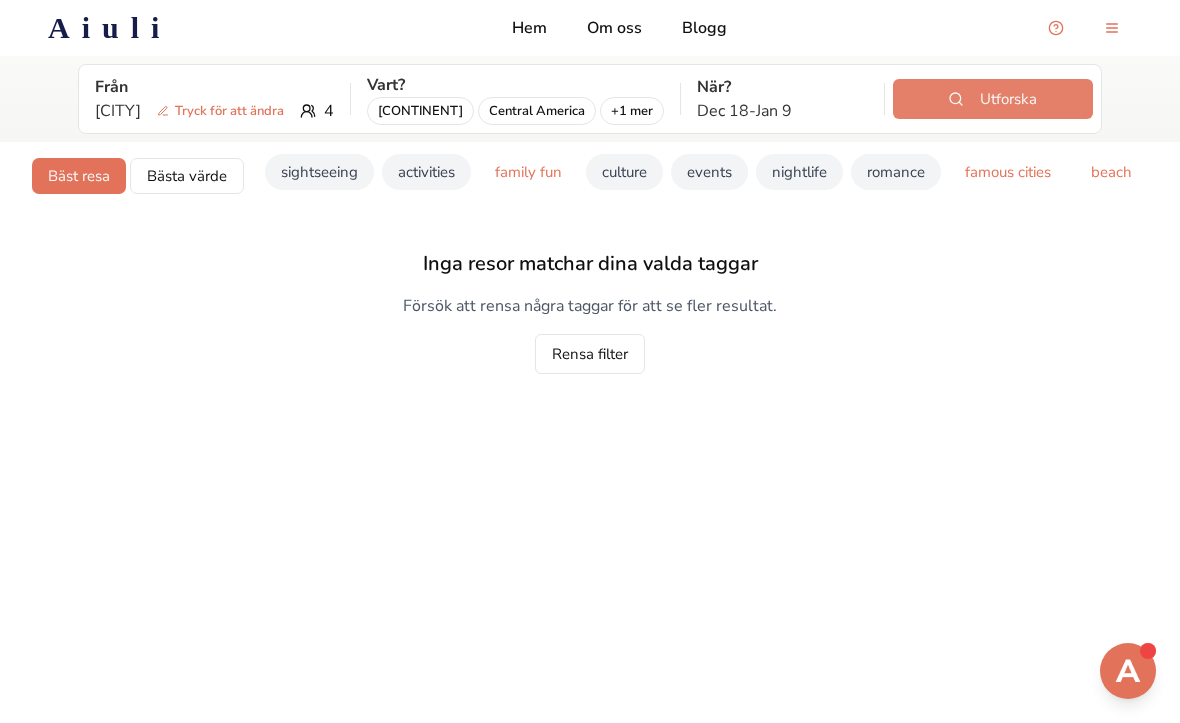 click on "Utforska" at bounding box center (993, 99) 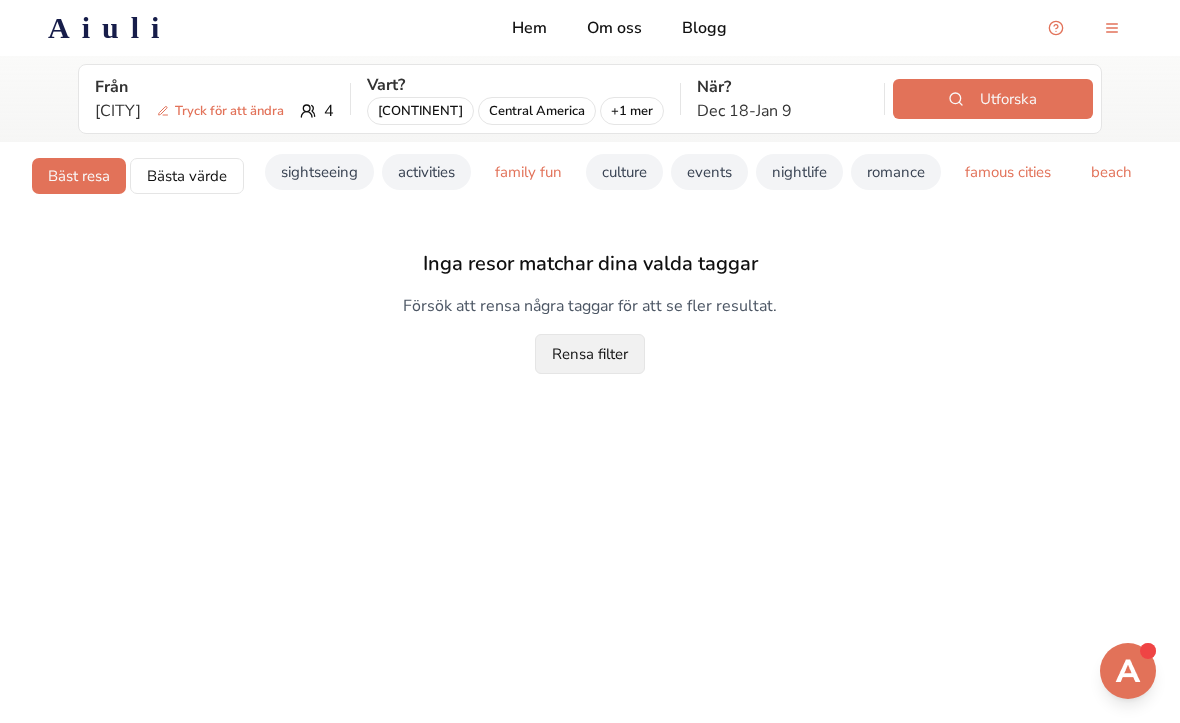 click on "Rensa filter" at bounding box center (590, 354) 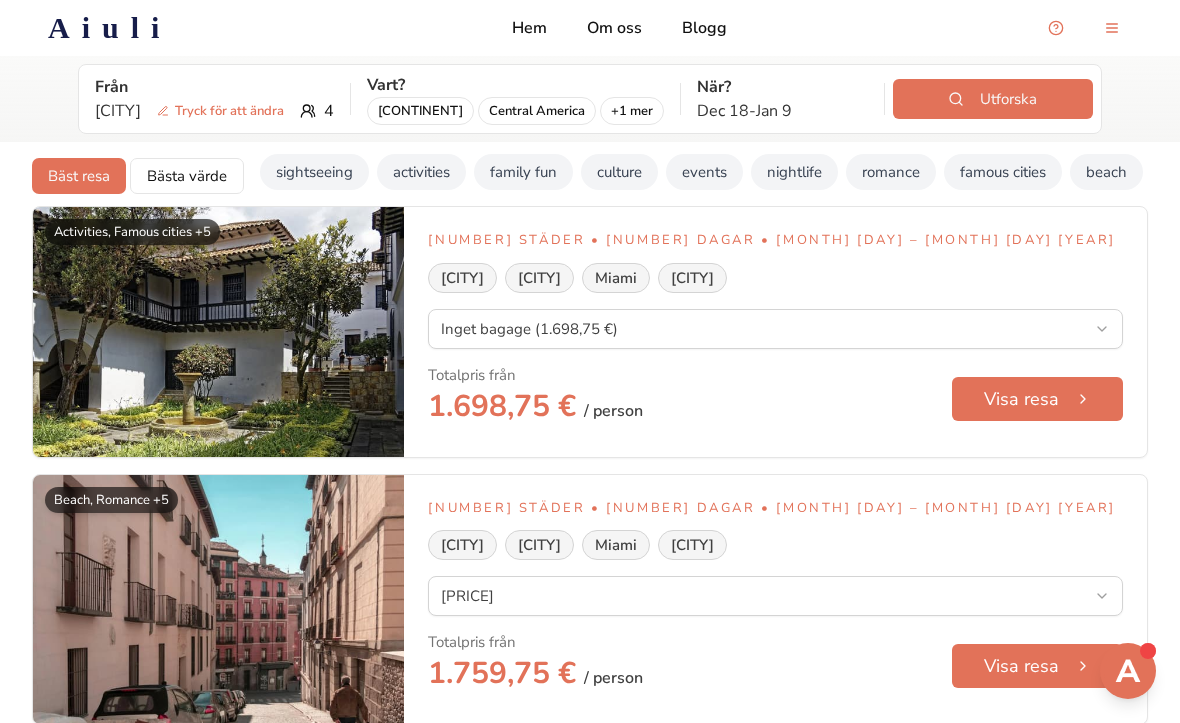 scroll, scrollTop: 0, scrollLeft: 0, axis: both 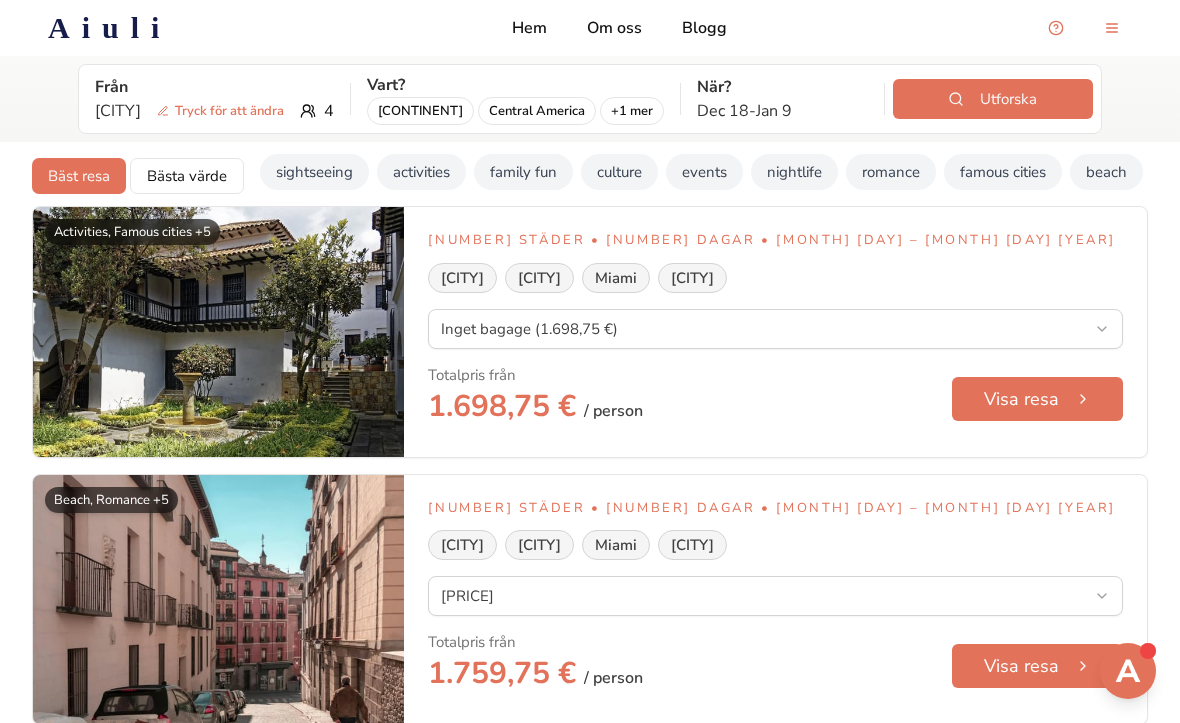click on "Utforska" at bounding box center (993, 99) 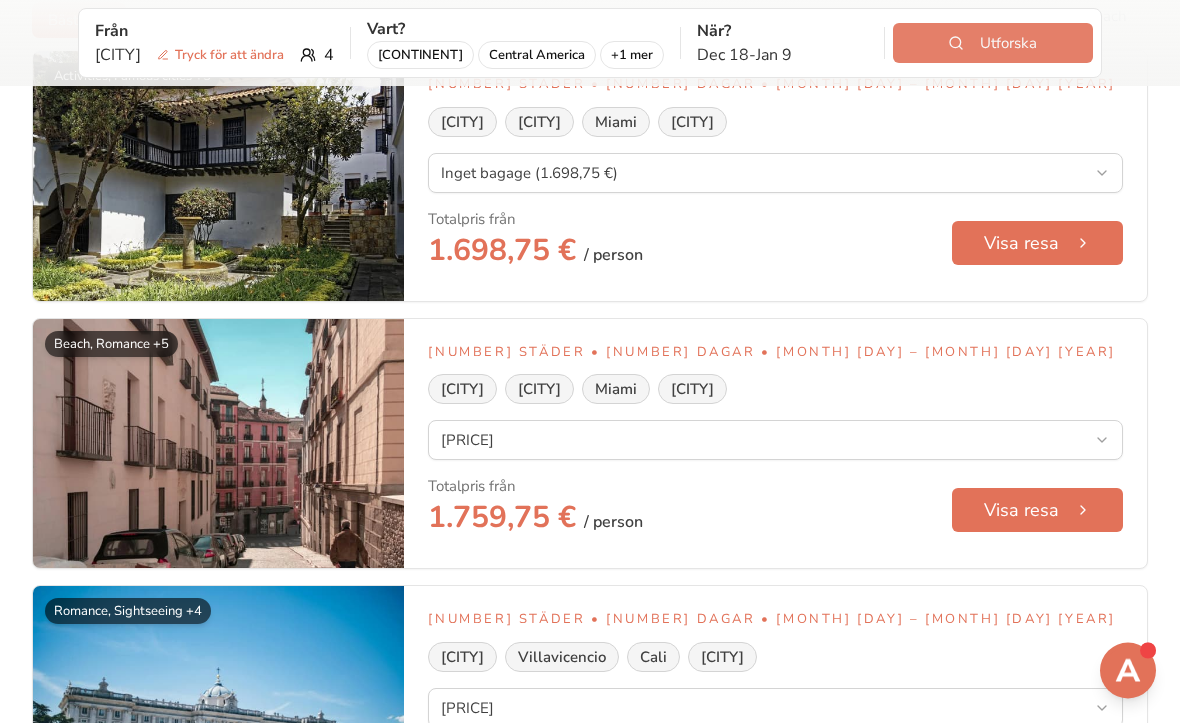 scroll, scrollTop: 0, scrollLeft: 0, axis: both 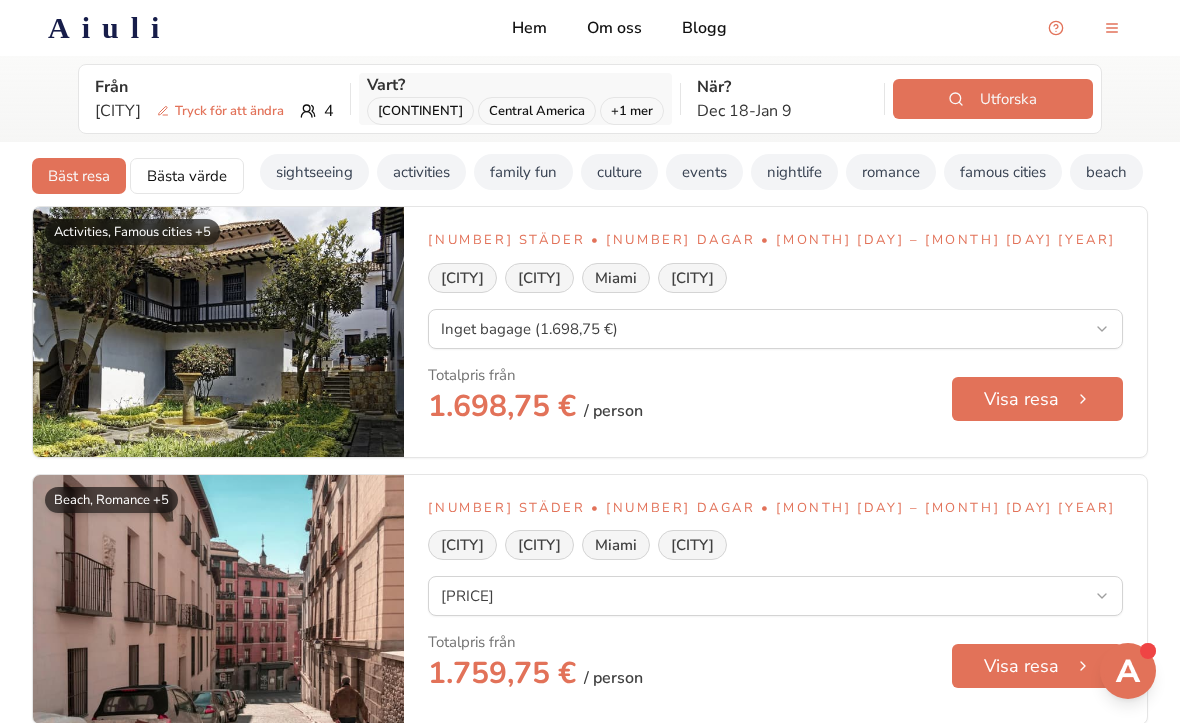 click on "+ 1   mer" at bounding box center (632, 111) 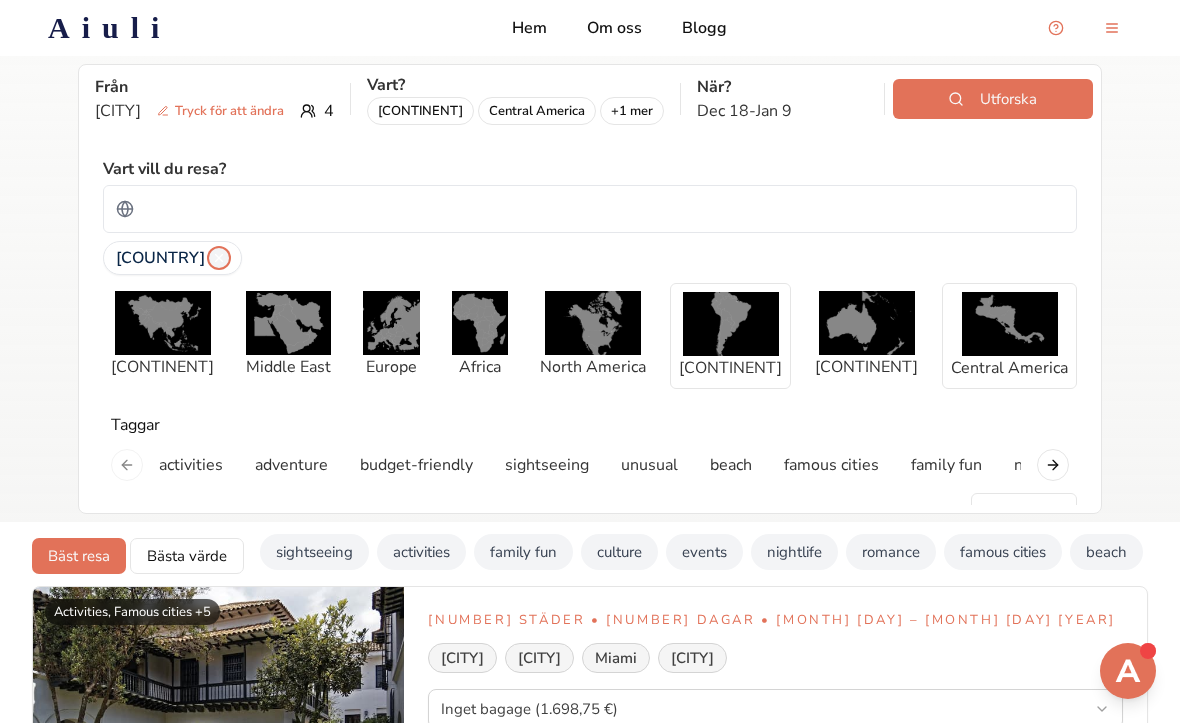 click 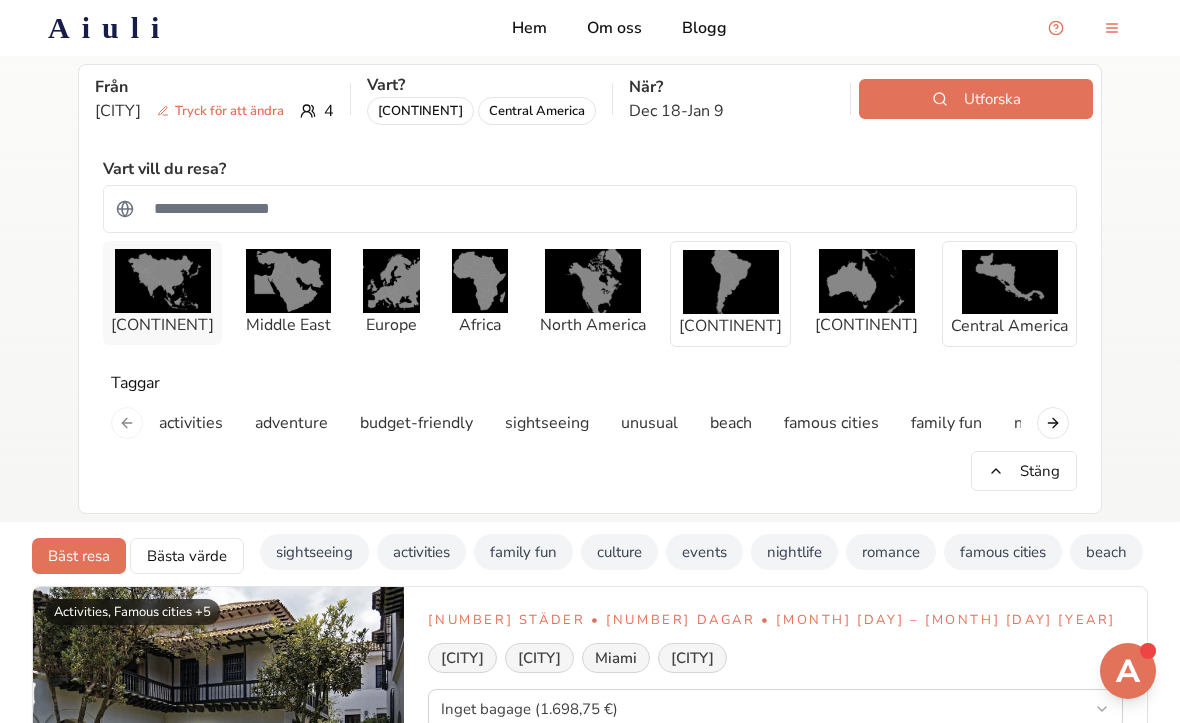 click at bounding box center [163, 281] 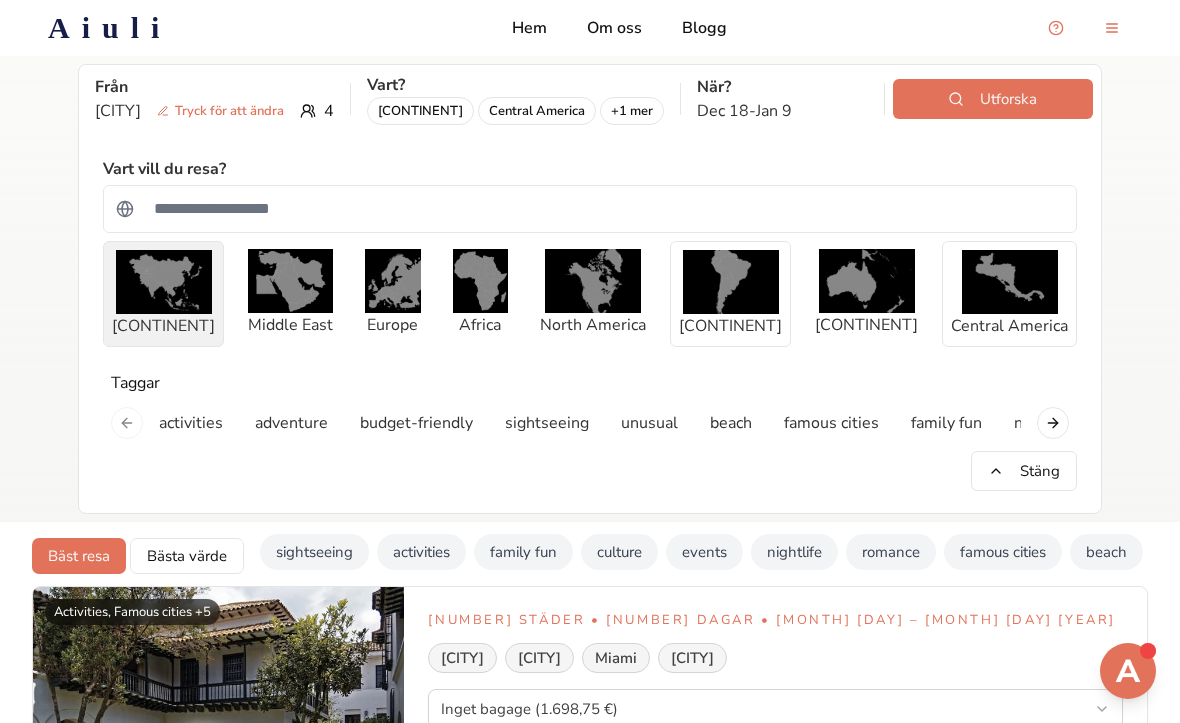 click at bounding box center (164, 282) 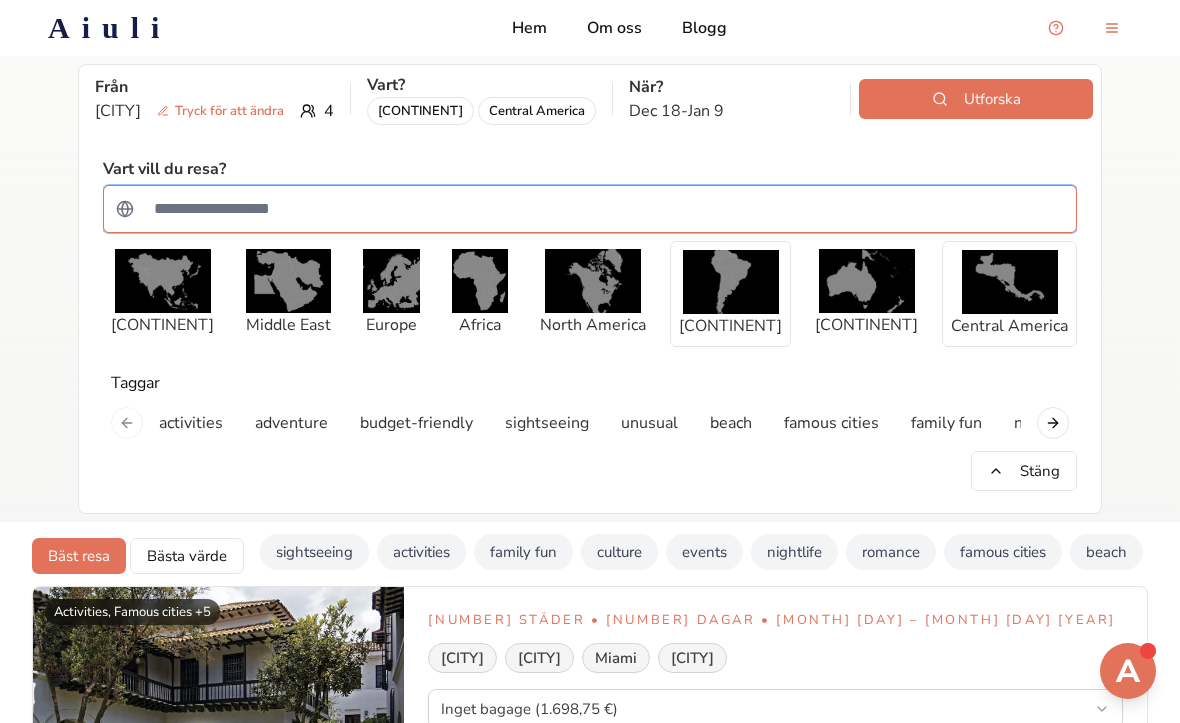 click at bounding box center [603, 209] 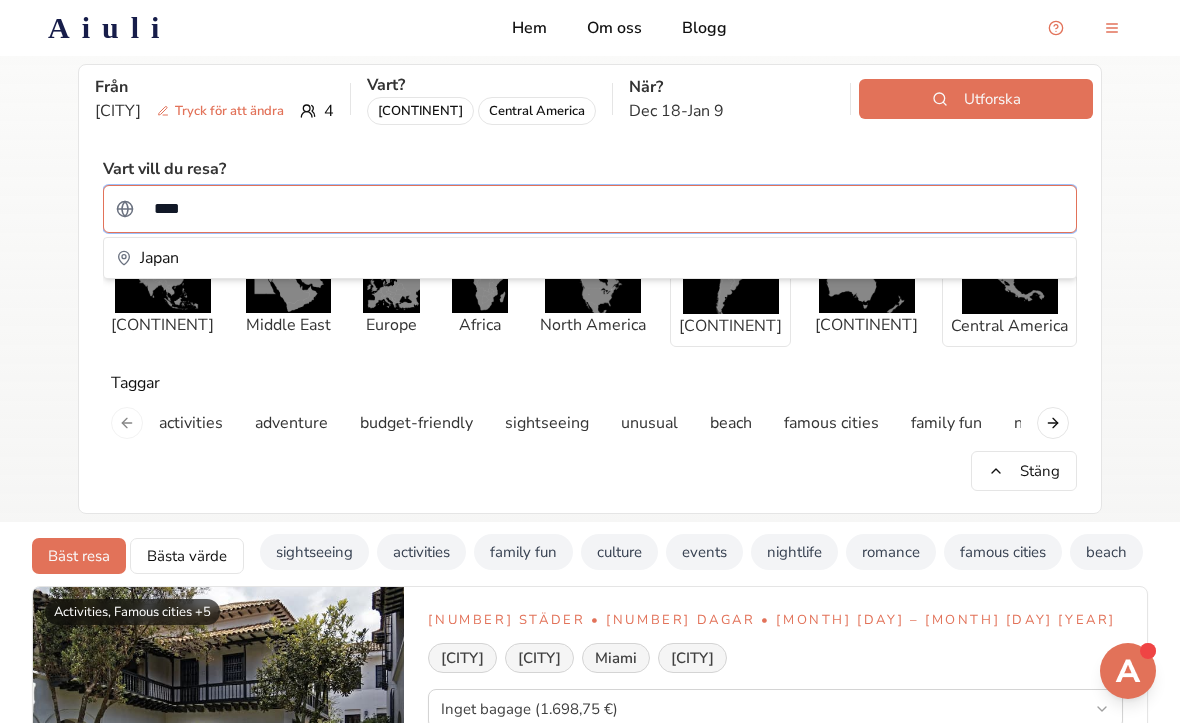 type on "*****" 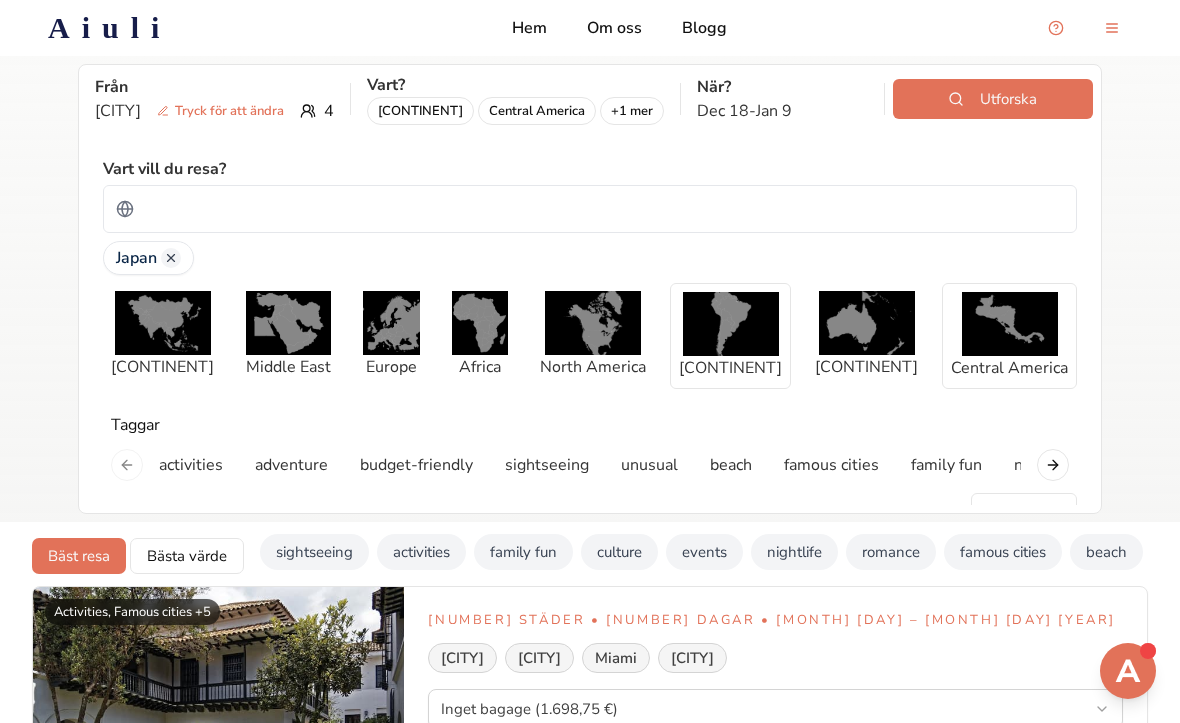 scroll, scrollTop: 1, scrollLeft: 0, axis: vertical 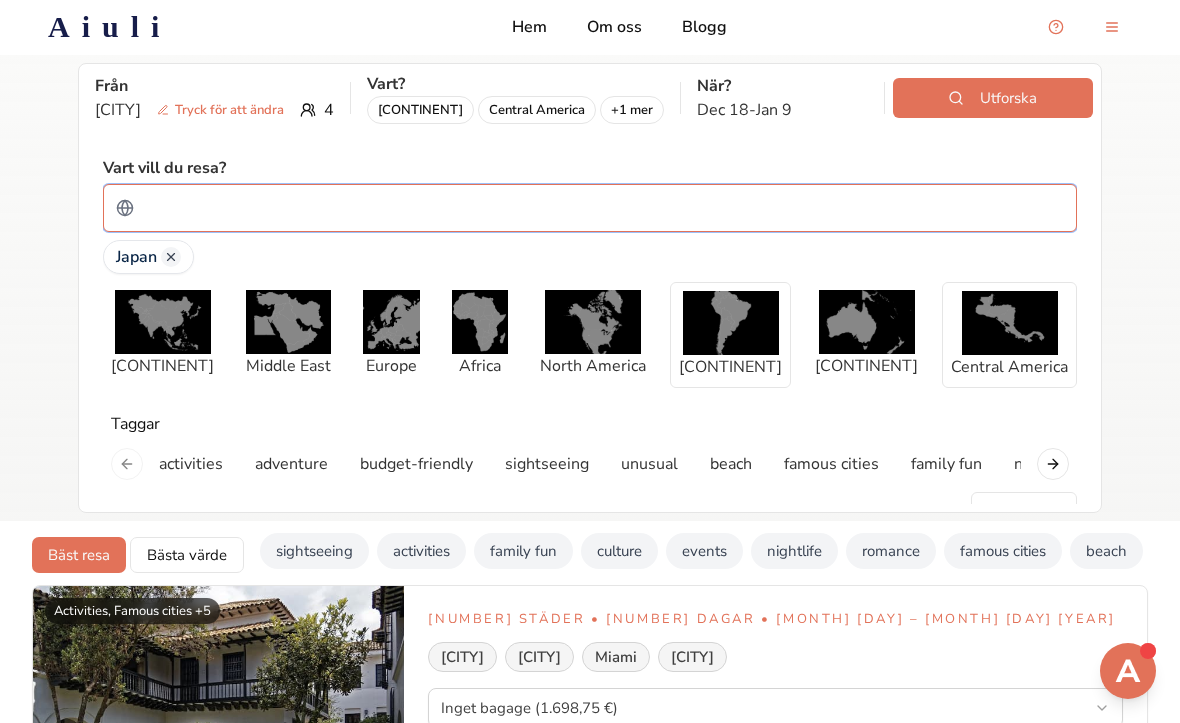 click at bounding box center [603, 208] 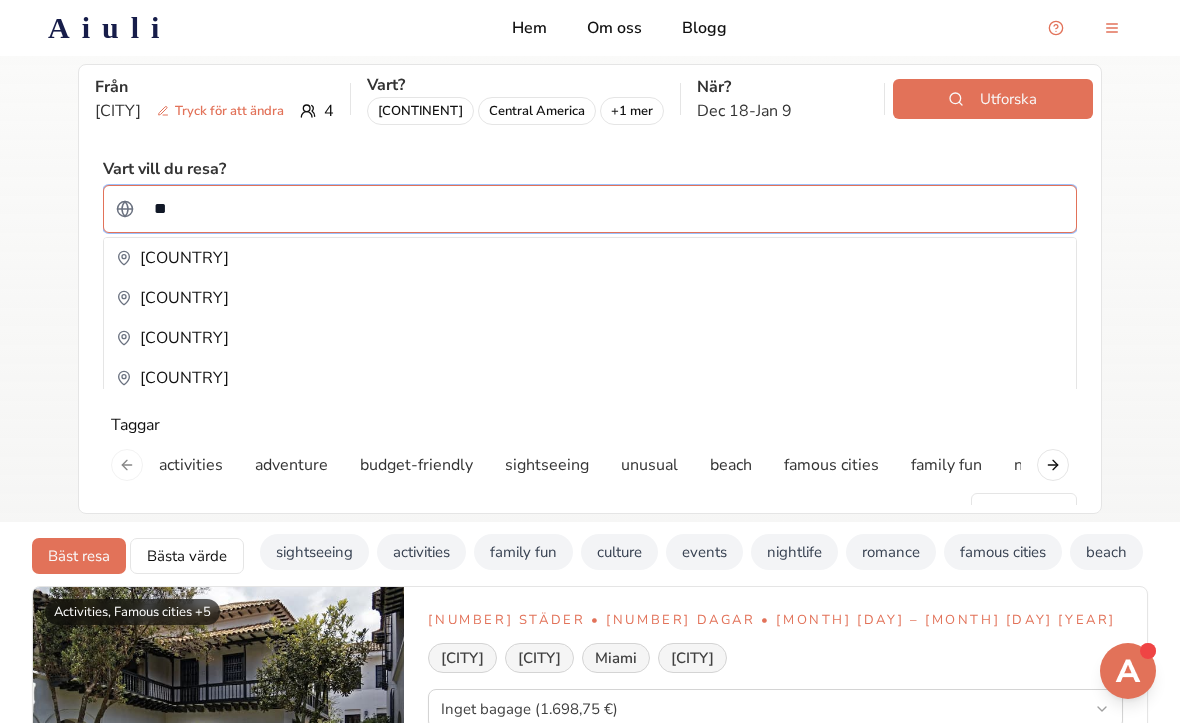 type on "*" 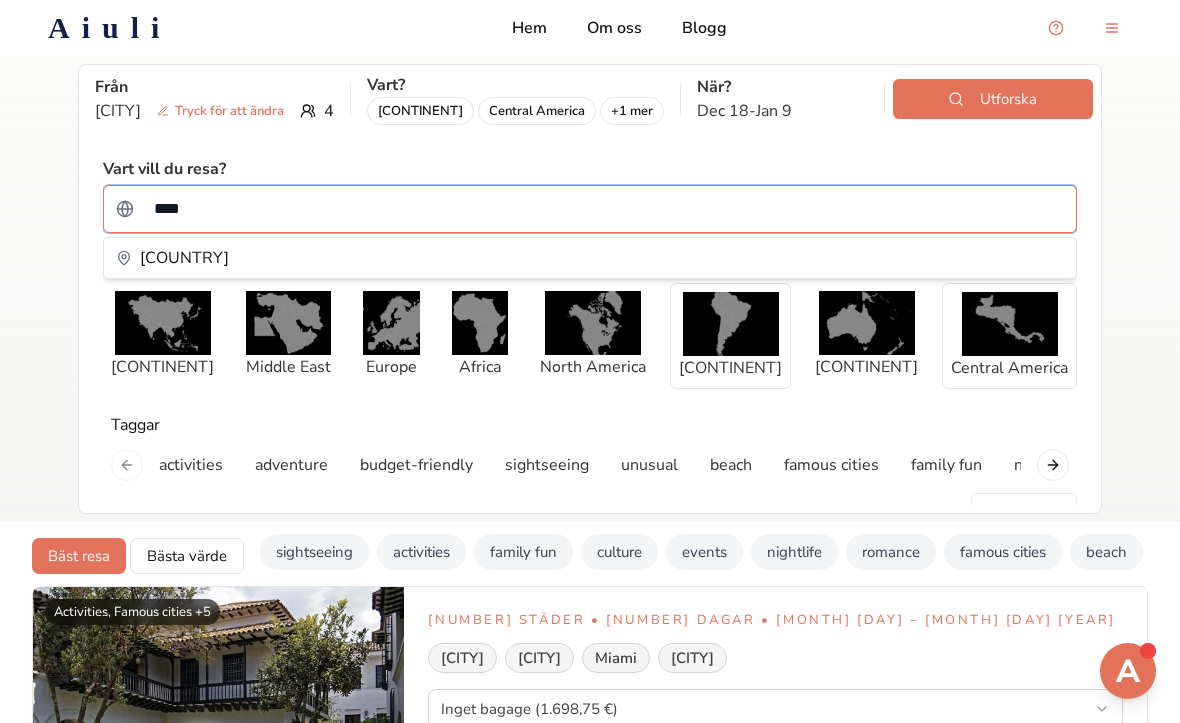 type on "*****" 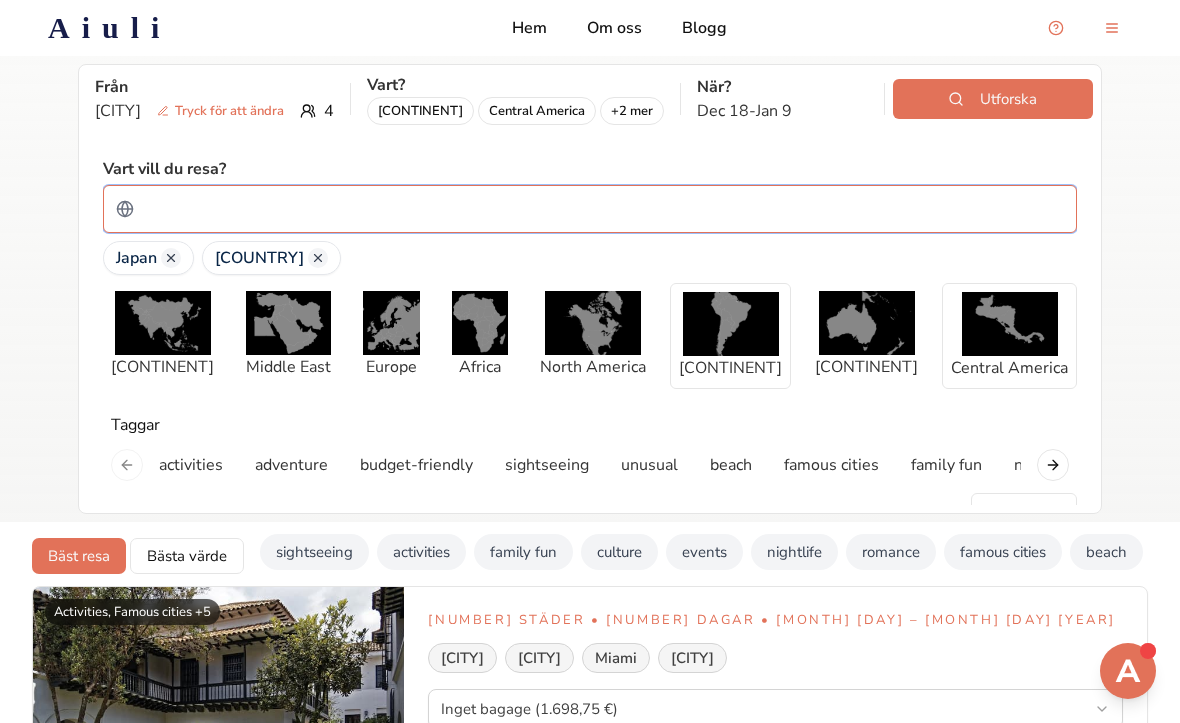 click at bounding box center [603, 209] 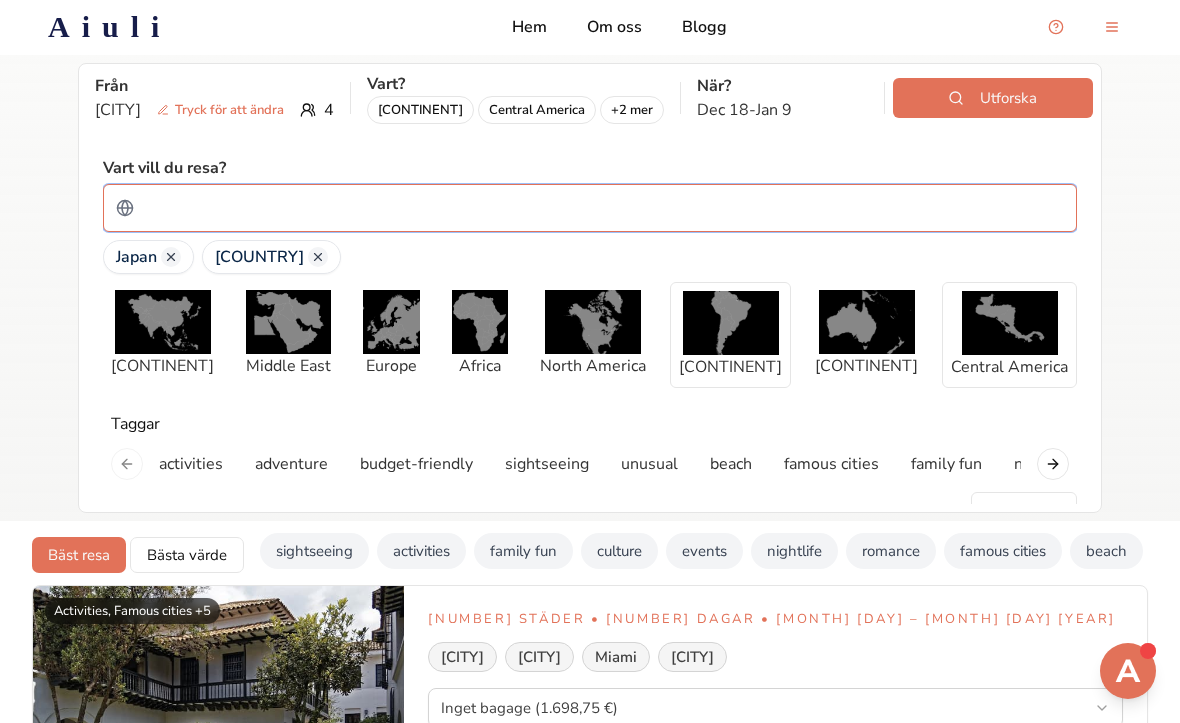 scroll, scrollTop: 0, scrollLeft: 0, axis: both 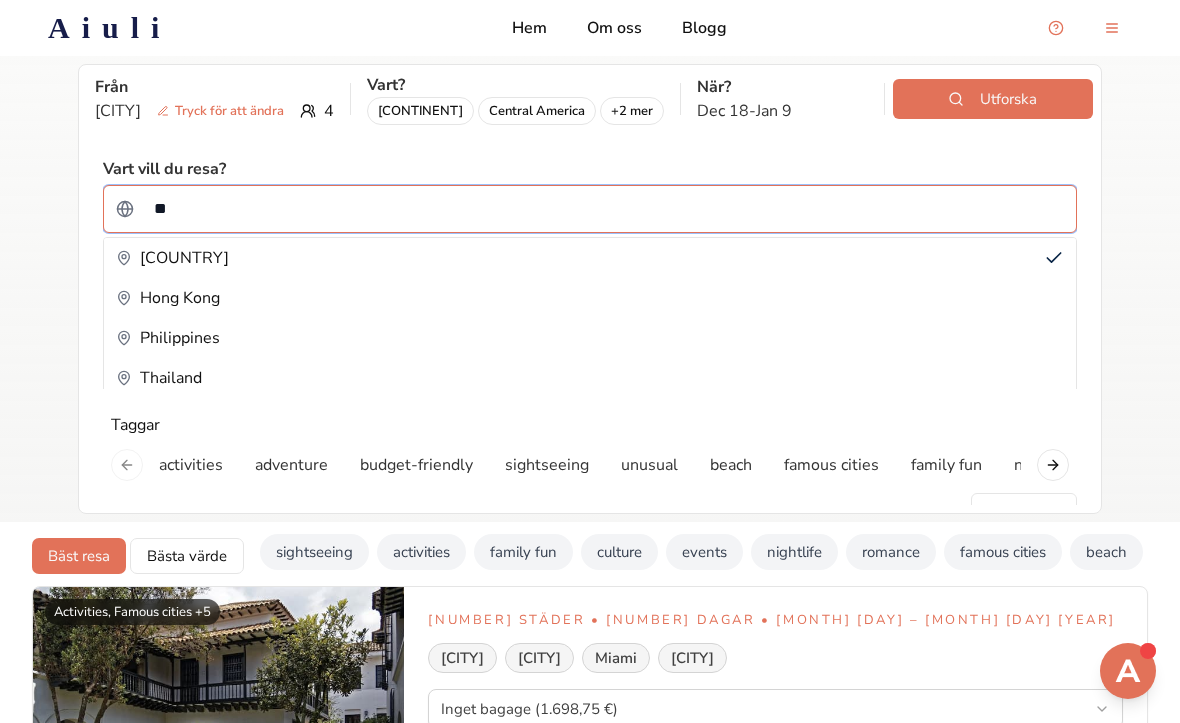 type on "***" 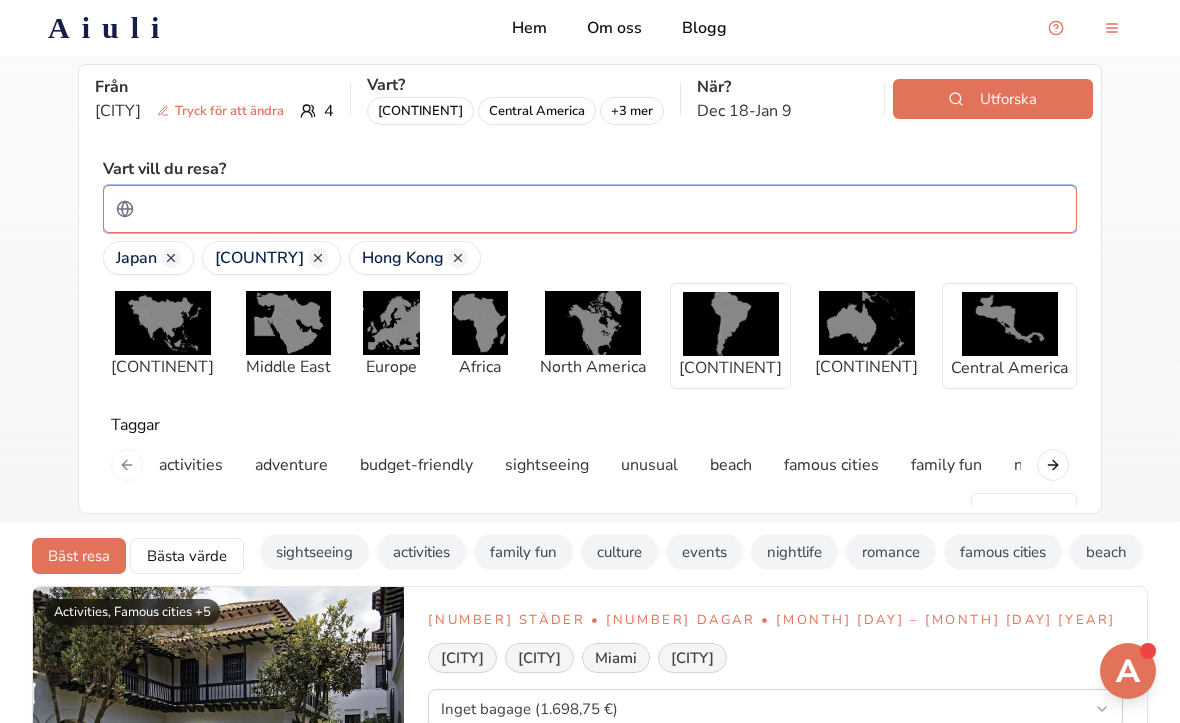click at bounding box center [603, 209] 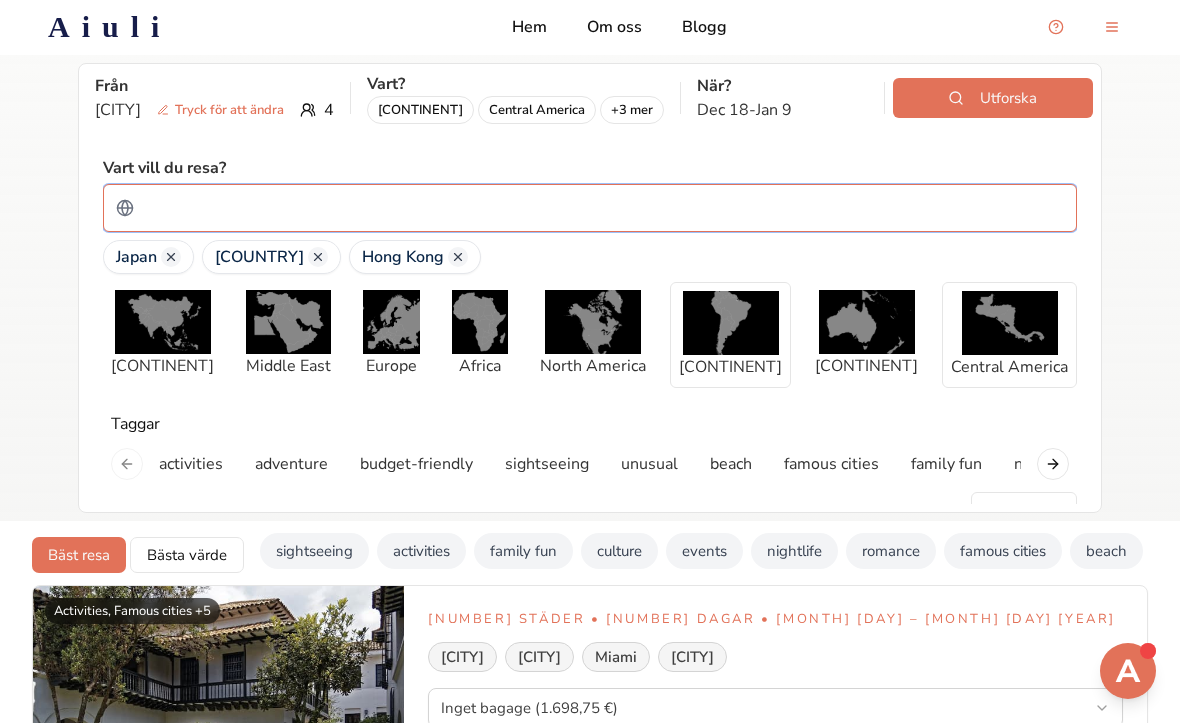 scroll, scrollTop: 0, scrollLeft: 0, axis: both 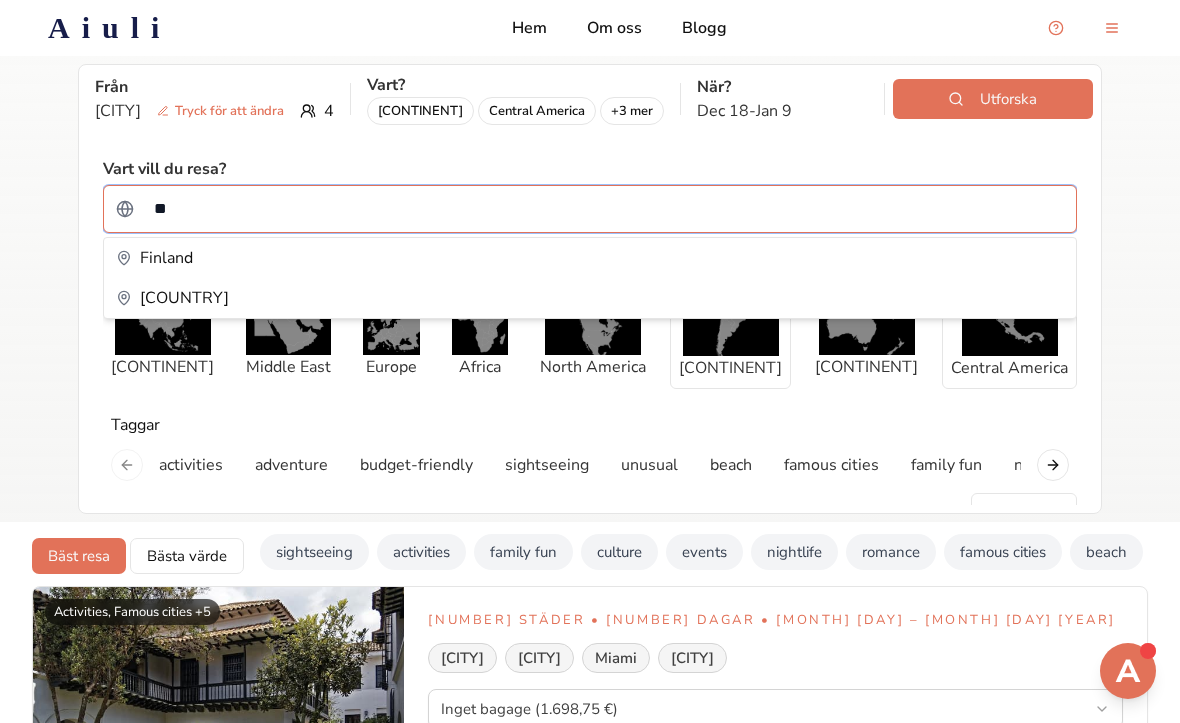 type on "*" 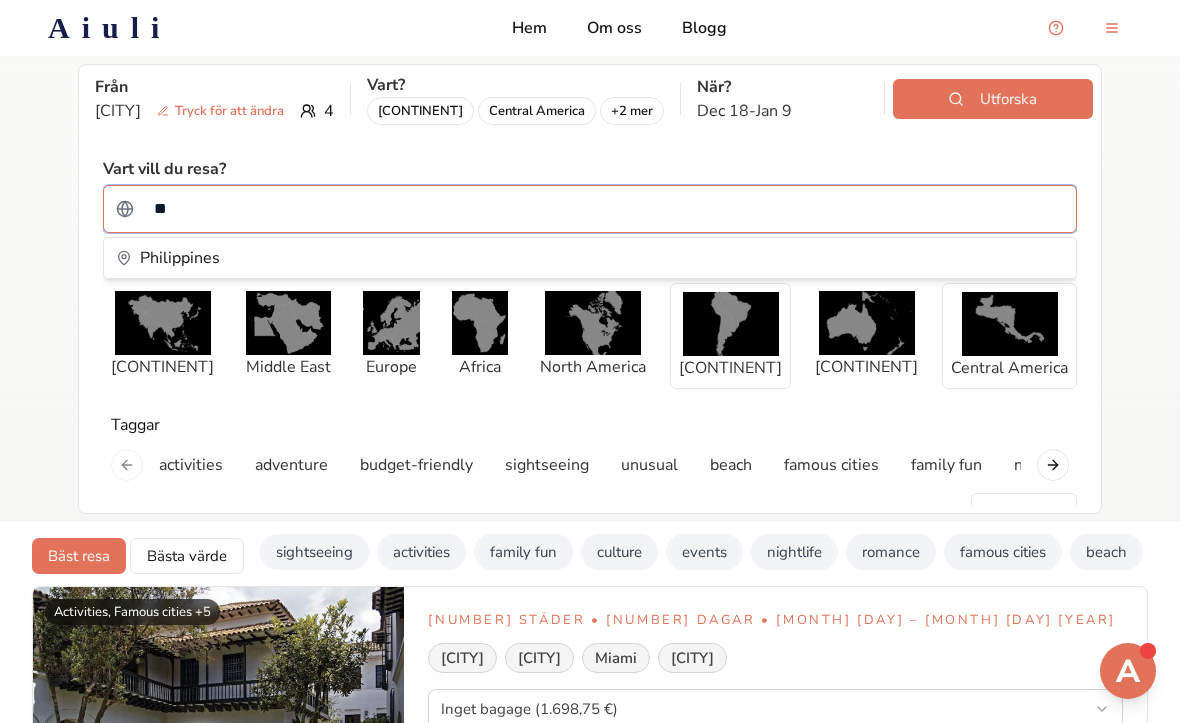 type on "***" 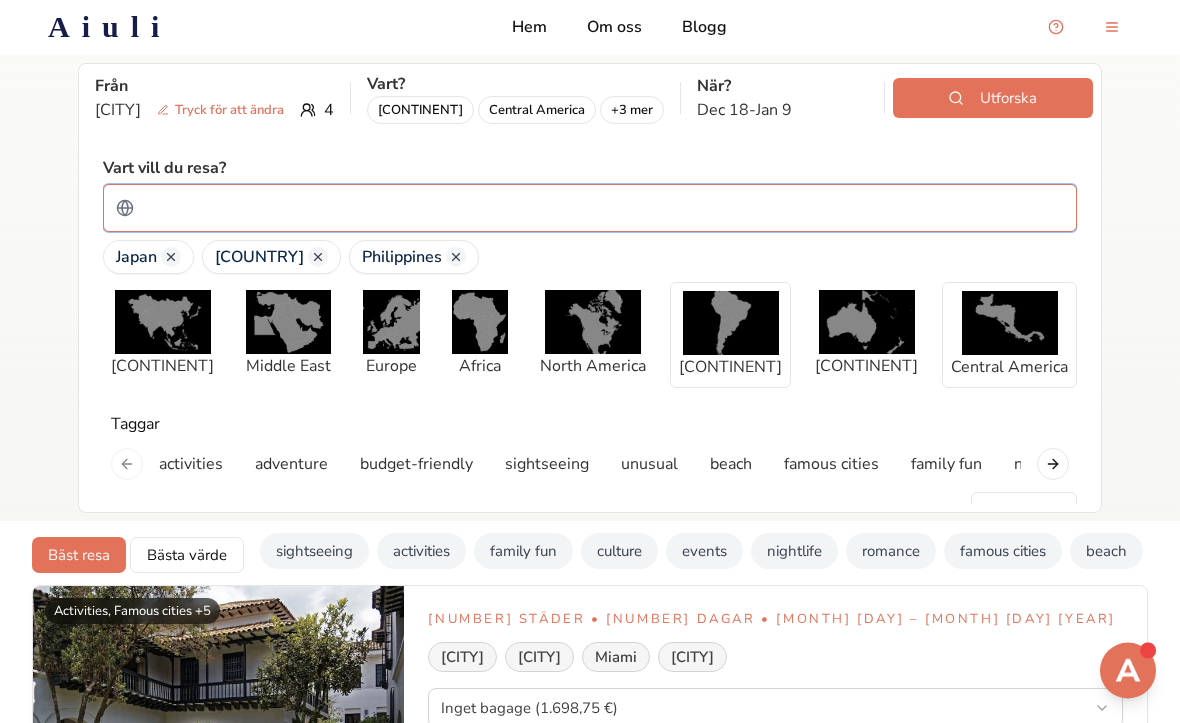 click at bounding box center [603, 209] 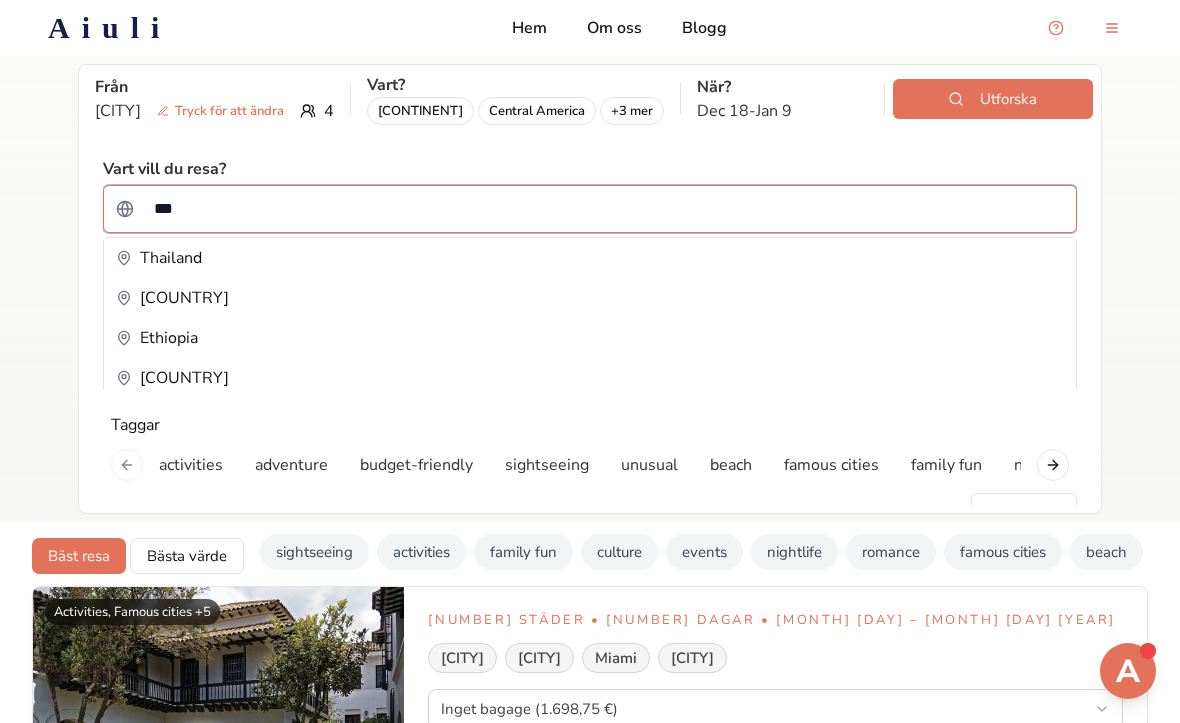 type on "****" 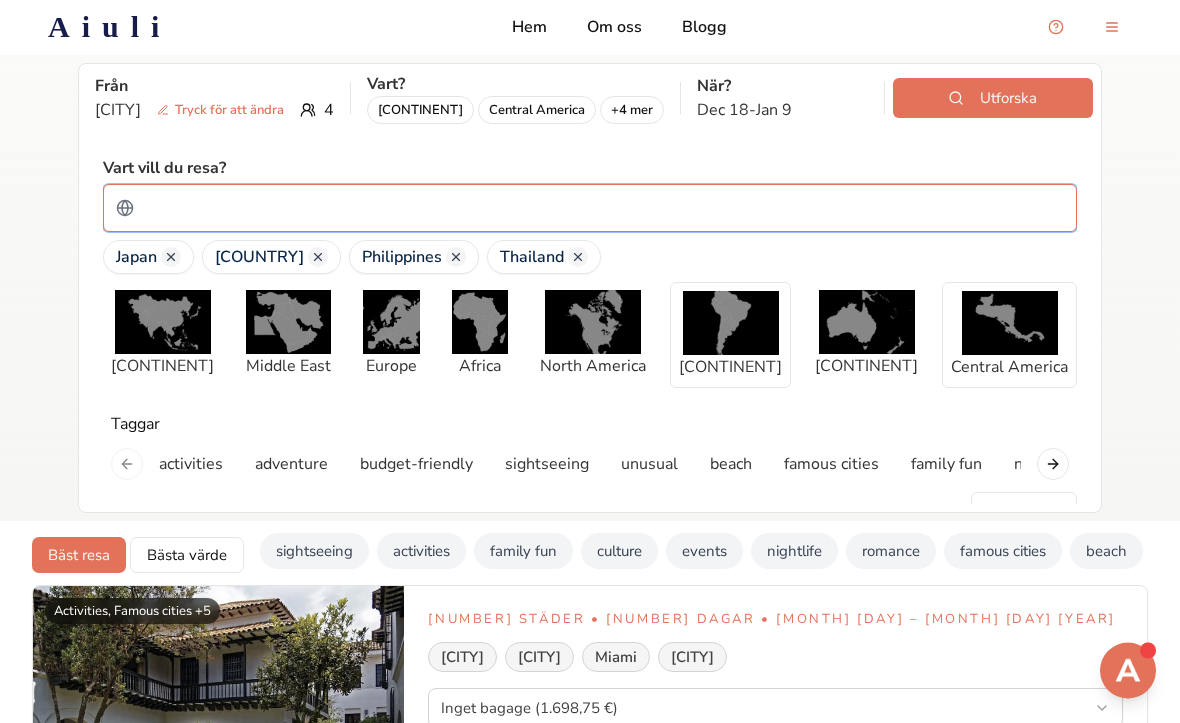 click at bounding box center (603, 209) 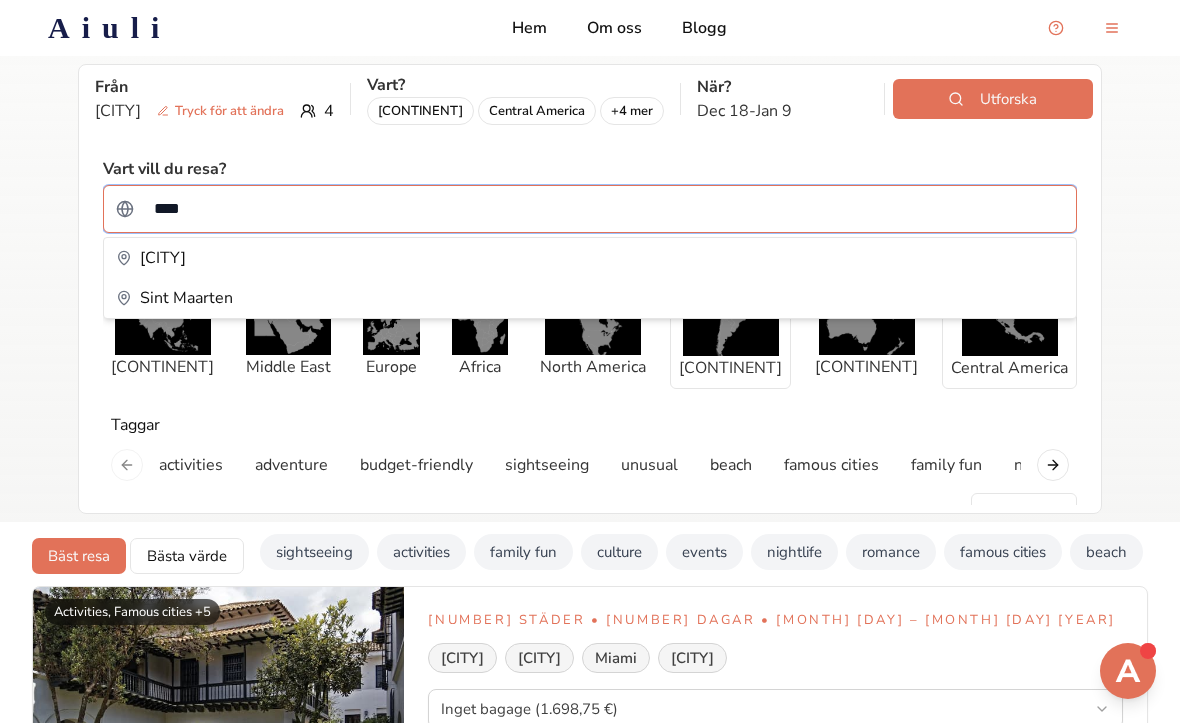 type on "*****" 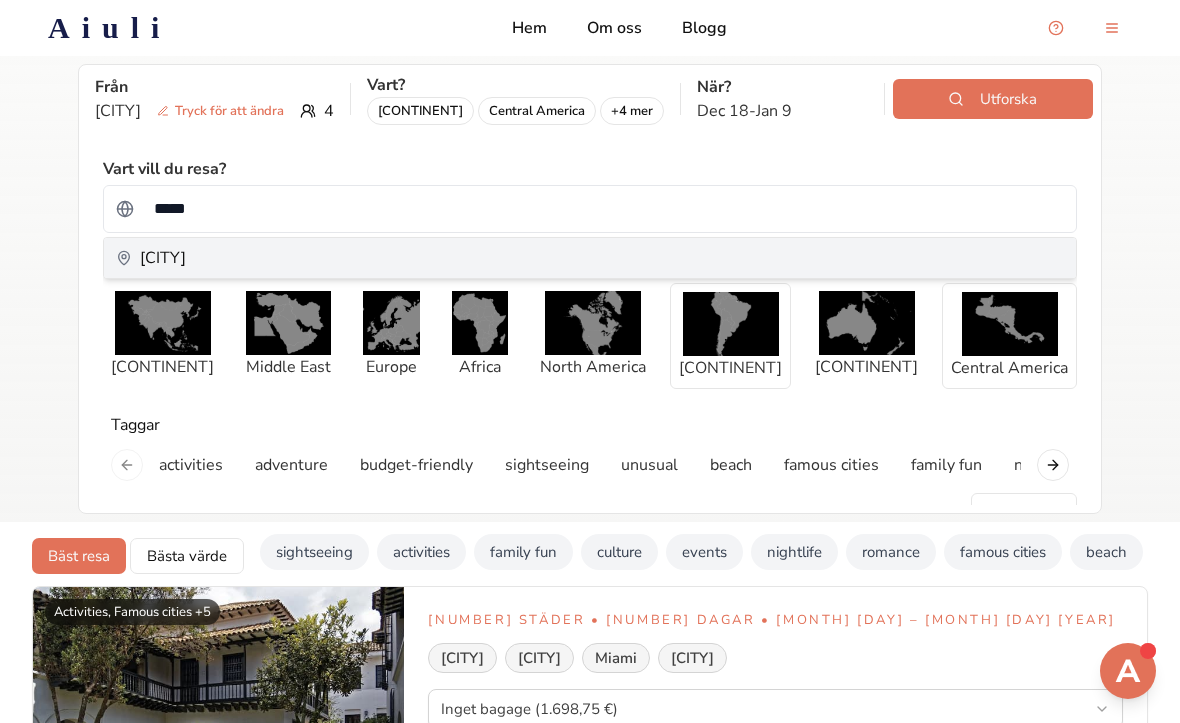 type 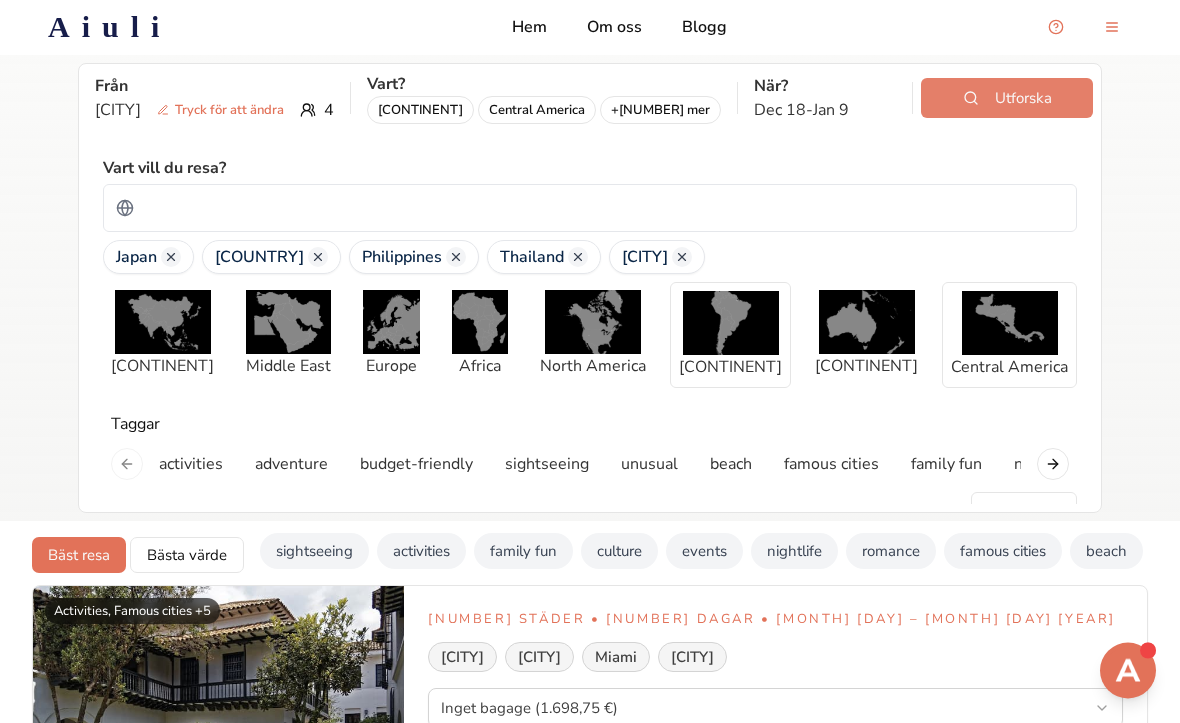 click on "Utforska" at bounding box center [1007, 99] 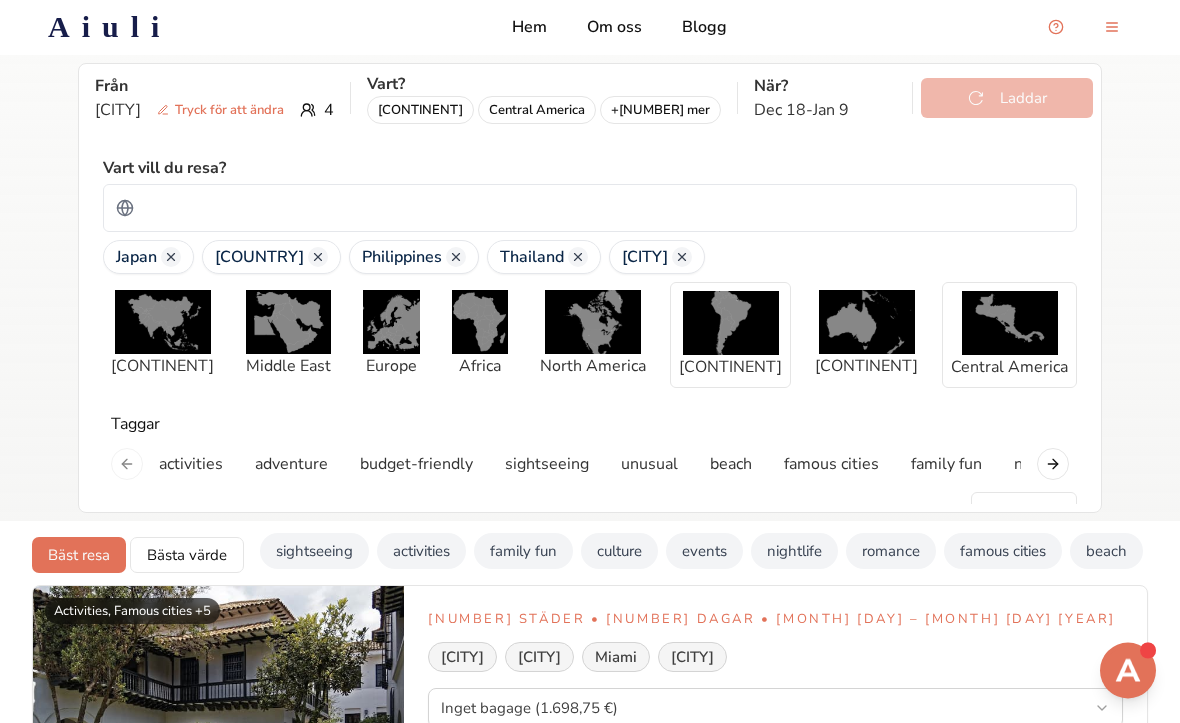 scroll, scrollTop: 1, scrollLeft: 0, axis: vertical 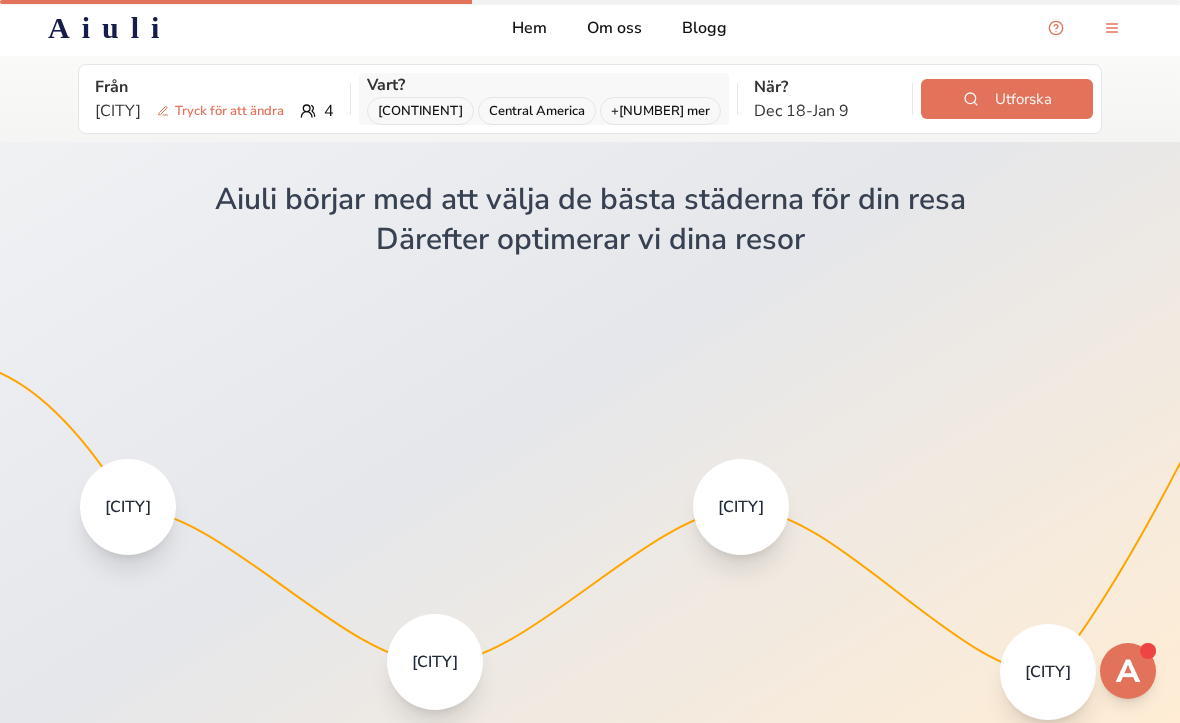 click on "Vart?" at bounding box center (544, 85) 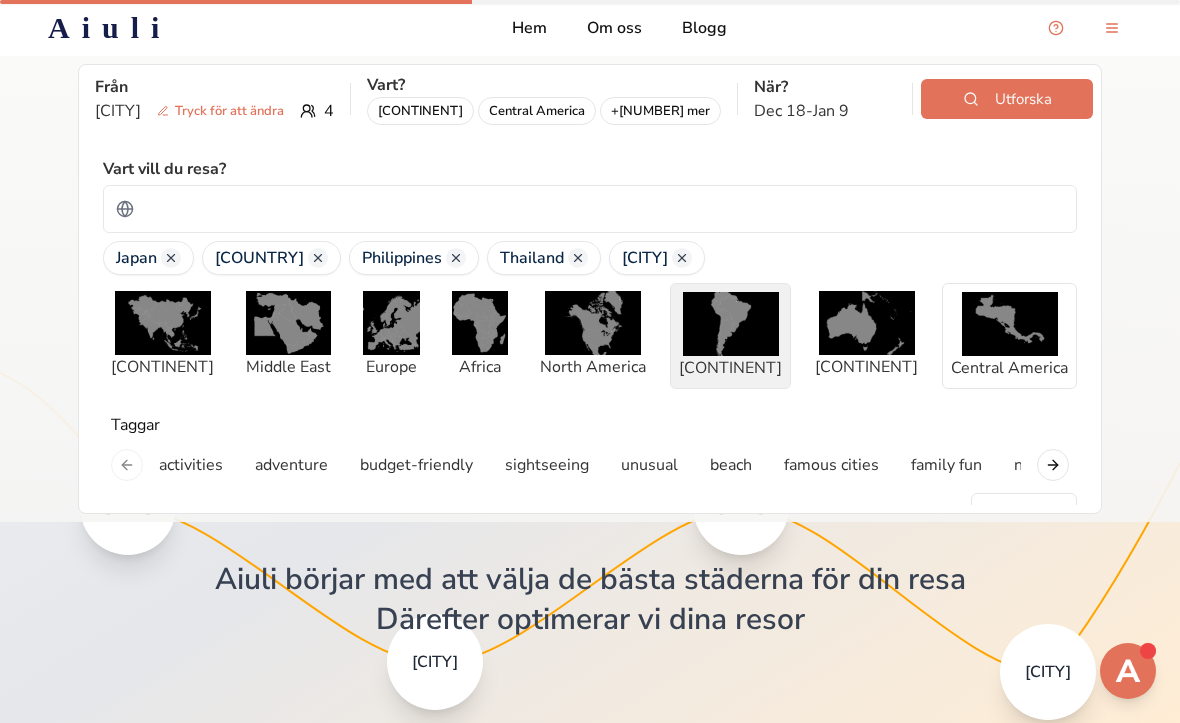 click at bounding box center [731, 324] 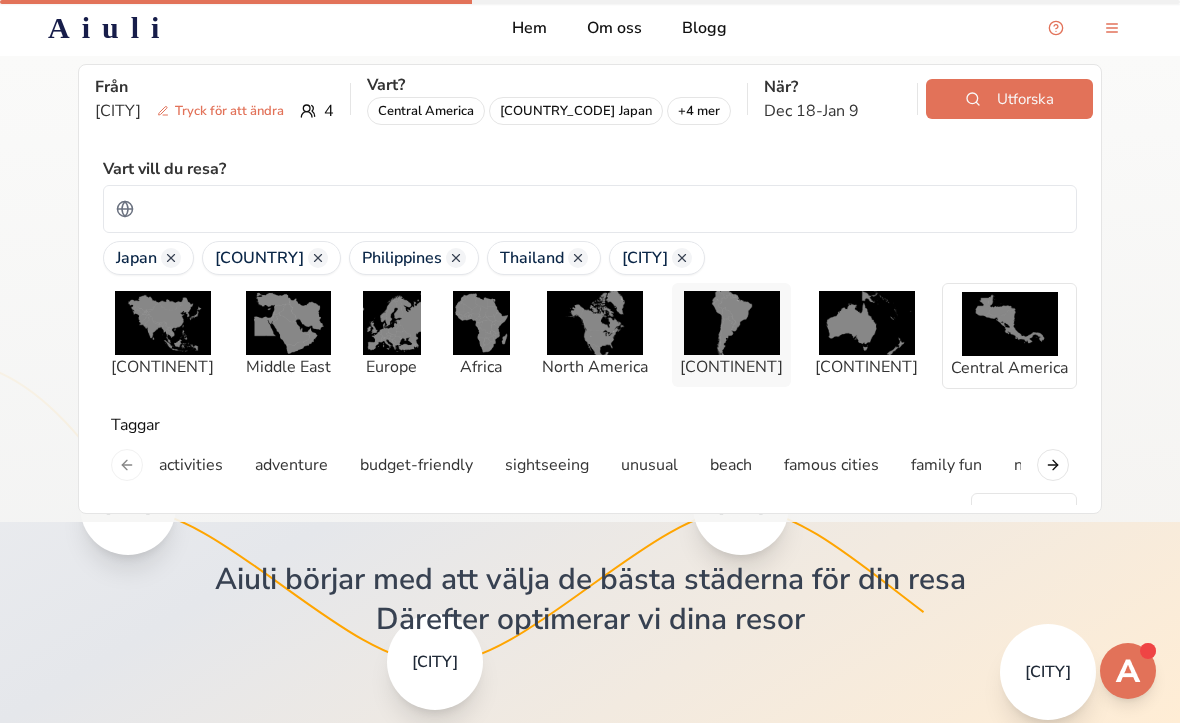 click on "Utforska" at bounding box center [1009, 99] 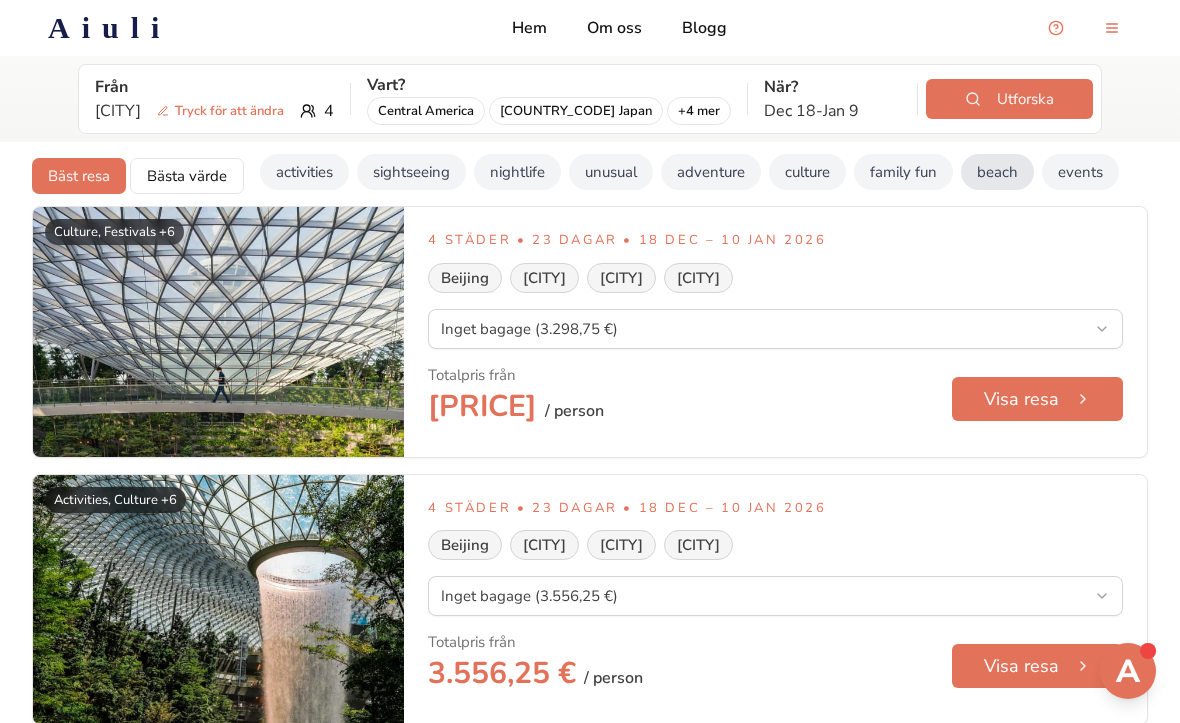 click on "beach" at bounding box center (997, 172) 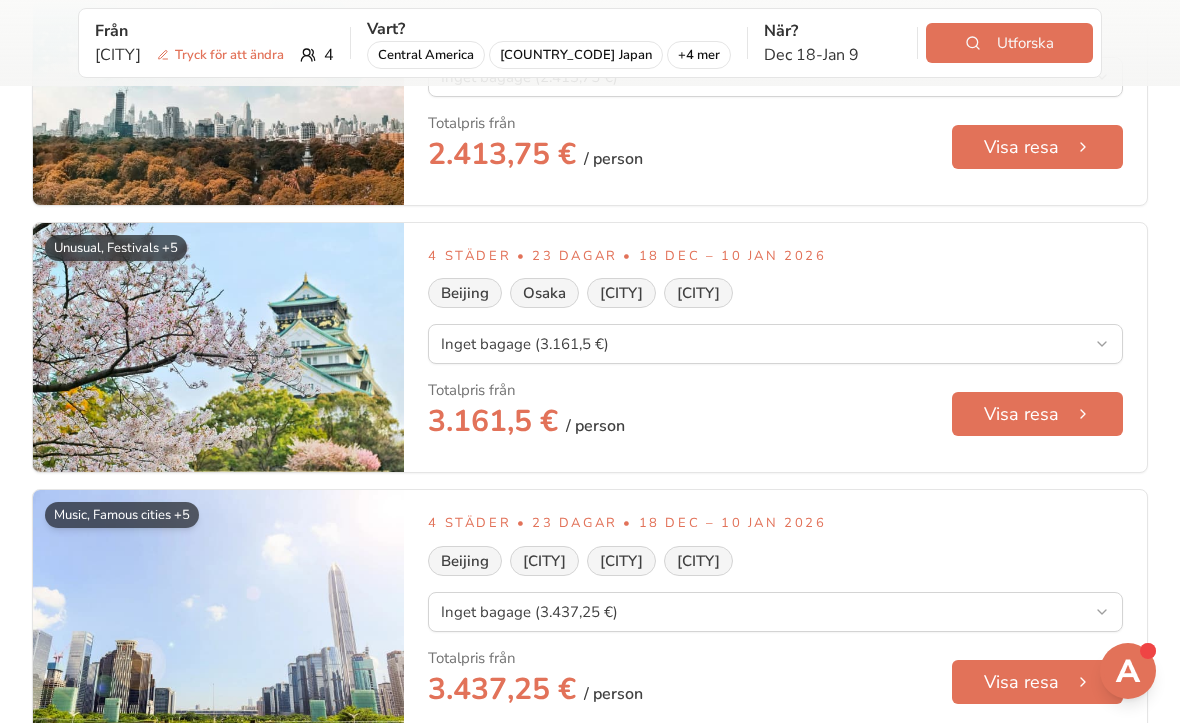 scroll, scrollTop: 211, scrollLeft: 0, axis: vertical 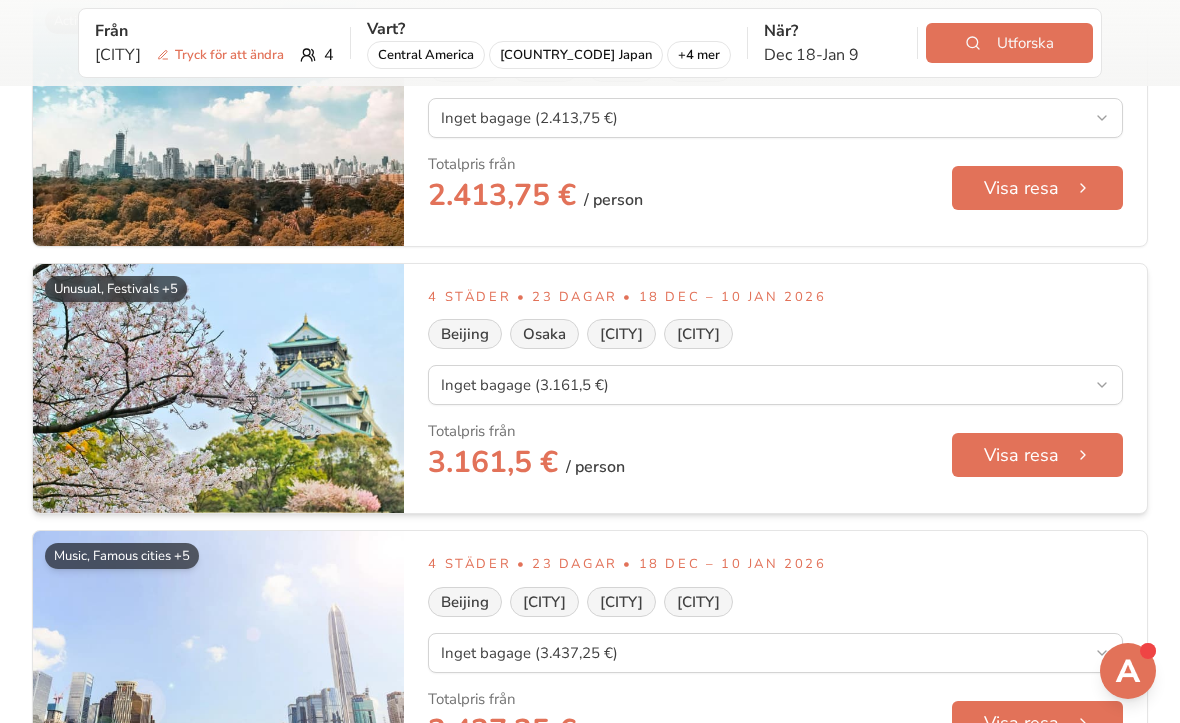 click at bounding box center [218, 389] 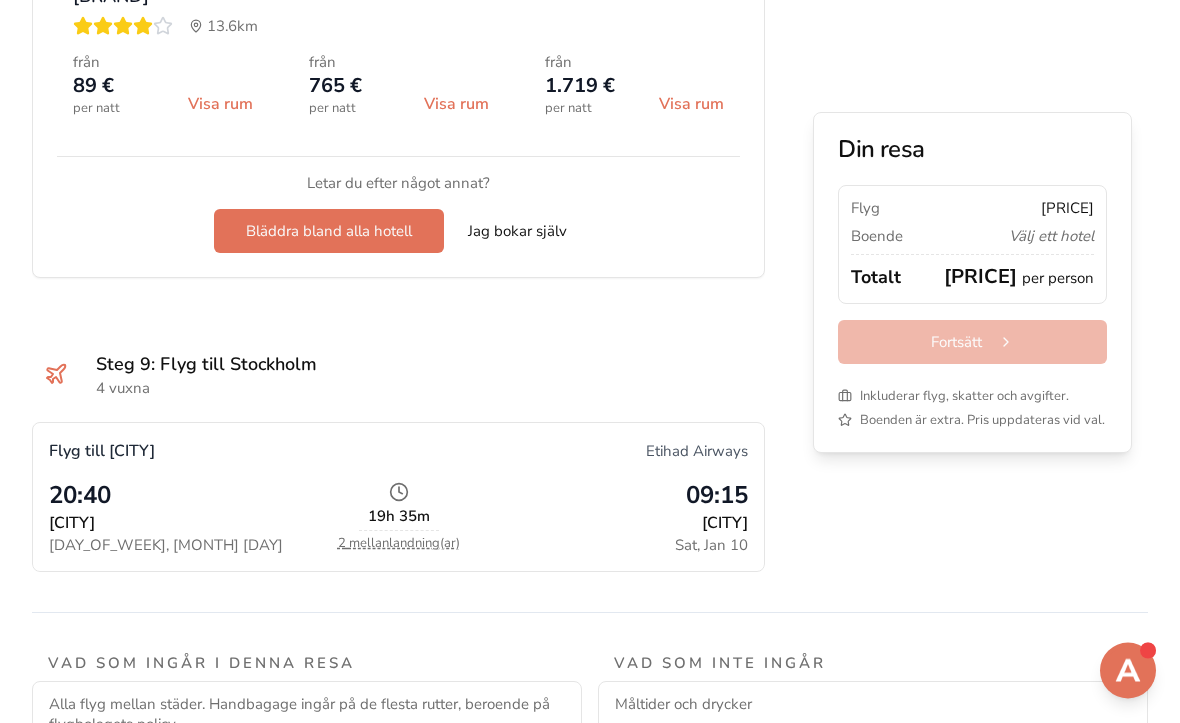 scroll, scrollTop: 5447, scrollLeft: 0, axis: vertical 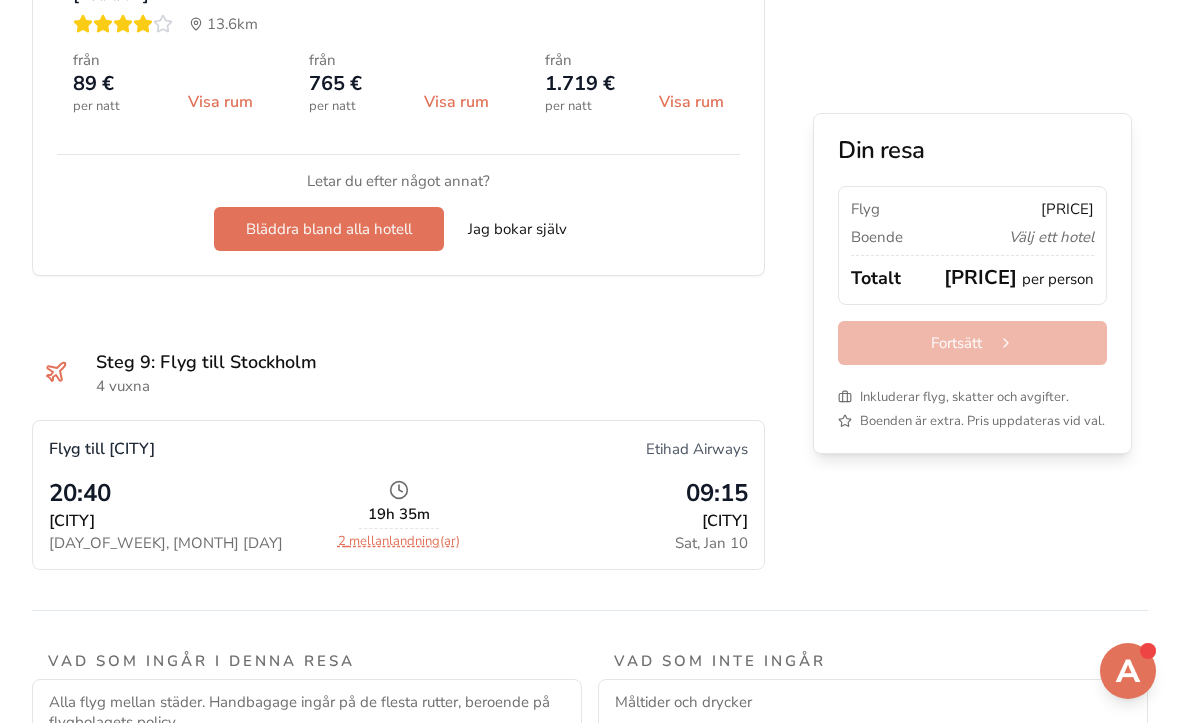 click on "2 mellanlandning(ar)" at bounding box center (399, 541) 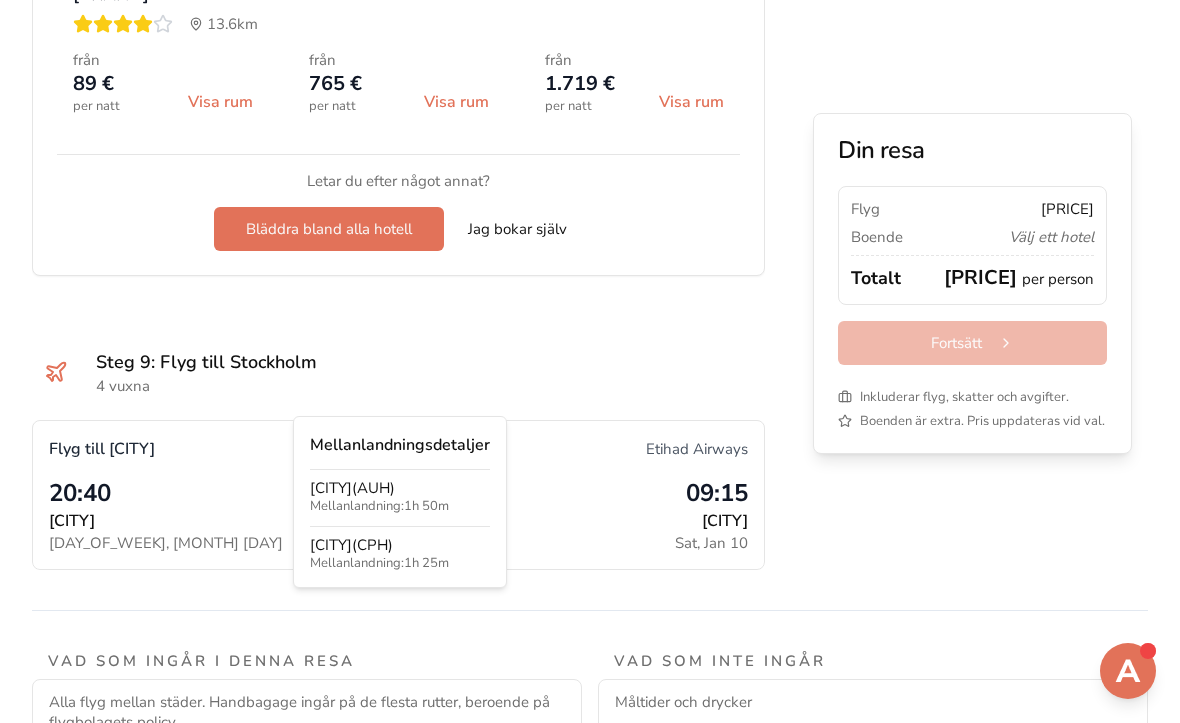 click on "Flyg till Stockholm Etihad Airways 20:40 Singapore Fri, Jan 9 19h 35m 2   mellanlandning(ar) 09:15 Stockholm Sat, Jan 10" at bounding box center [398, 495] 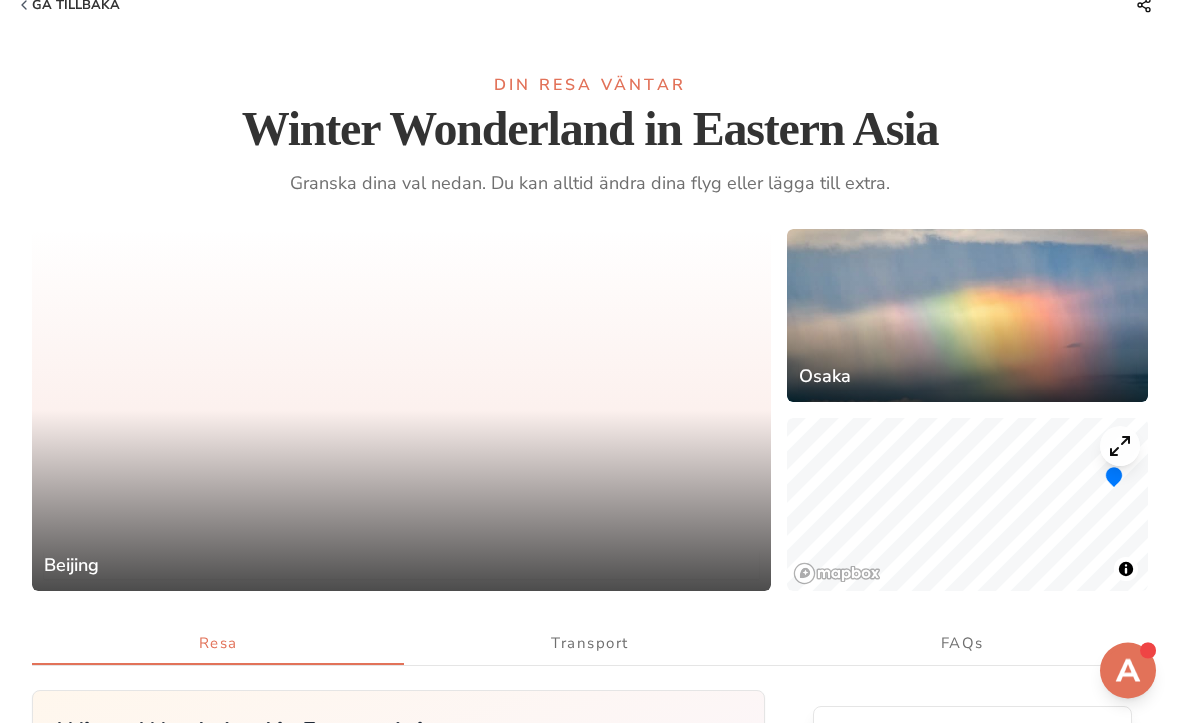 scroll, scrollTop: 0, scrollLeft: 0, axis: both 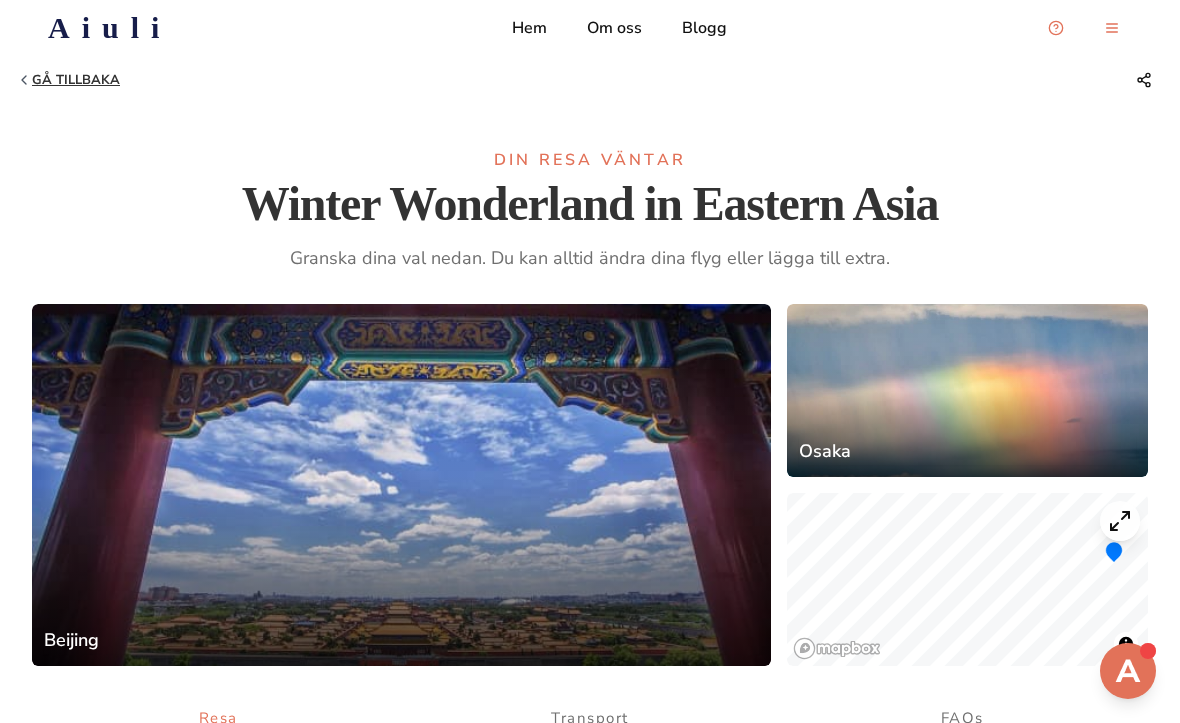 click on "Gå tillbaka" at bounding box center (76, 80) 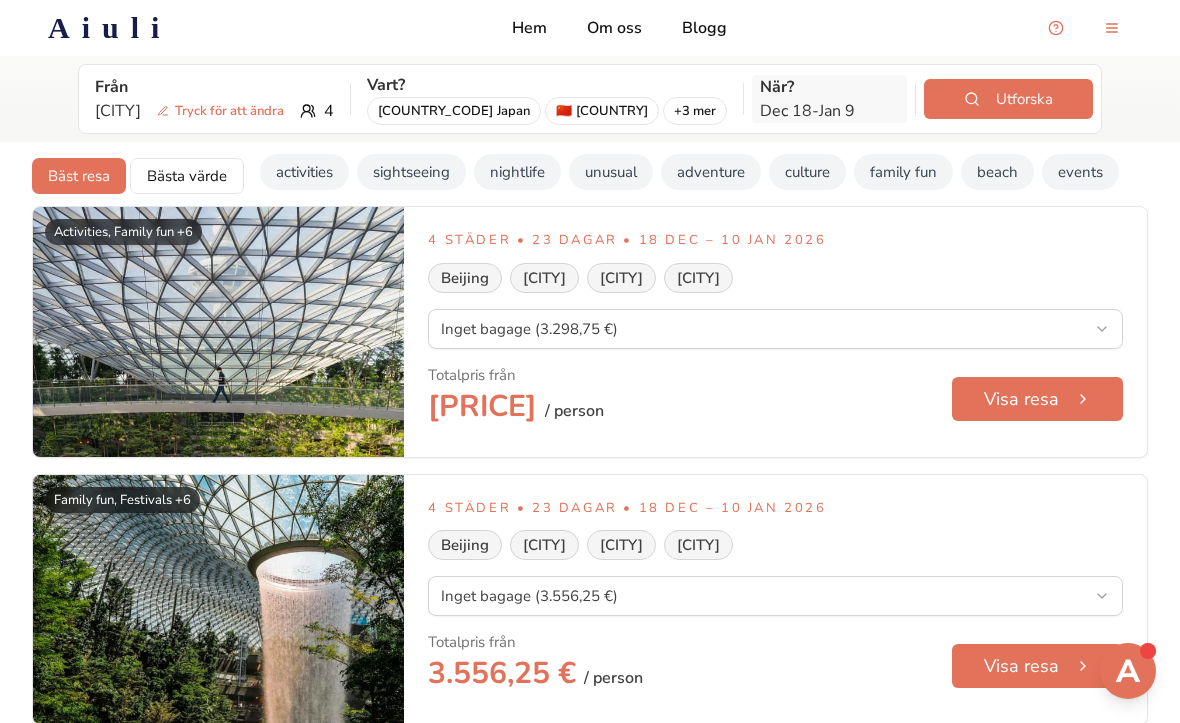 click on "Dec 18  -  Jan 9" at bounding box center [829, 111] 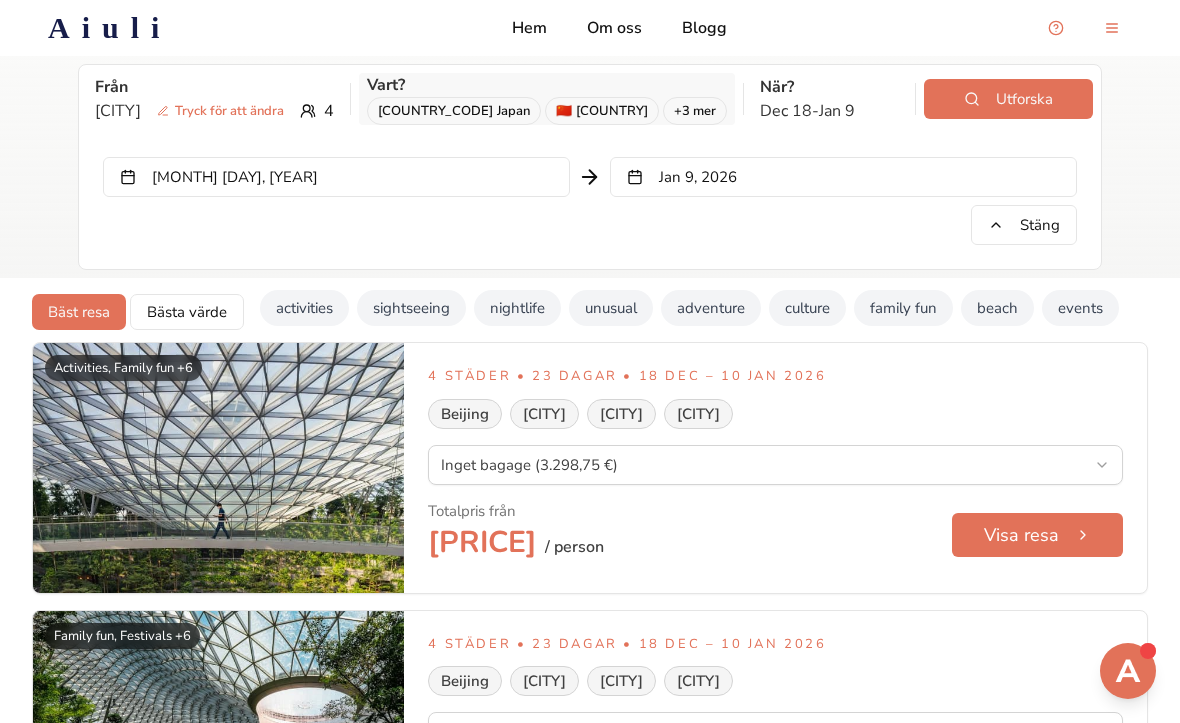 click on "+ 3   mer" at bounding box center (695, 111) 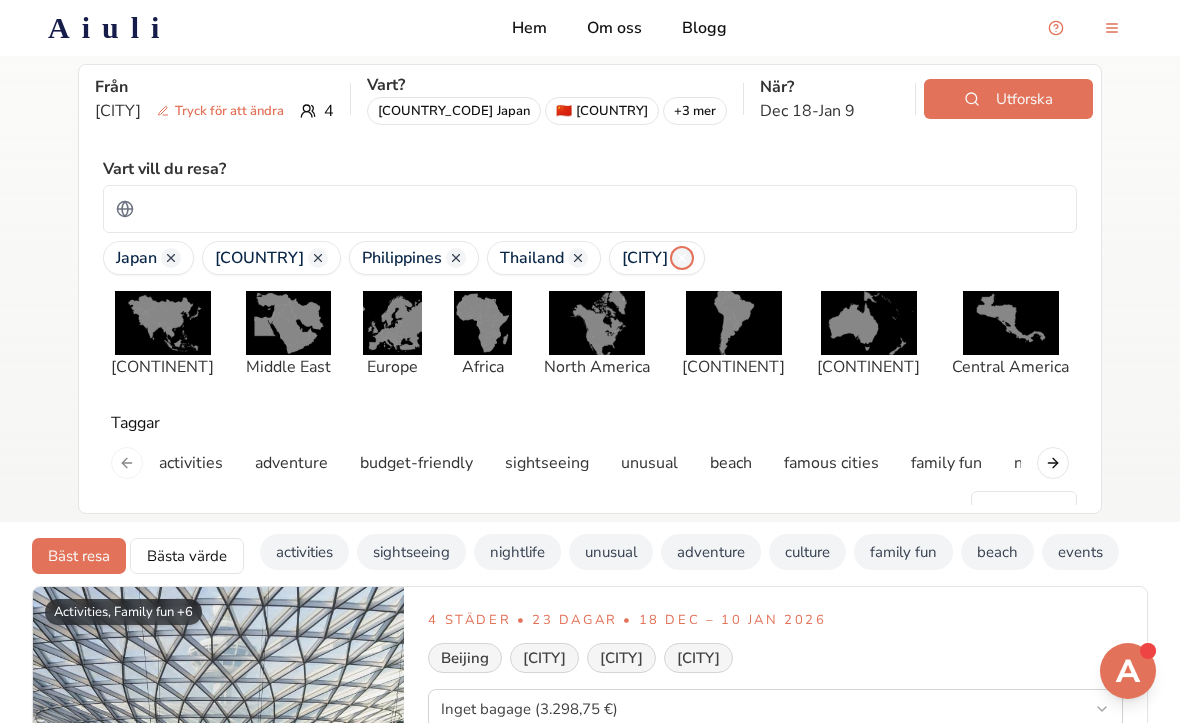 click at bounding box center (682, 258) 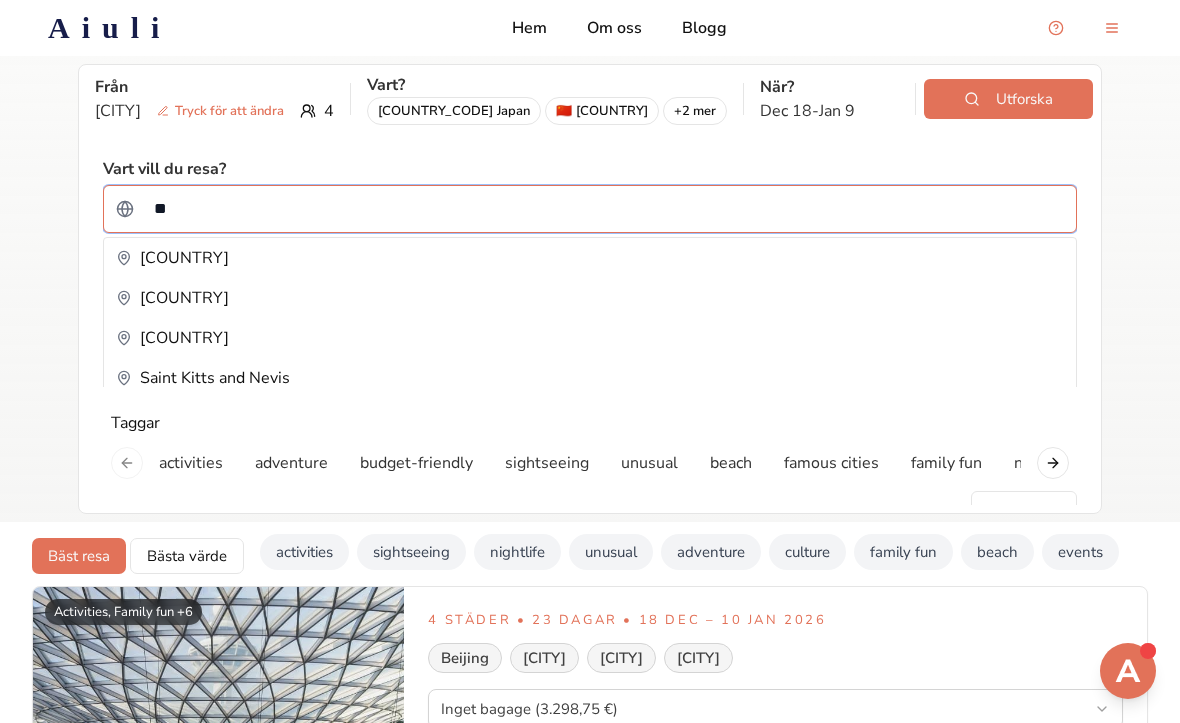 type on "***" 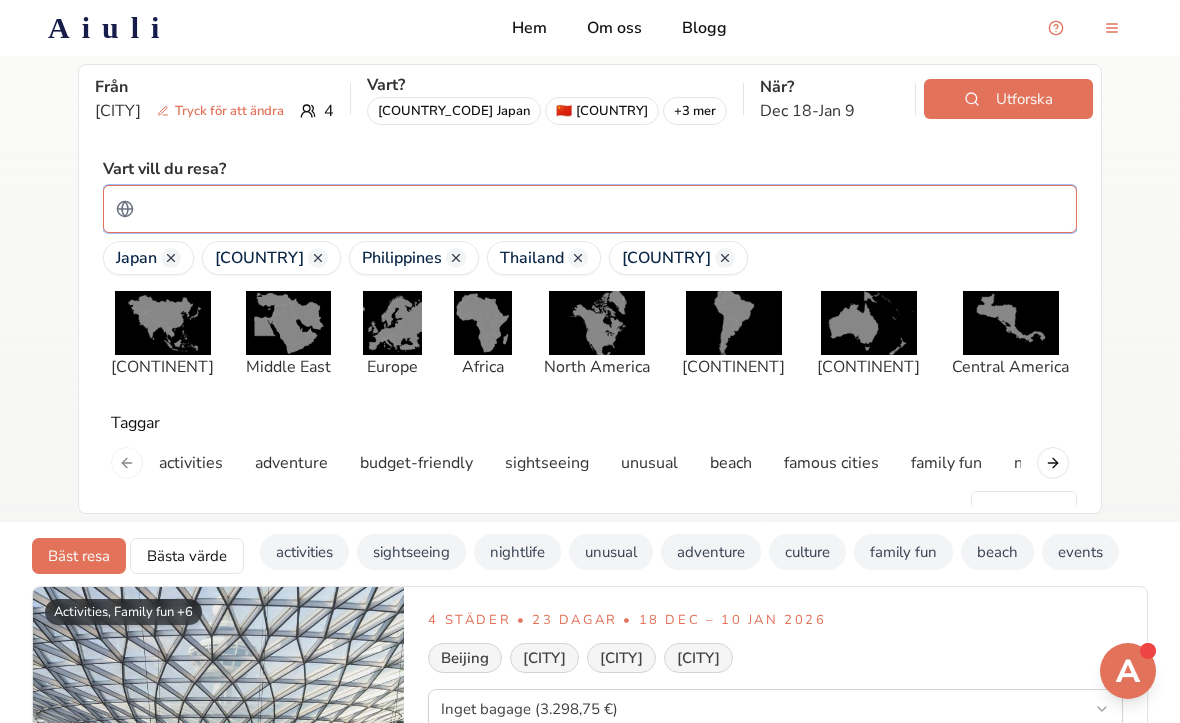 click at bounding box center (603, 209) 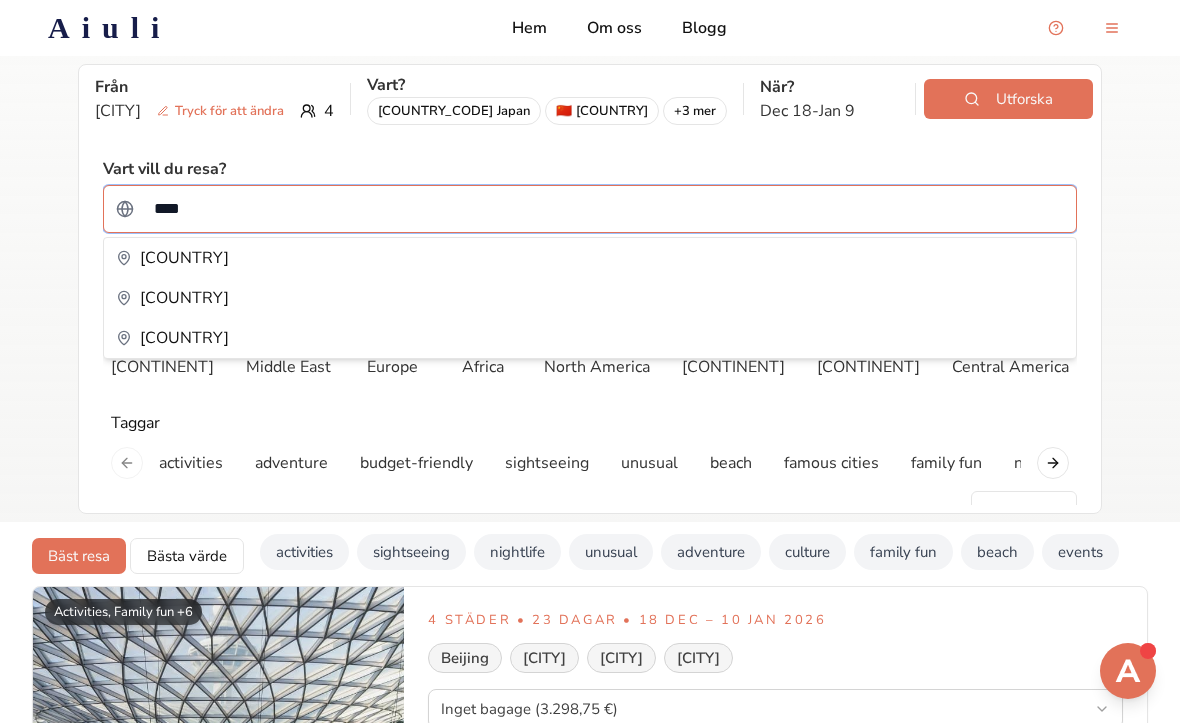 type on "*****" 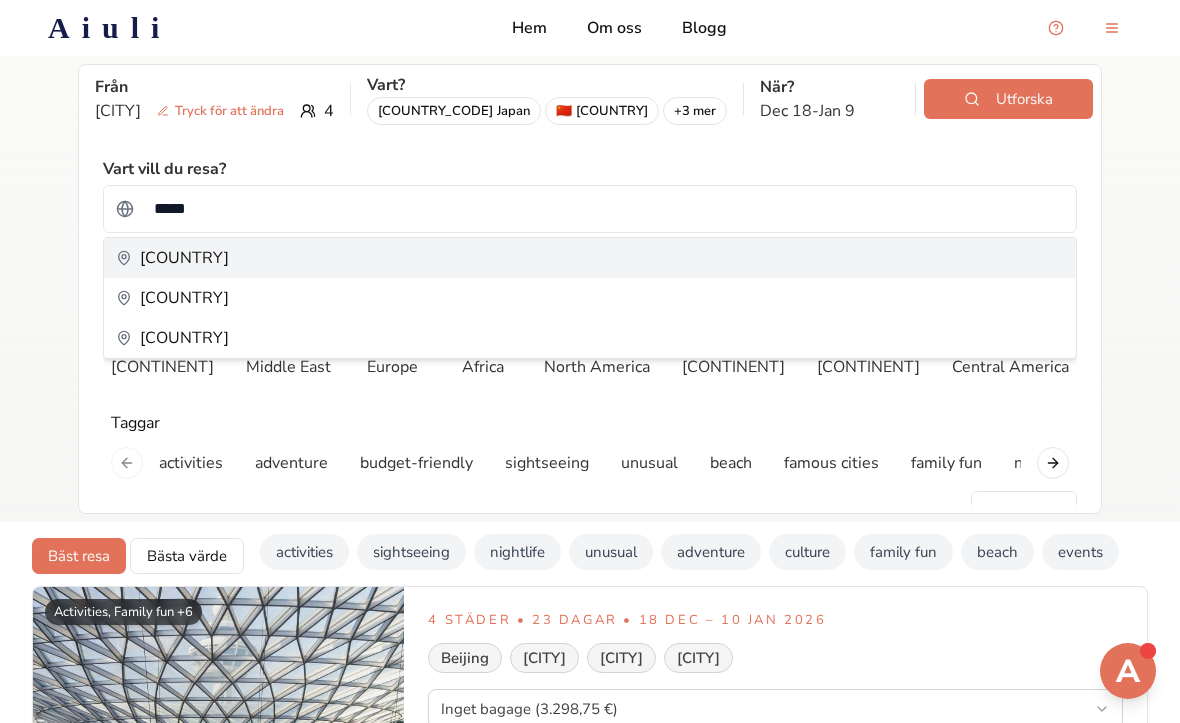 type 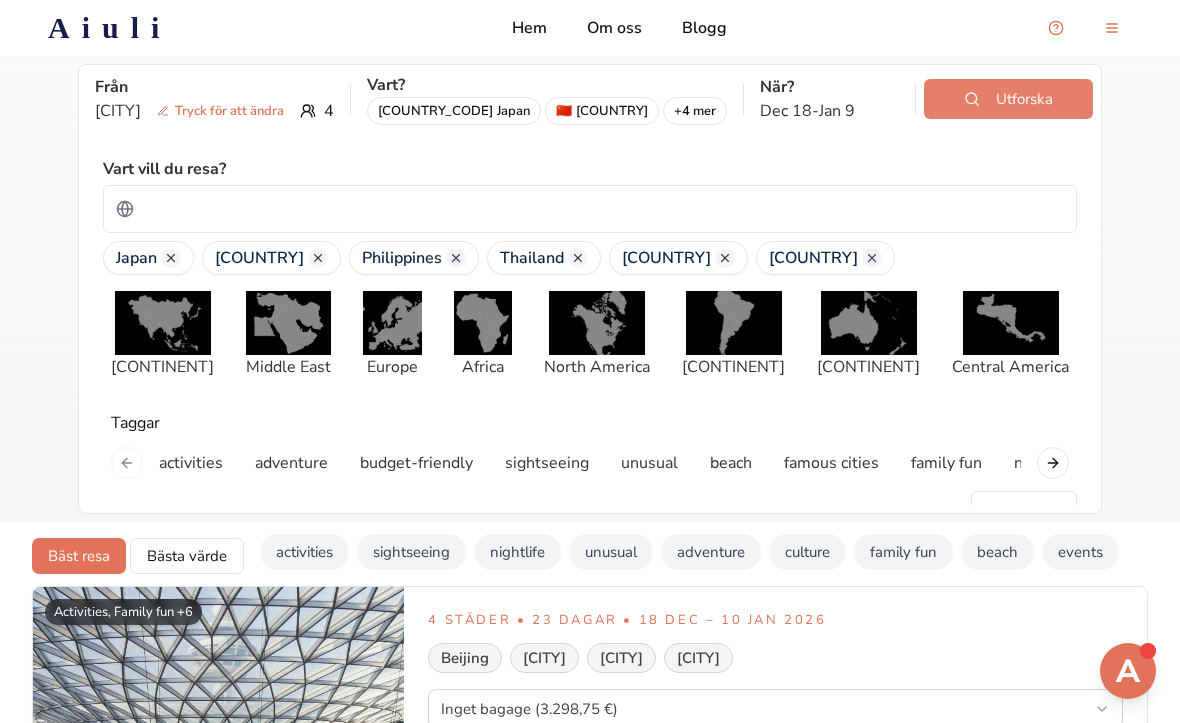 click on "Utforska" at bounding box center (1008, 99) 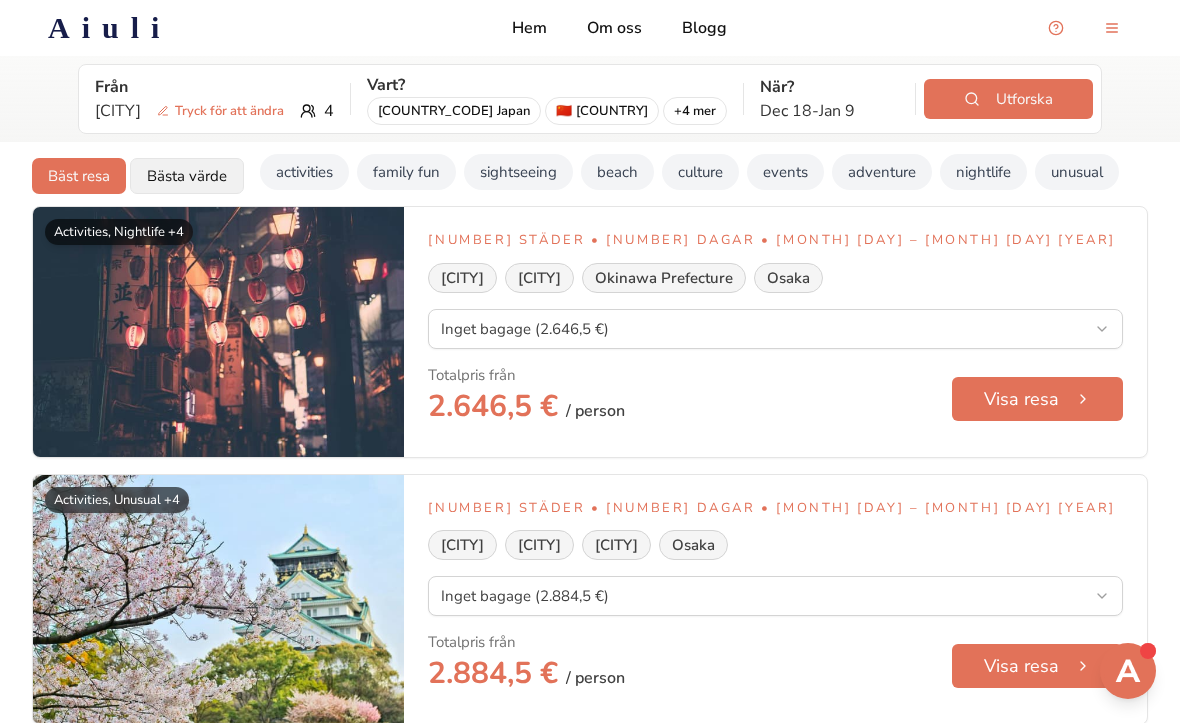 click on "Bästa värde" at bounding box center [187, 176] 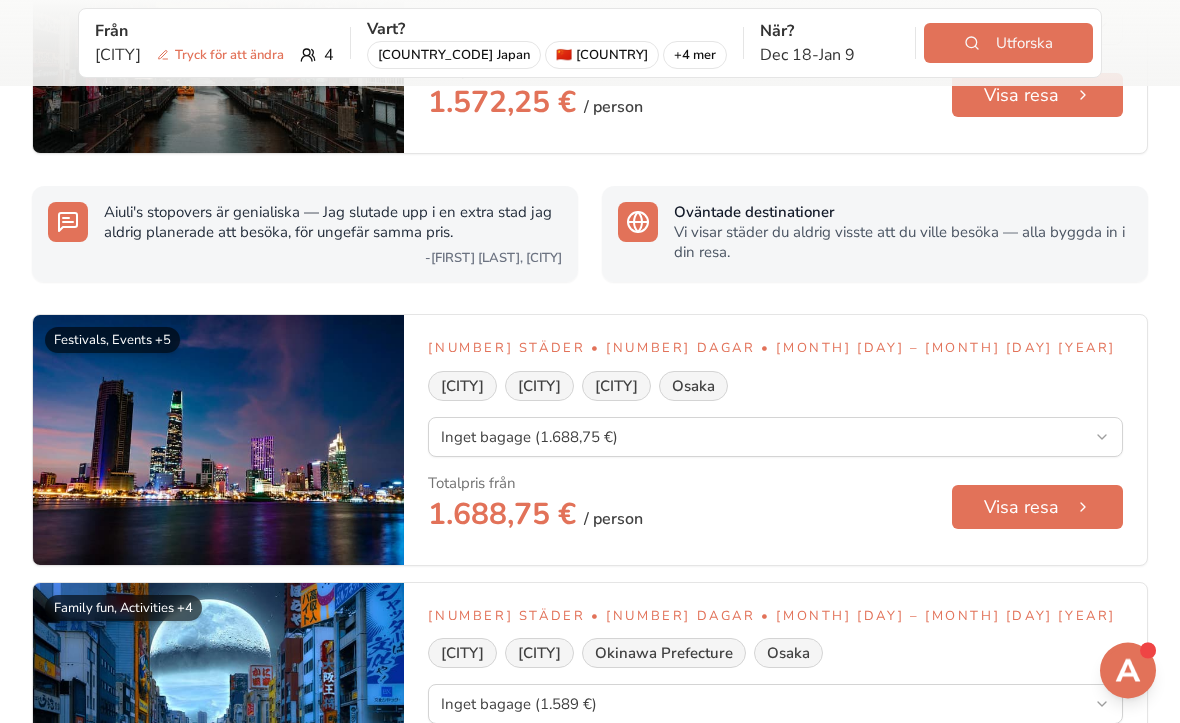 scroll, scrollTop: 1079, scrollLeft: 0, axis: vertical 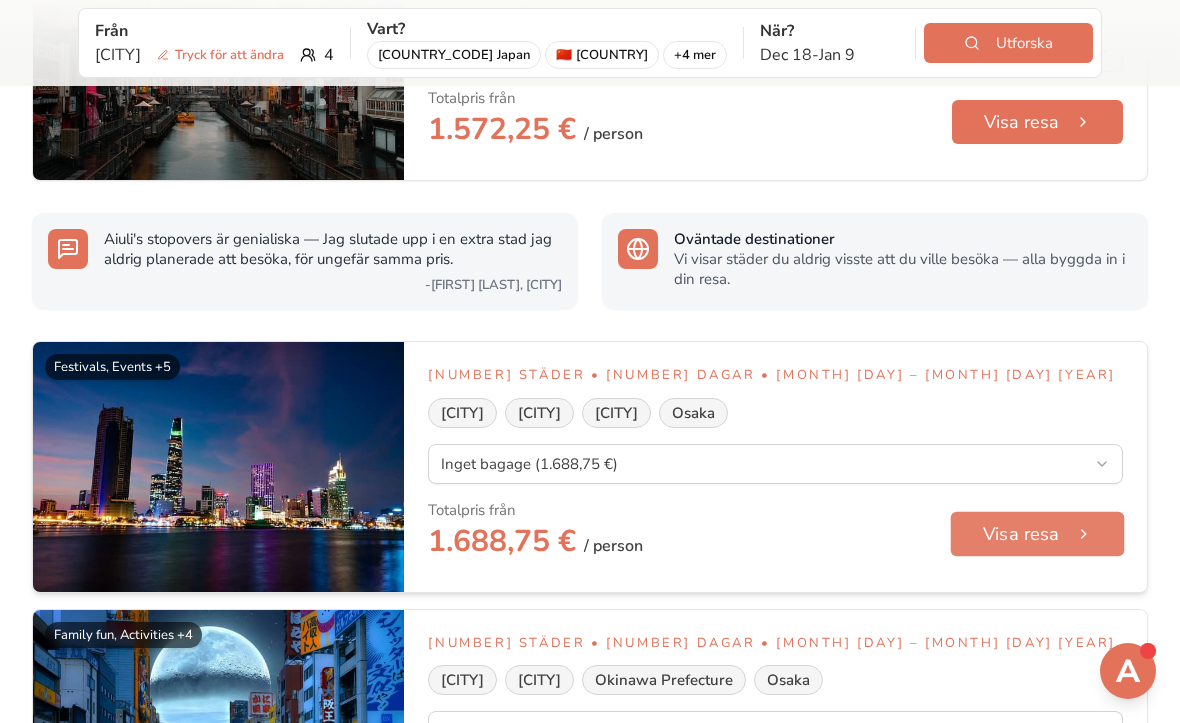 click on "Visa resa" at bounding box center [1038, 533] 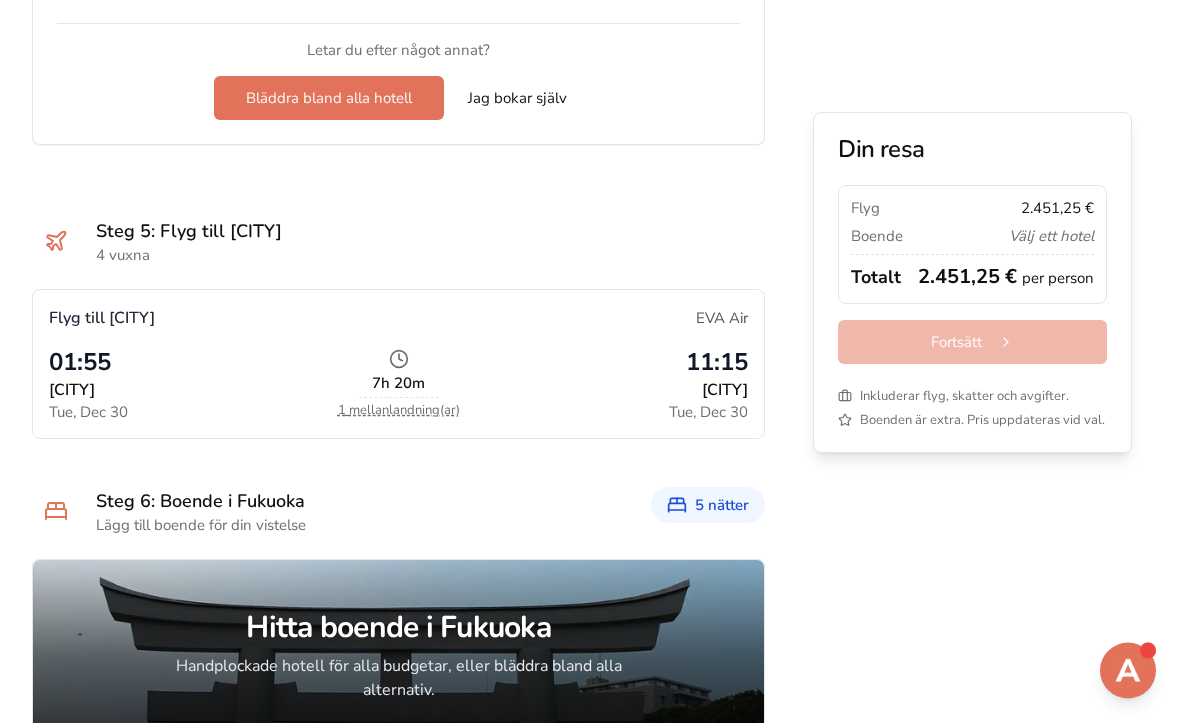 scroll, scrollTop: 3186, scrollLeft: 0, axis: vertical 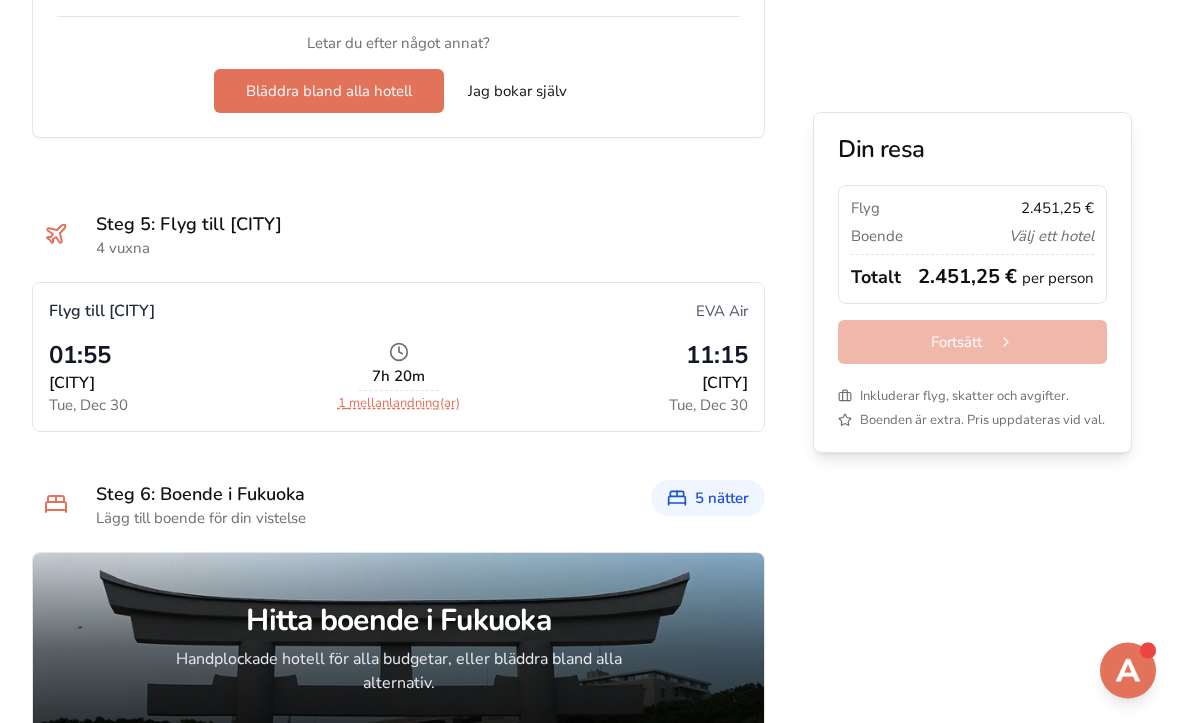 click on "1   mellanlandning(ar)" at bounding box center [399, 404] 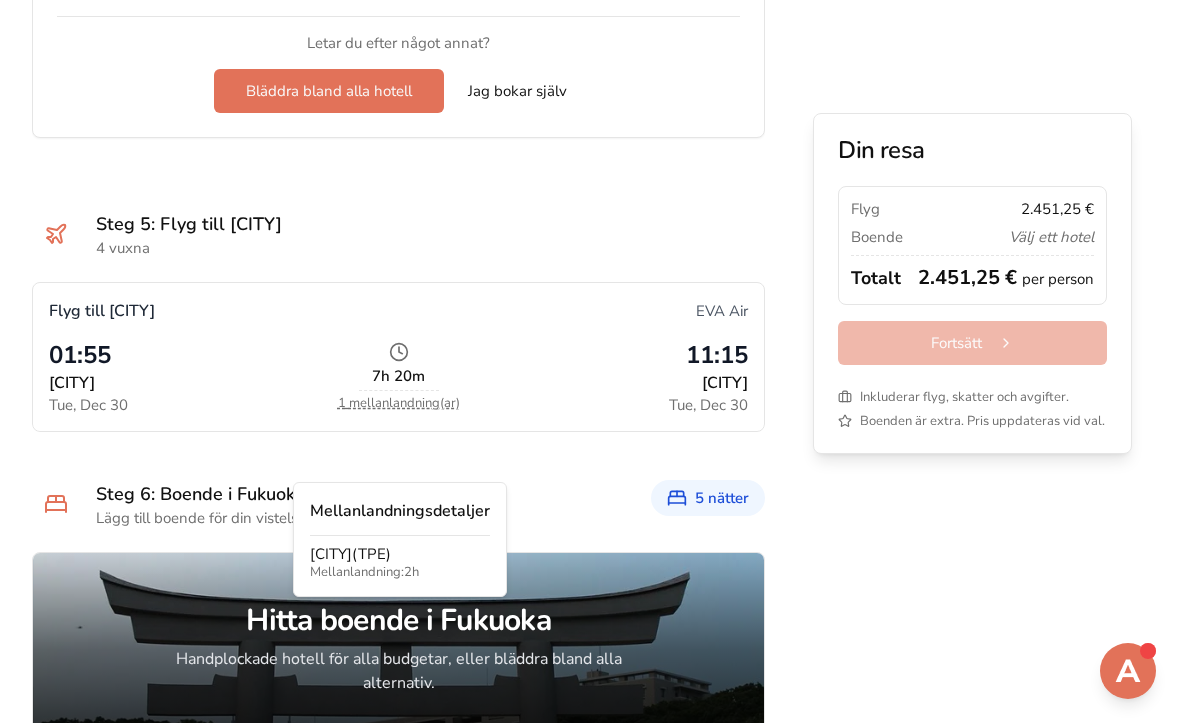 click on "Steg 5: Flyg till Fukuoka 4 vuxna Flyg till Fukuoka EVA Air 01:55 Ho Chi Minh City Tue, Dec 30 7h 20m 1   mellanlandning(ar) 11:15 Fukuoka Tue, Dec 30 Steg 6: Boende i Fukuoka Lägg till boende för din vistelse 5 nätter 5 nätter Hitta boende i Fukuoka Handplockade hotell för alla budgetar, eller bläddra bland alla alternativ. Economy Ingen förslag tillgängligt för denna kategori. Toppkomfort Mercure Saga Karatsu Resort 41.5  km från 325 € per natt Visa rum Lyxval Mercure Fukuoka Munakata Resort & Spa 32.2  km från 365 € per natt Visa rum Letar du efter något annat? Bläddra bland alla hotell Jag bokar själv" at bounding box center (398, 751) 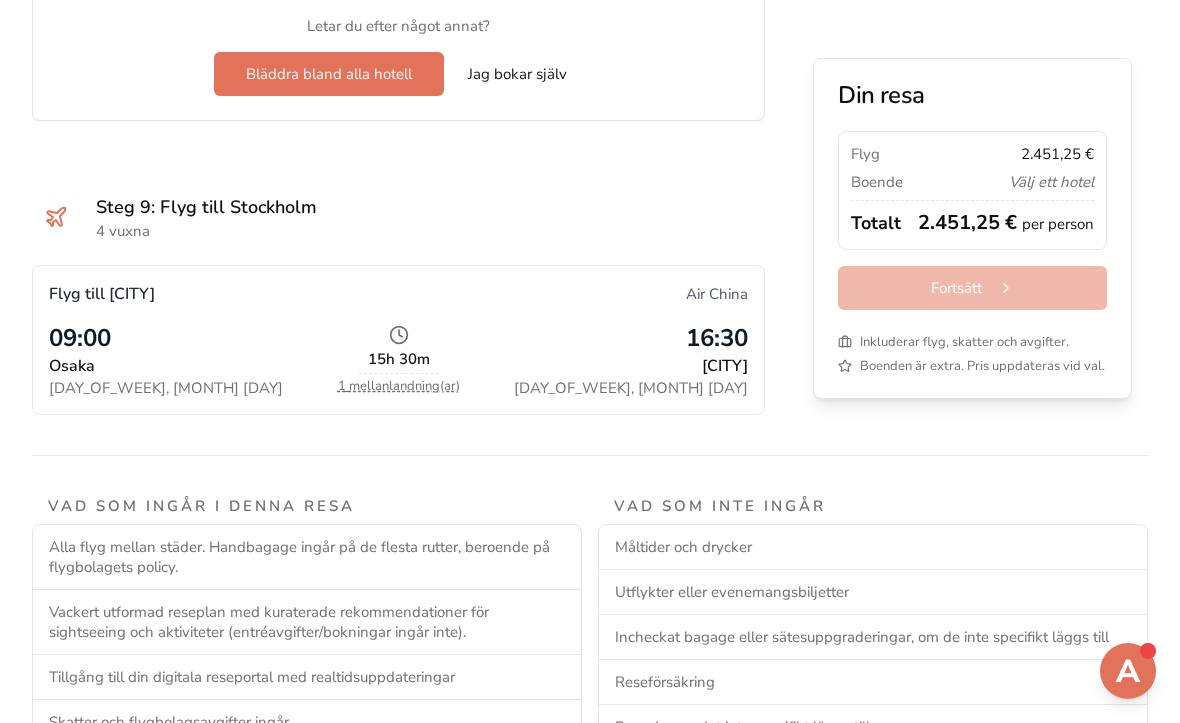 scroll, scrollTop: 5526, scrollLeft: 0, axis: vertical 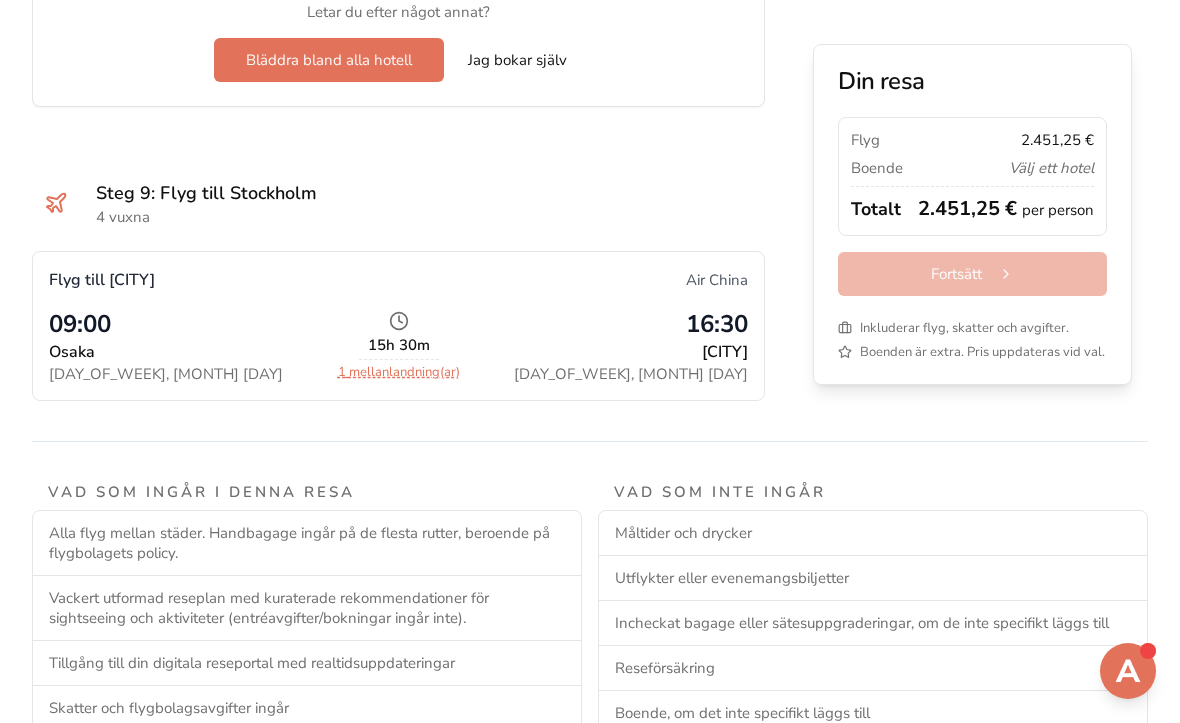 click on "1   mellanlandning(ar)" at bounding box center [399, 372] 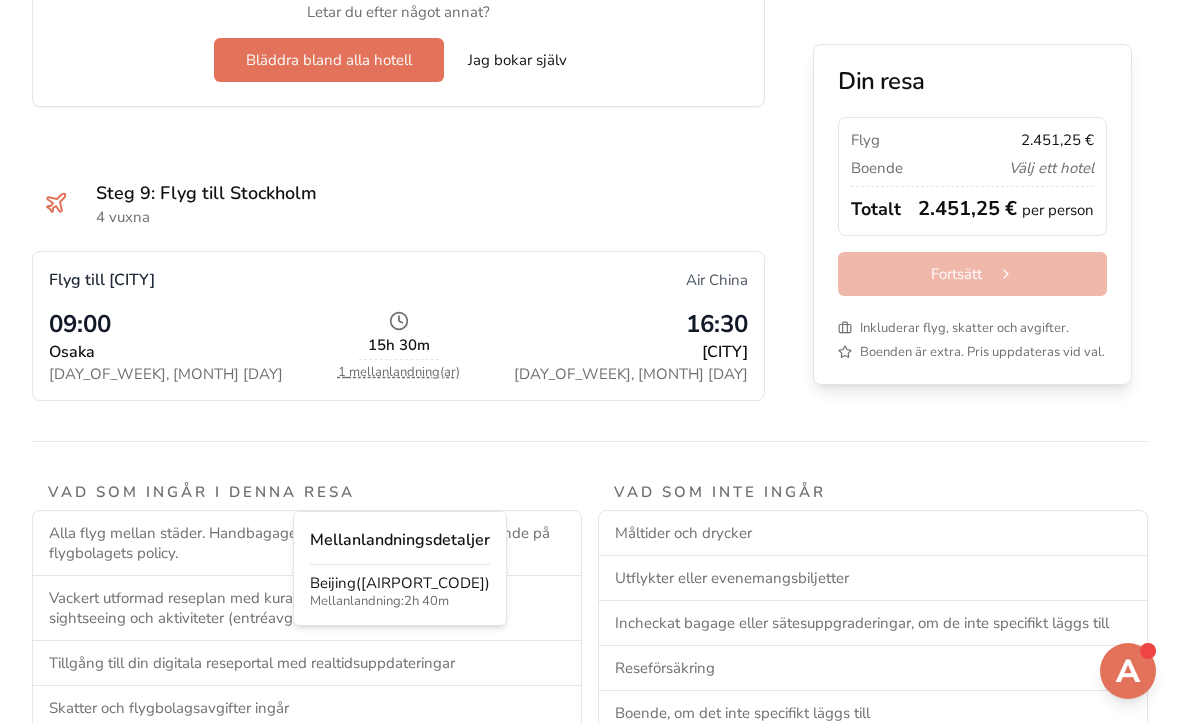 click on "Winter Wonders of Asia Get ready for an unforgettable adventure as you delve into the heart of Asia's most fascinating cities. In Shanghai, marvel at the towering skyscrapers, indulge in delicious street food, and stroll along the picturesque Bund. Next, fly to Saigon, where the aroma of freshly brewed coffee and the sounds of motorbikes will captivate your senses. Explore the Cu Chi Tunnels, a testament to Vietnam's resilience, and sample the city's renowned cuisine. Then, head to Fukuoka, a hidden gem on Japan's southern island, where you can relax on the stunning beaches, sample the local seafood, and soak up the tranquil atmosphere. Finally, arrive in Osaka, a city that seamlessly blends tradition and modernity, and discover its ancient temples, vibrant nightlife, and mouth-watering food scene. As winter sets in, experience the magic of Asia's festive atmosphere, from twinkling lights to cozy winter markets. This journey is a sensory delight, a perfect blend of culture, adventure, and relaxation. Visa mer" at bounding box center (590, -1838) 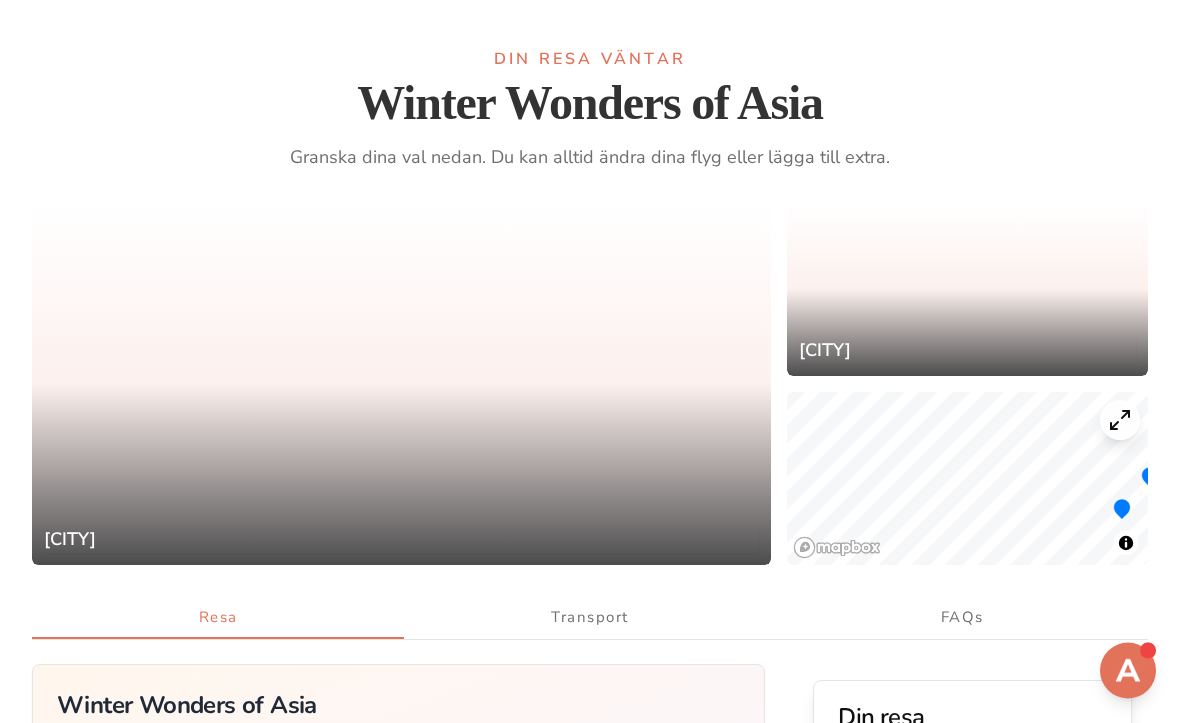 scroll, scrollTop: 0, scrollLeft: 0, axis: both 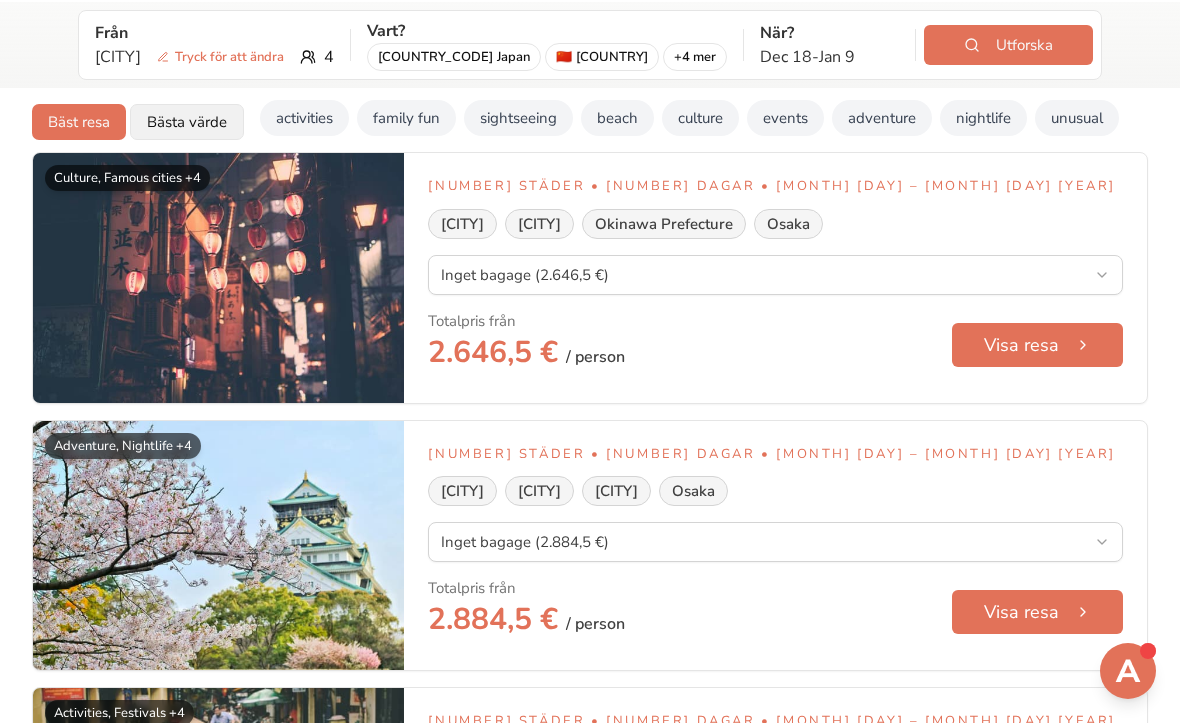 click on "Bästa värde" at bounding box center [187, 122] 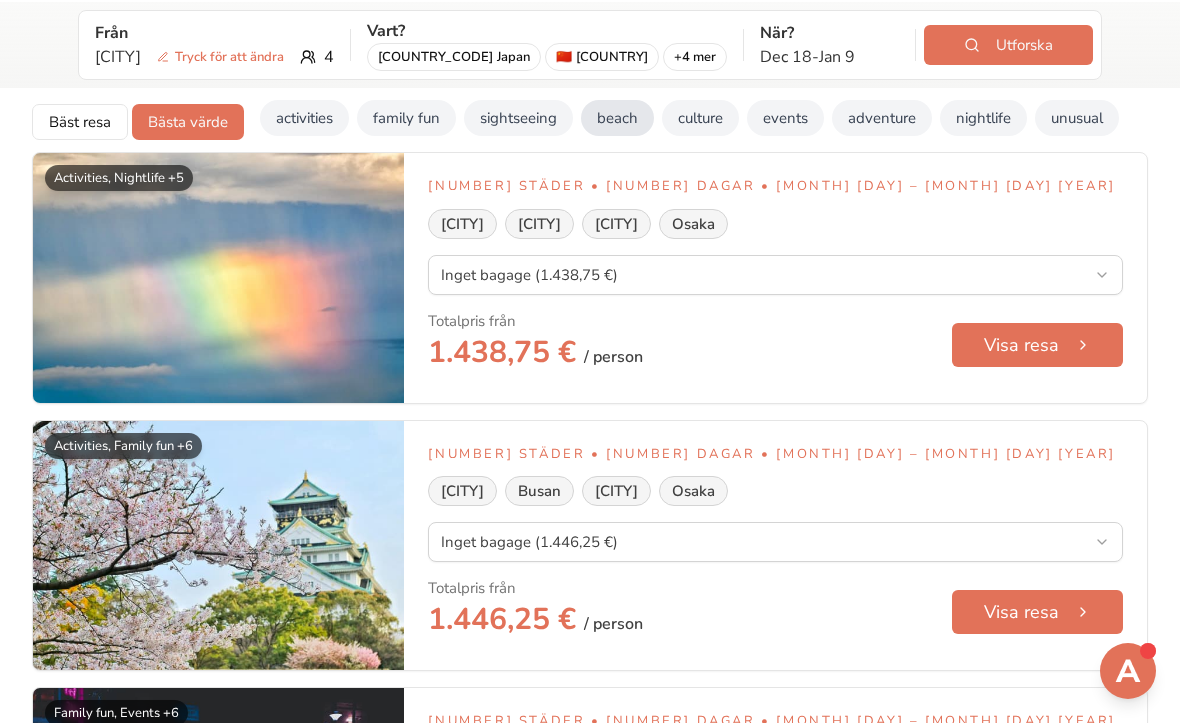 click on "beach" at bounding box center [617, 118] 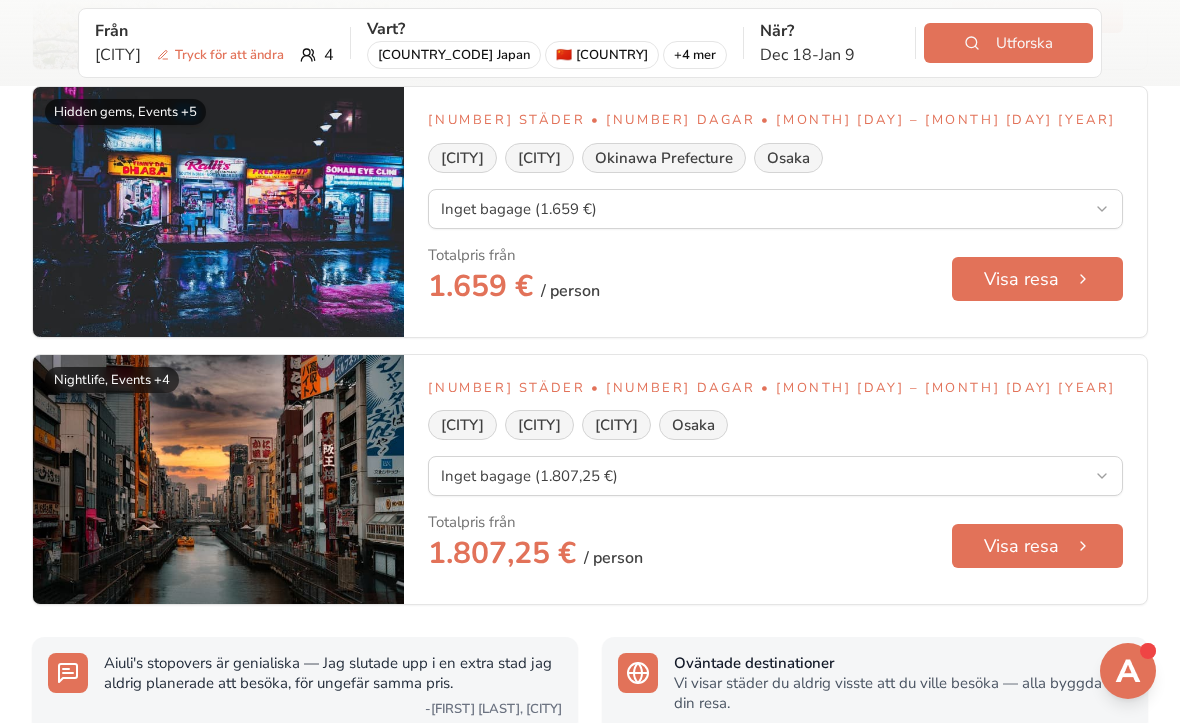 scroll, scrollTop: 717, scrollLeft: 0, axis: vertical 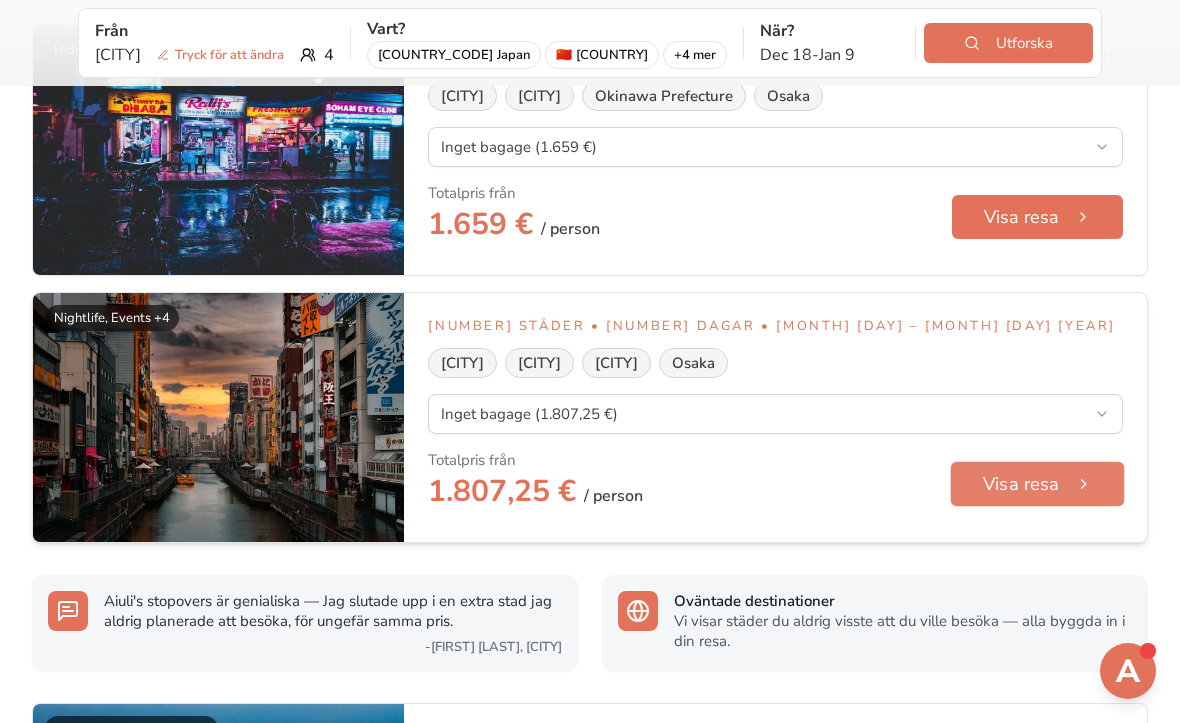 click on "Visa resa" at bounding box center [1038, 484] 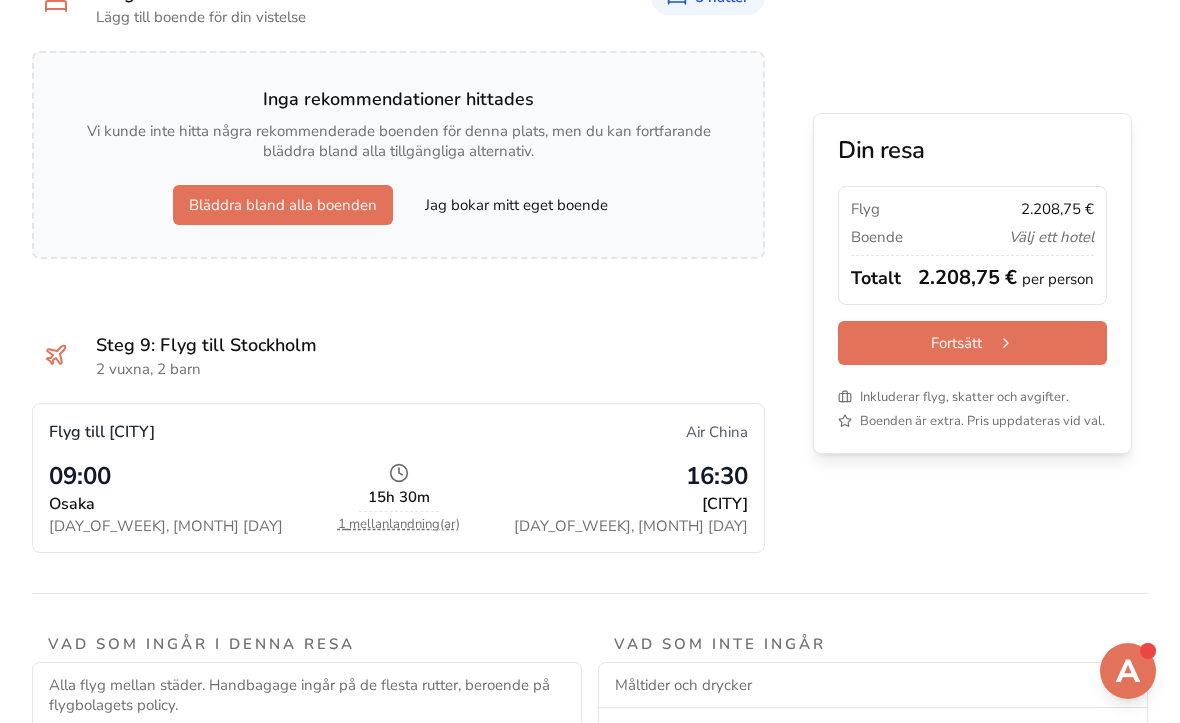 scroll, scrollTop: 3322, scrollLeft: 0, axis: vertical 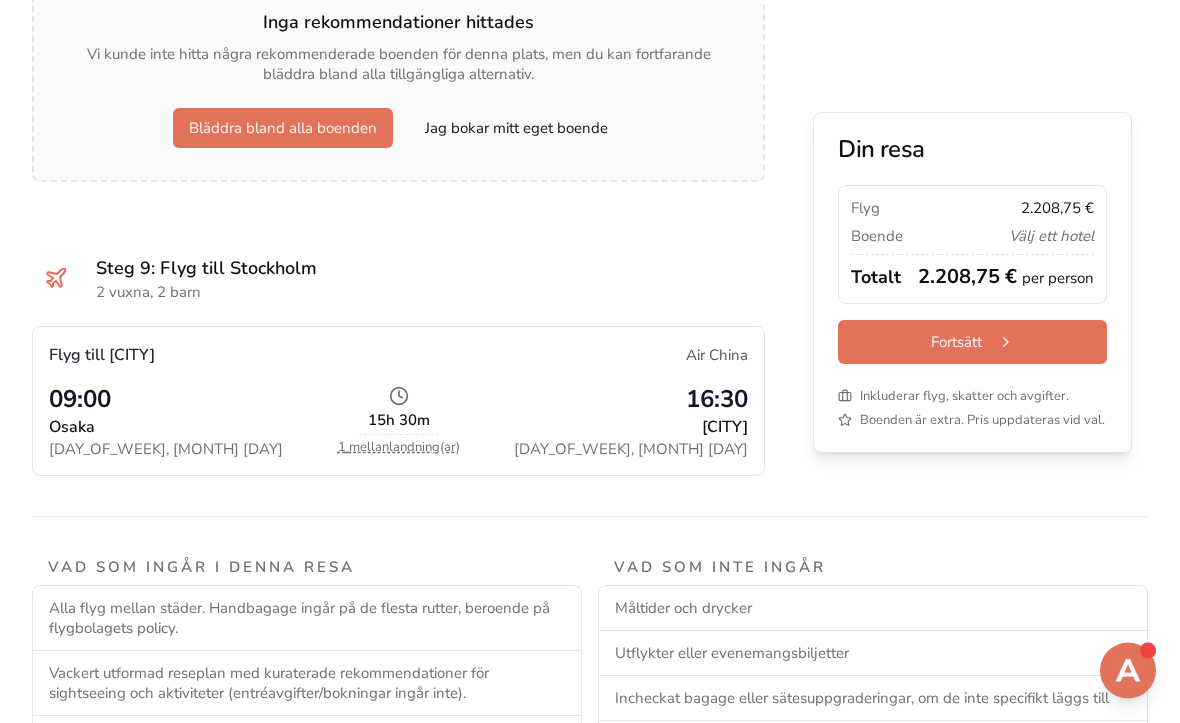 click on "15h 30m" at bounding box center [399, 421] 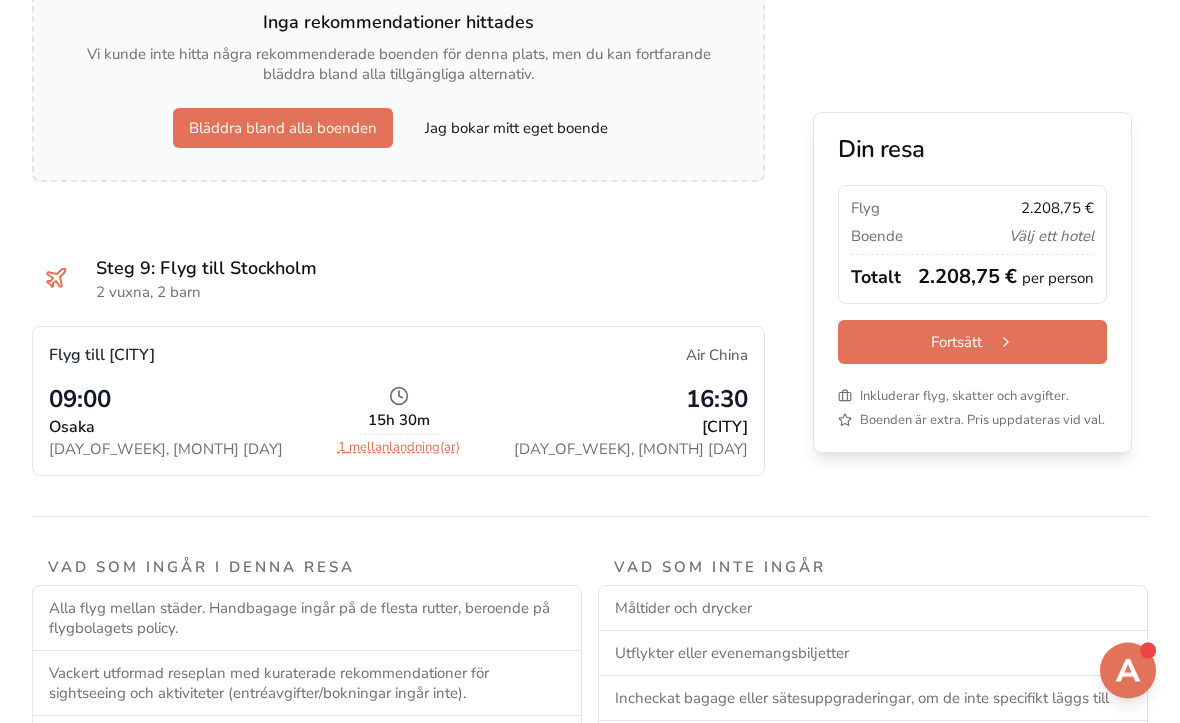 click on "1   mellanlandning(ar)" at bounding box center [399, 448] 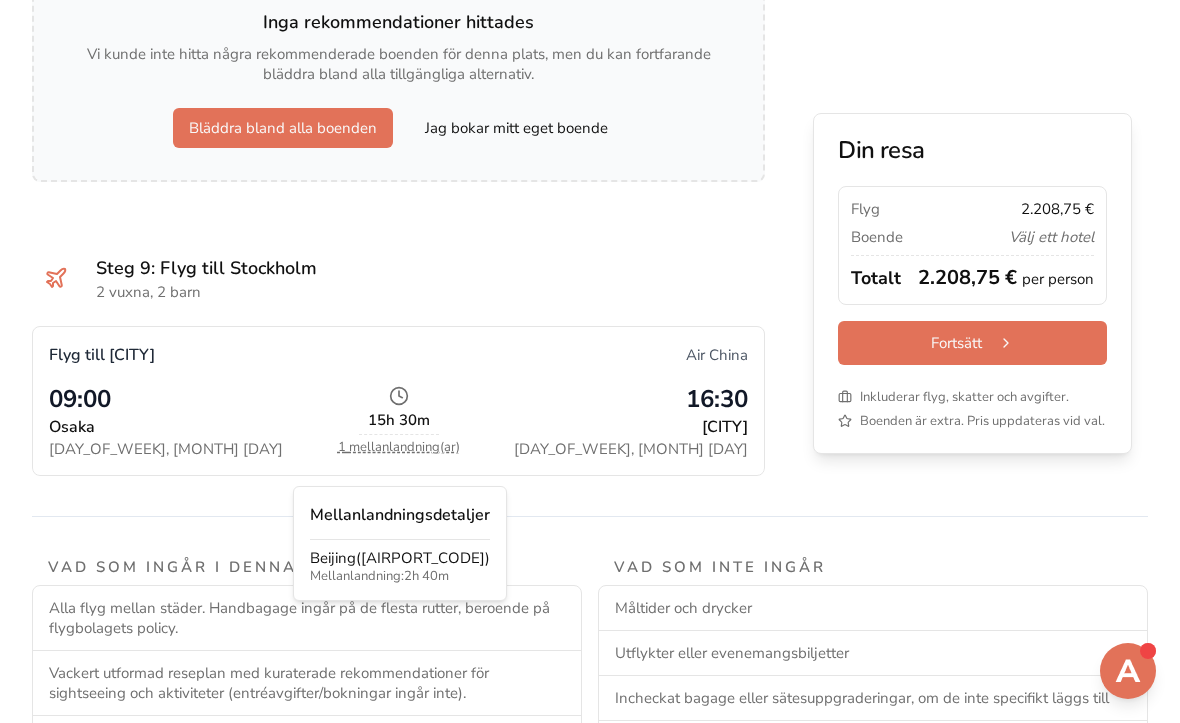 click on "09:00" at bounding box center (185, 399) 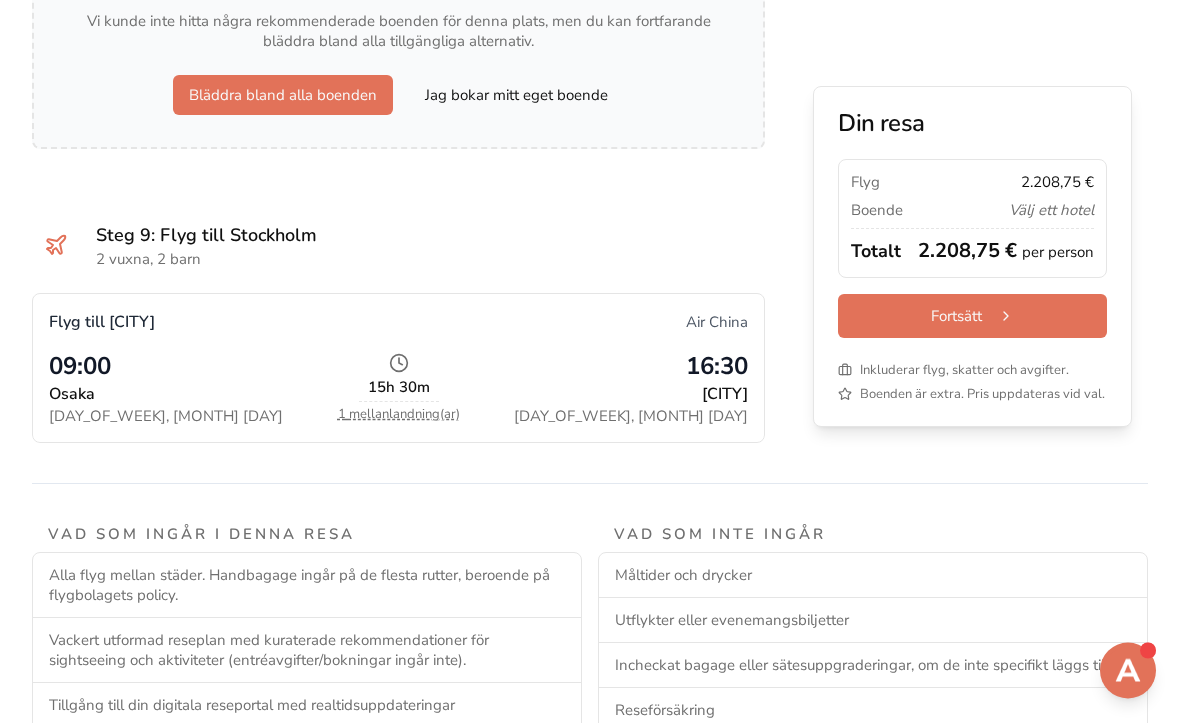 scroll, scrollTop: 3356, scrollLeft: 0, axis: vertical 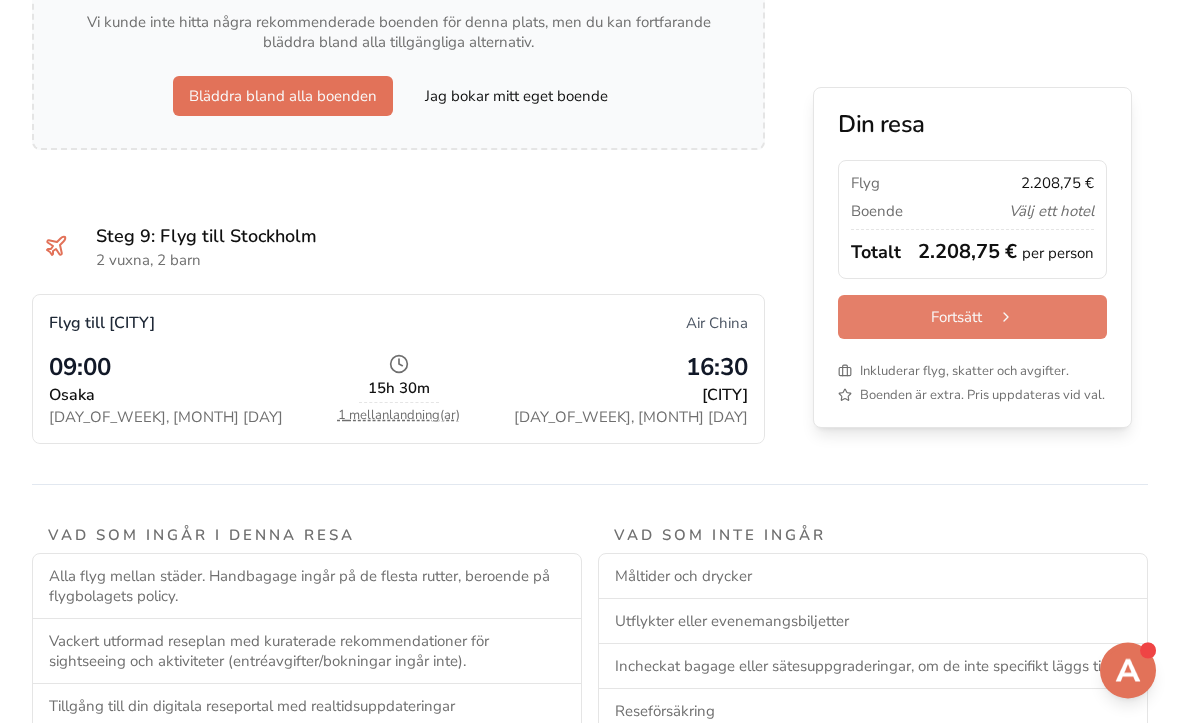 click on "Fortsätt" at bounding box center [972, 318] 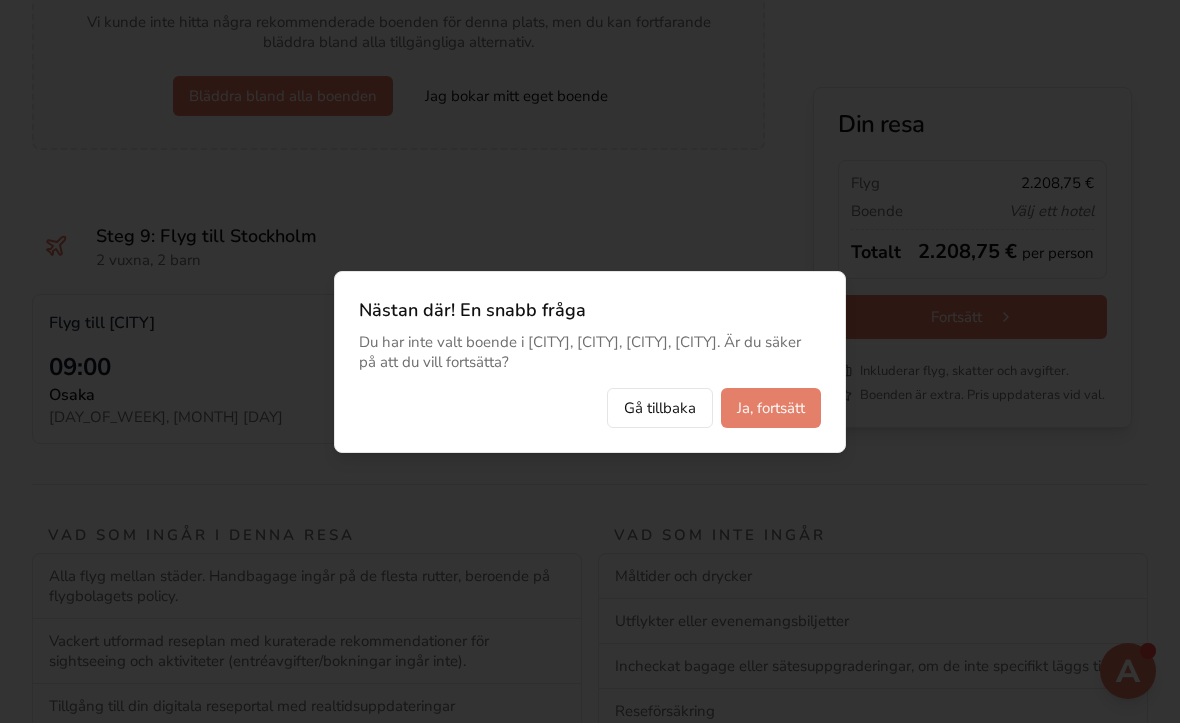 click on "Ja, fortsätt" at bounding box center (771, 408) 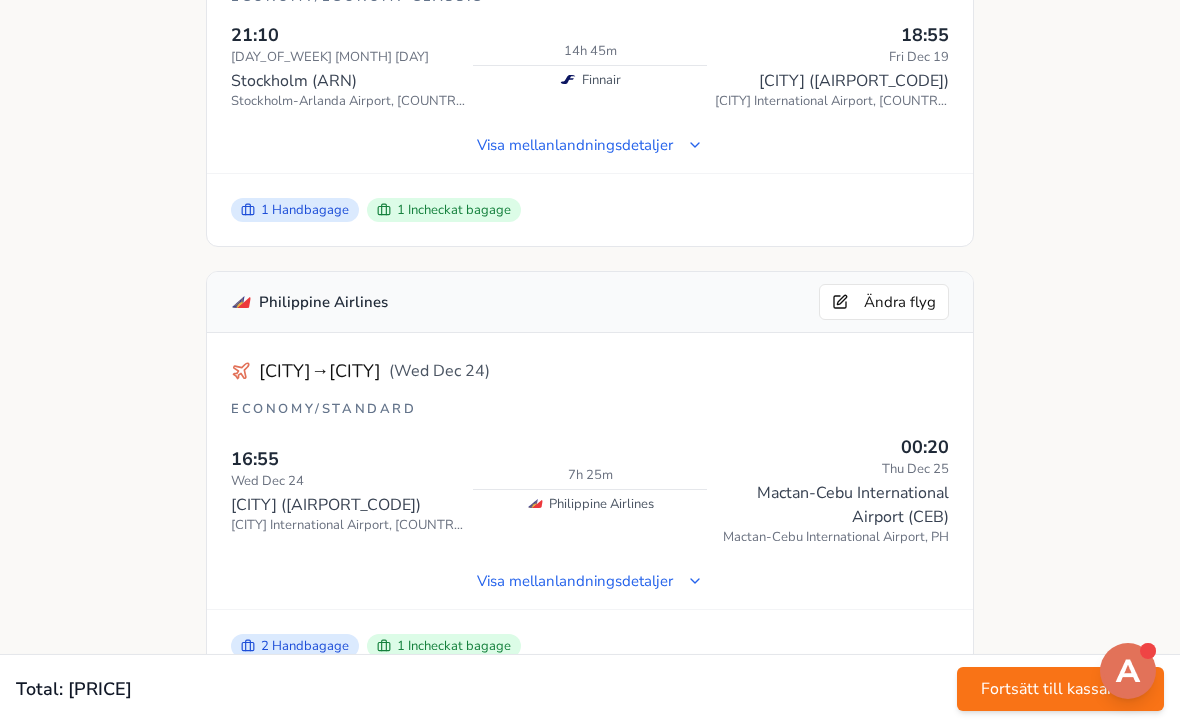 scroll, scrollTop: 613, scrollLeft: 0, axis: vertical 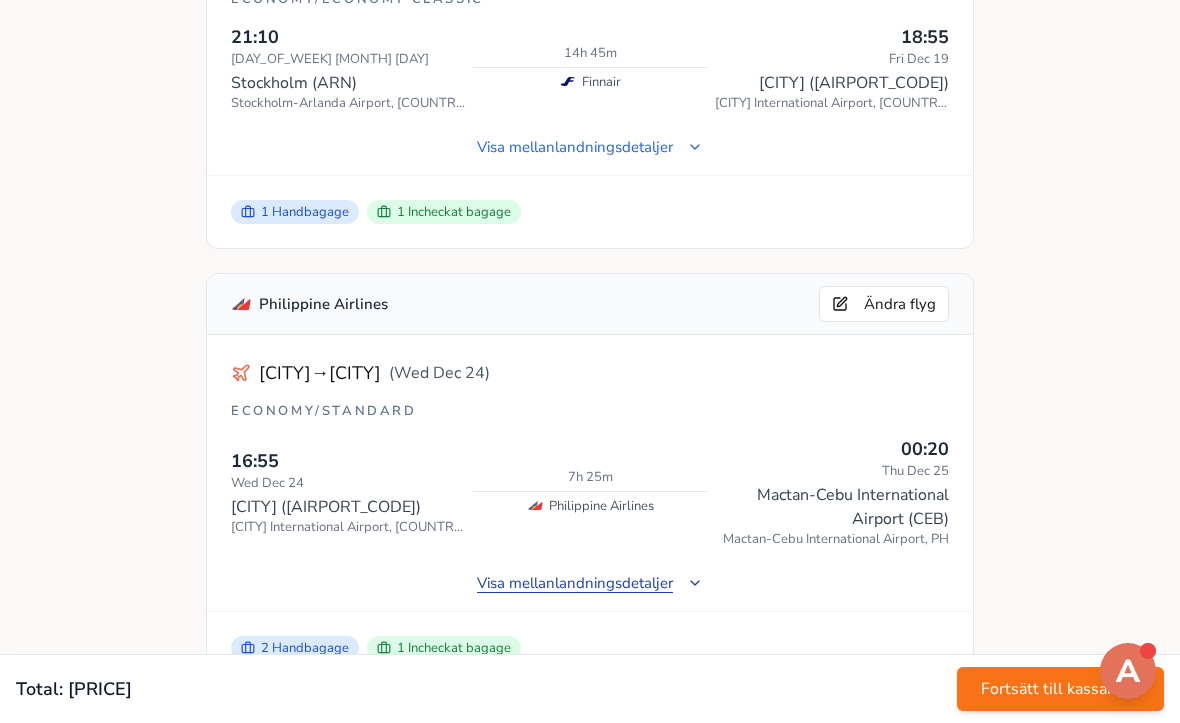 click on "Visa mellanlandningsdetaljer" at bounding box center (590, 583) 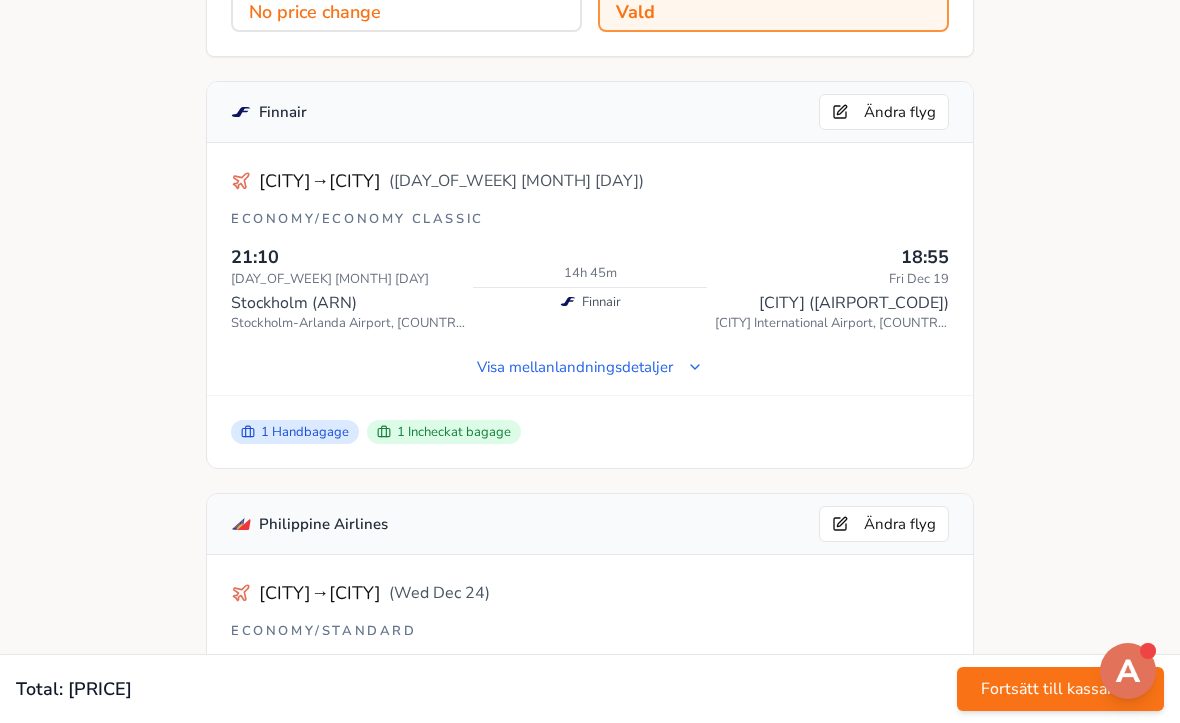 scroll, scrollTop: 0, scrollLeft: 0, axis: both 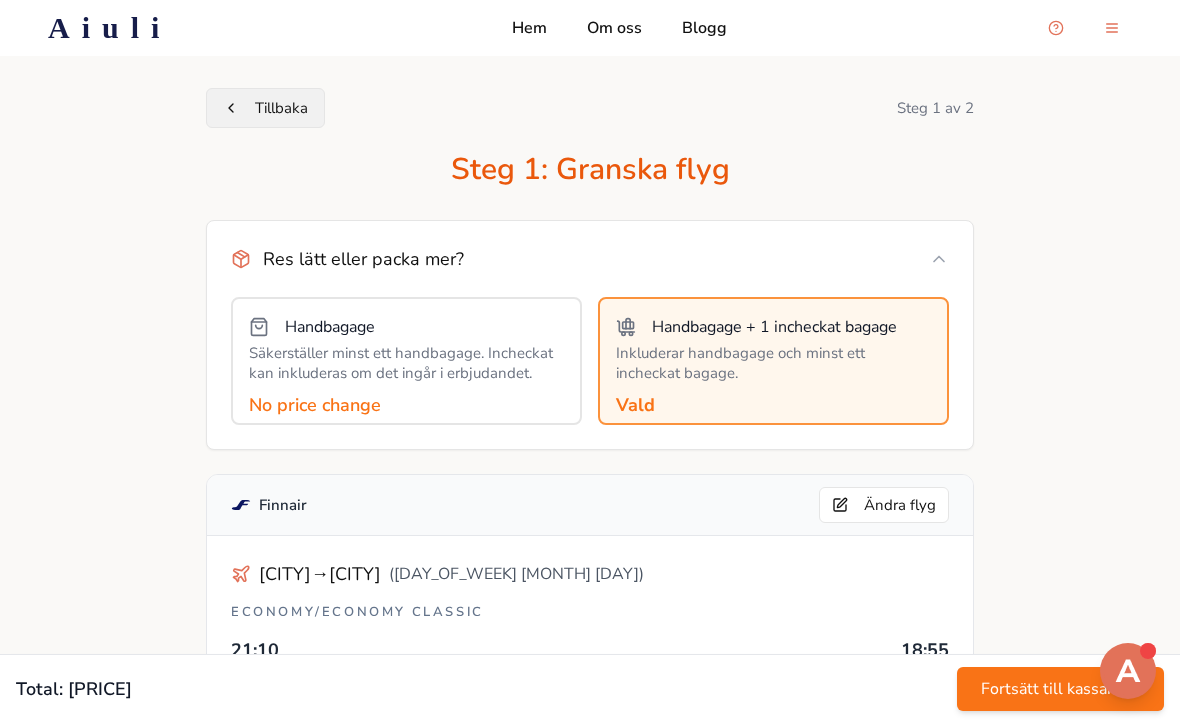 click on "Tillbaka" at bounding box center (265, 108) 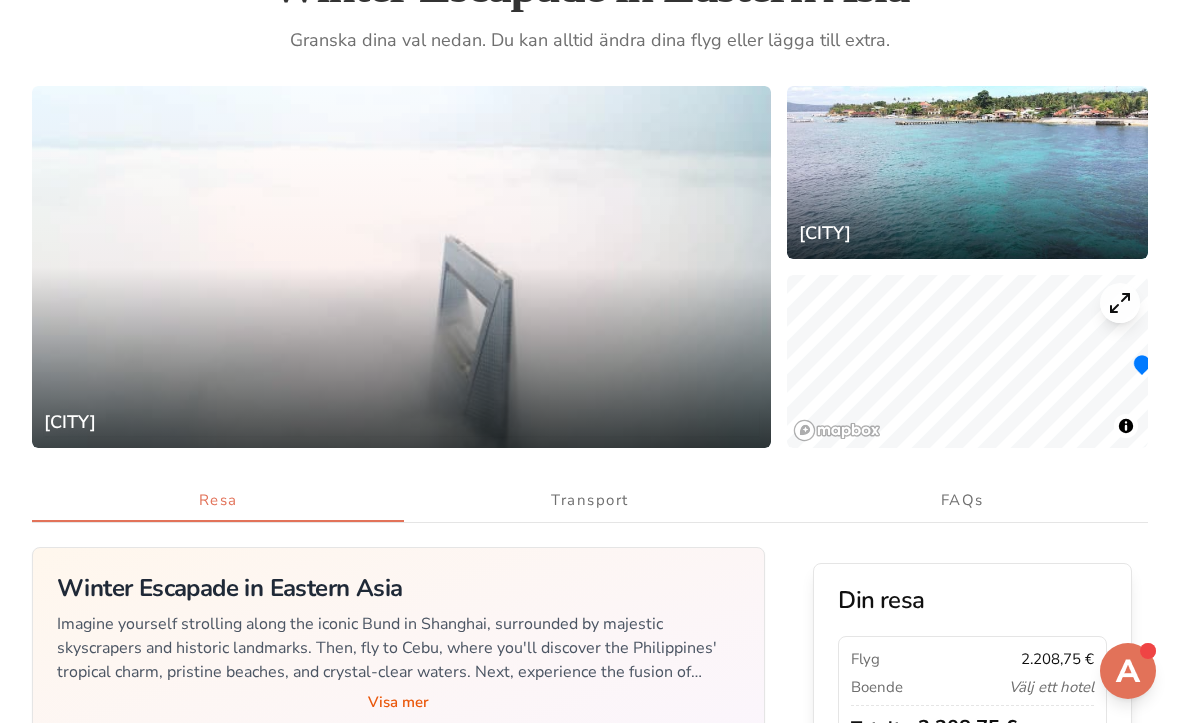 scroll, scrollTop: 218, scrollLeft: 0, axis: vertical 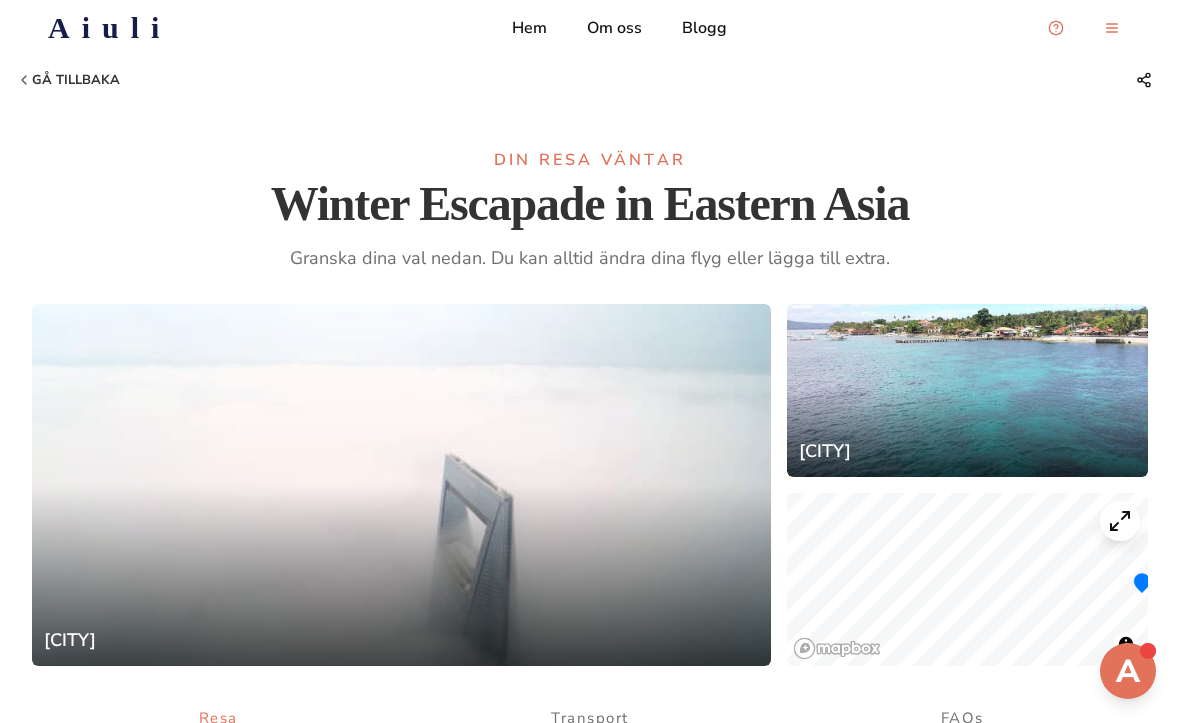 click on "Aiuli" at bounding box center (109, 28) 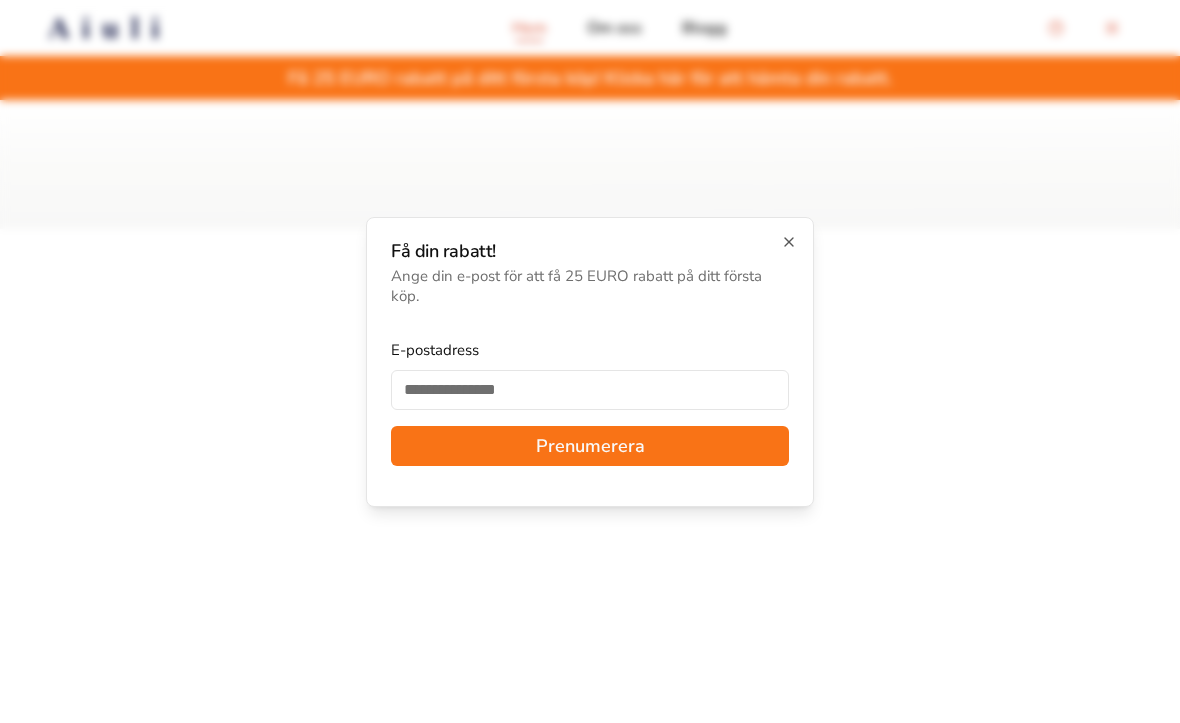 scroll, scrollTop: 0, scrollLeft: 0, axis: both 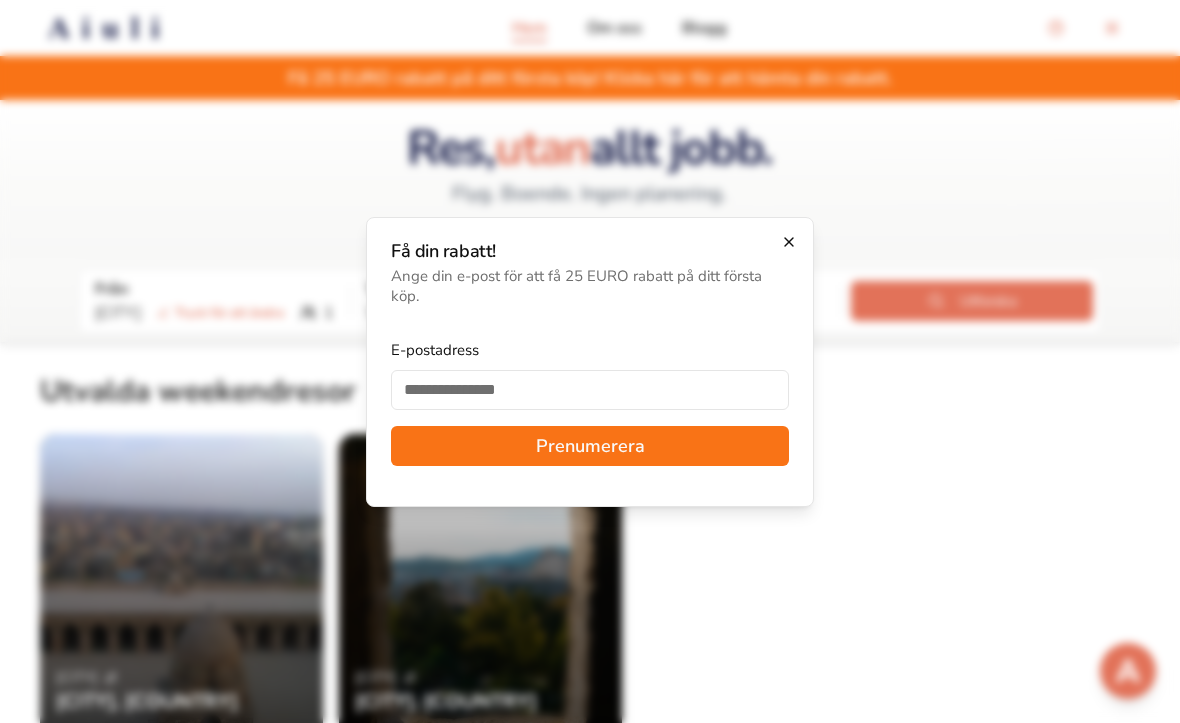 click 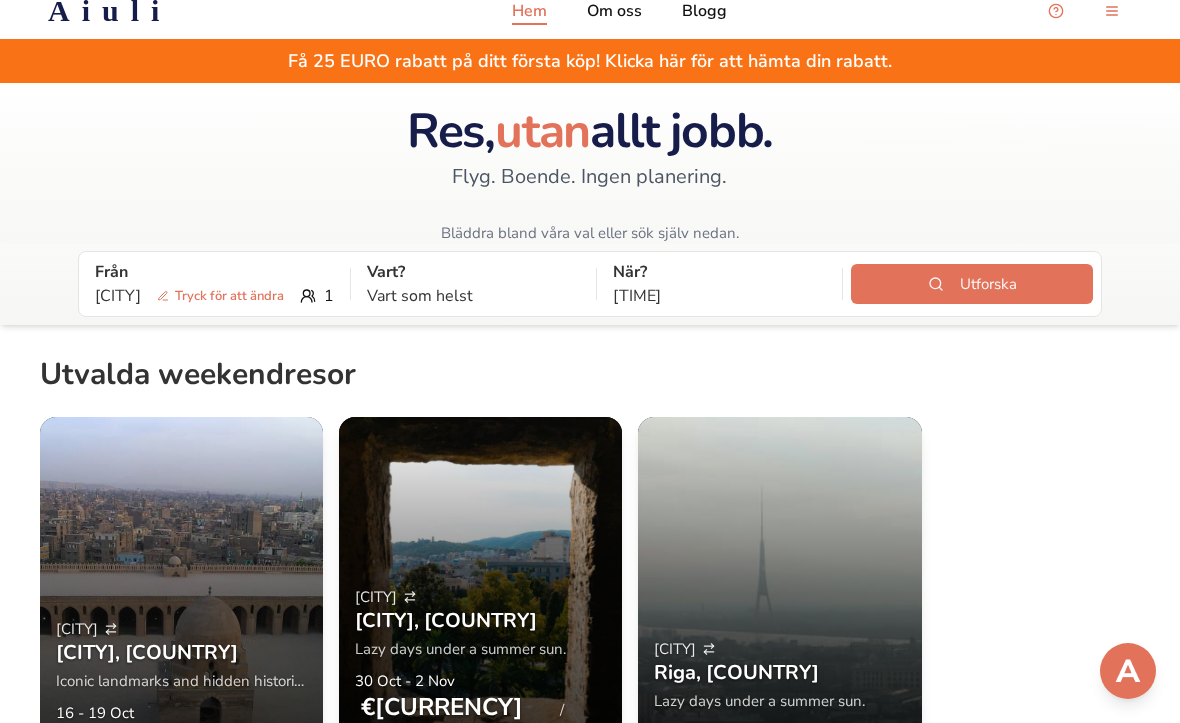 scroll, scrollTop: 0, scrollLeft: 0, axis: both 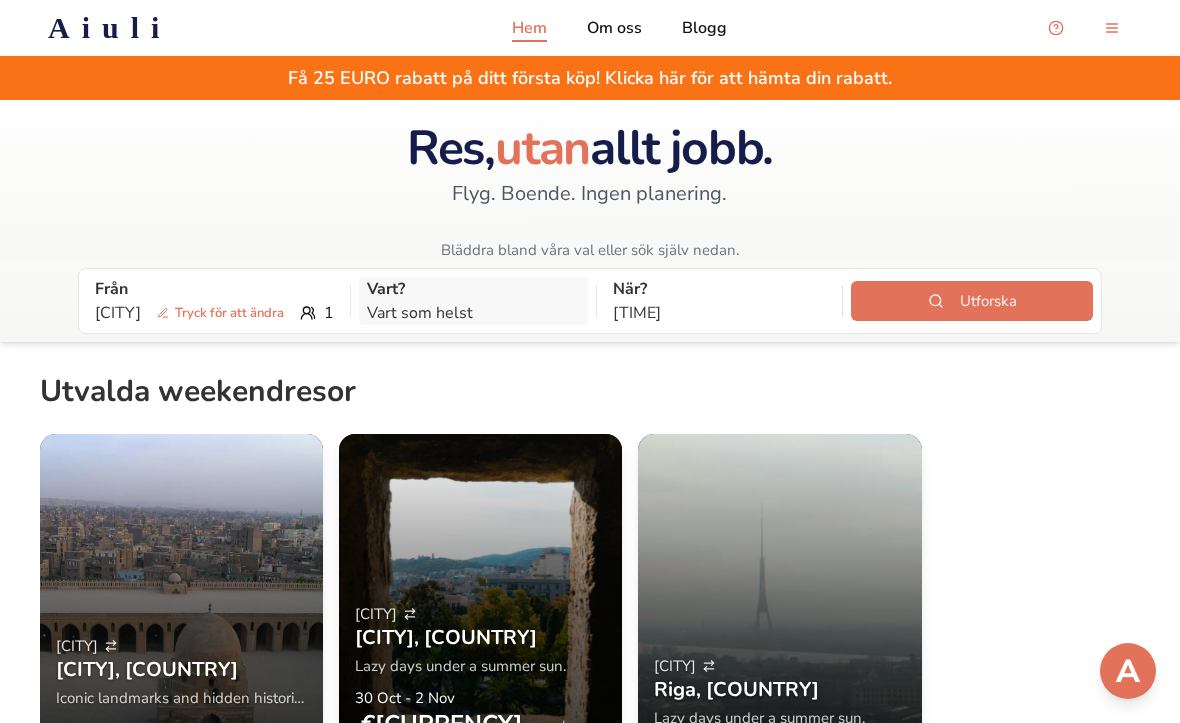 click on "Vart som helst" at bounding box center [473, 313] 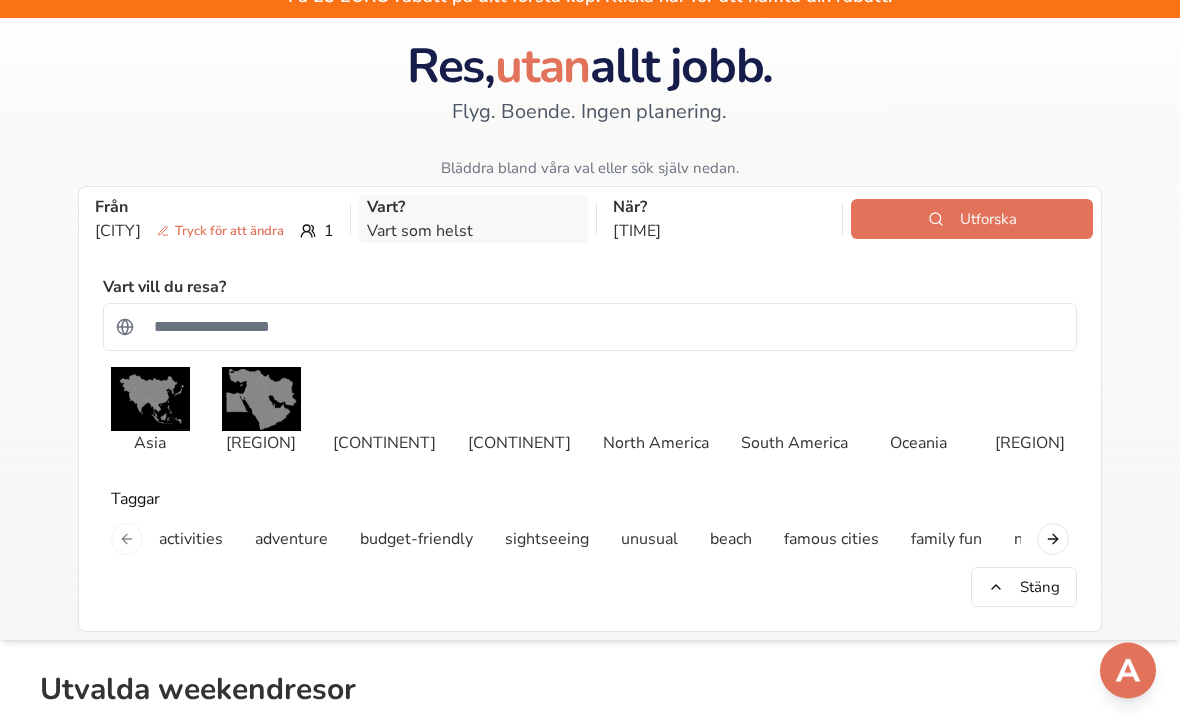 scroll, scrollTop: 82, scrollLeft: 0, axis: vertical 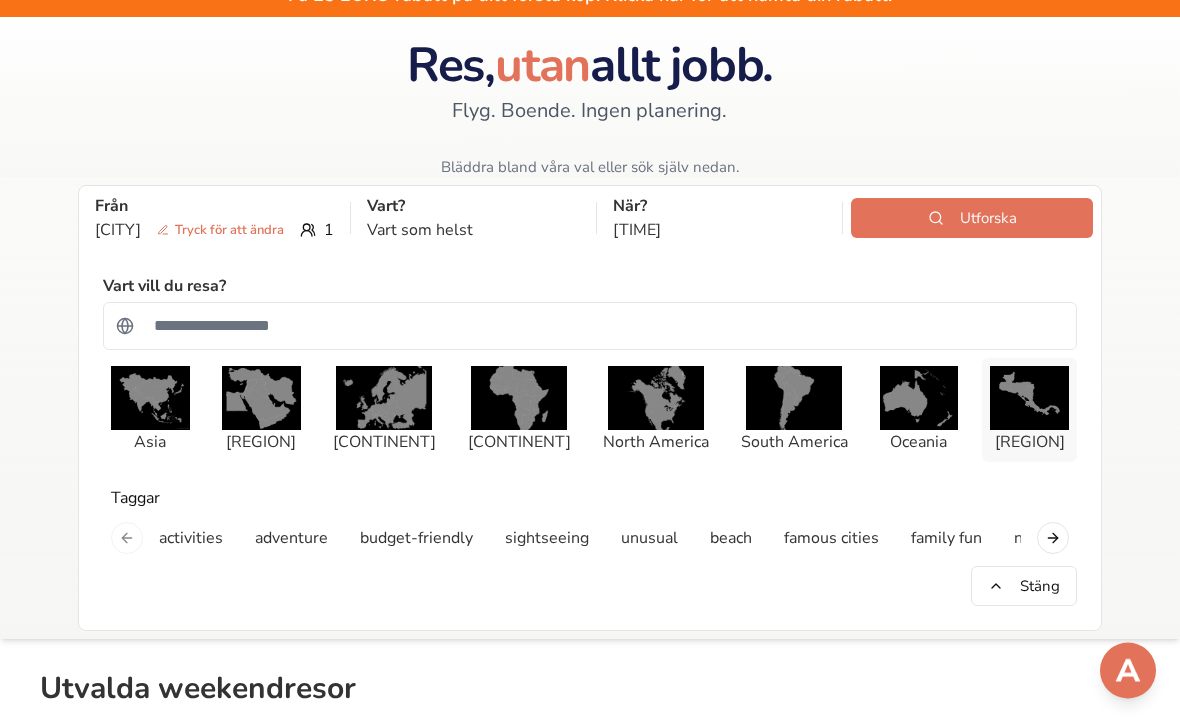click at bounding box center [1029, 399] 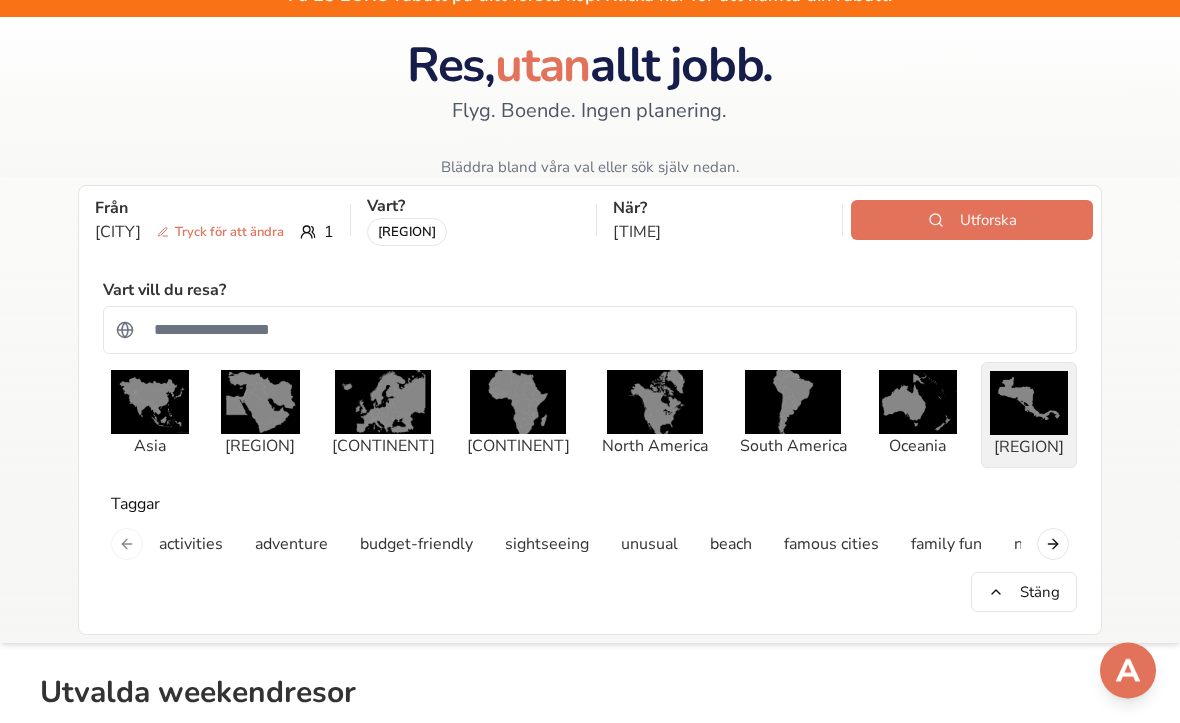 scroll, scrollTop: 83, scrollLeft: 0, axis: vertical 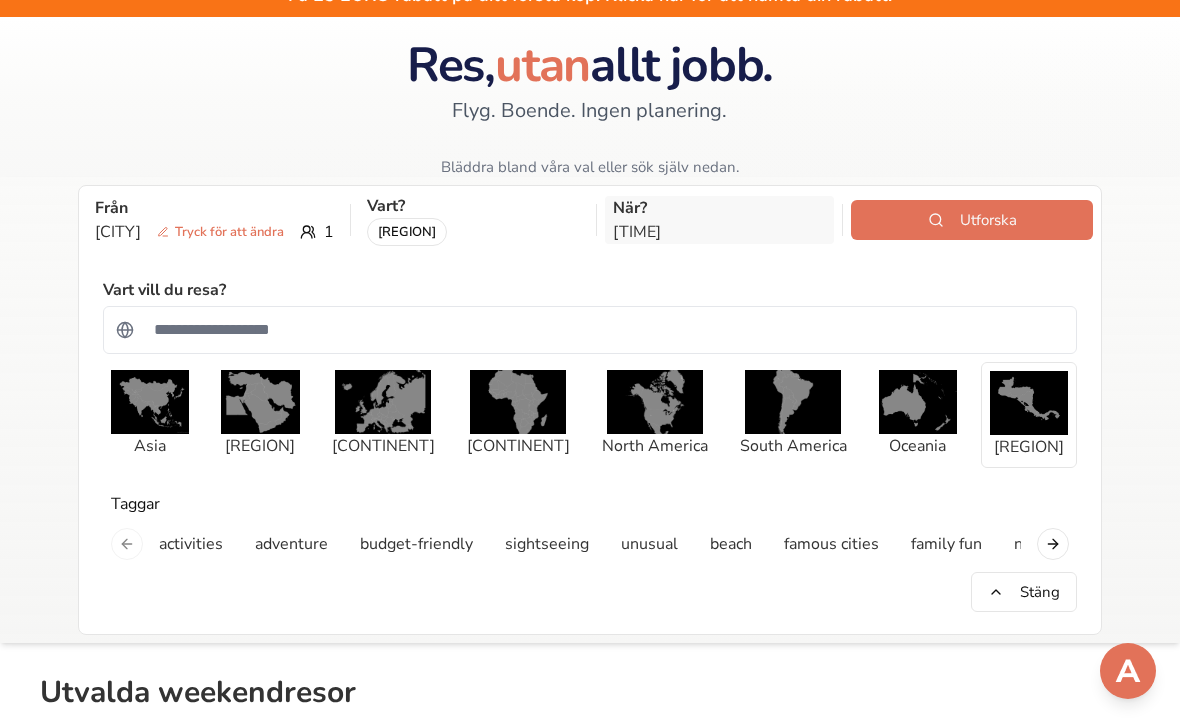 click on "[TIME]" at bounding box center (719, 232) 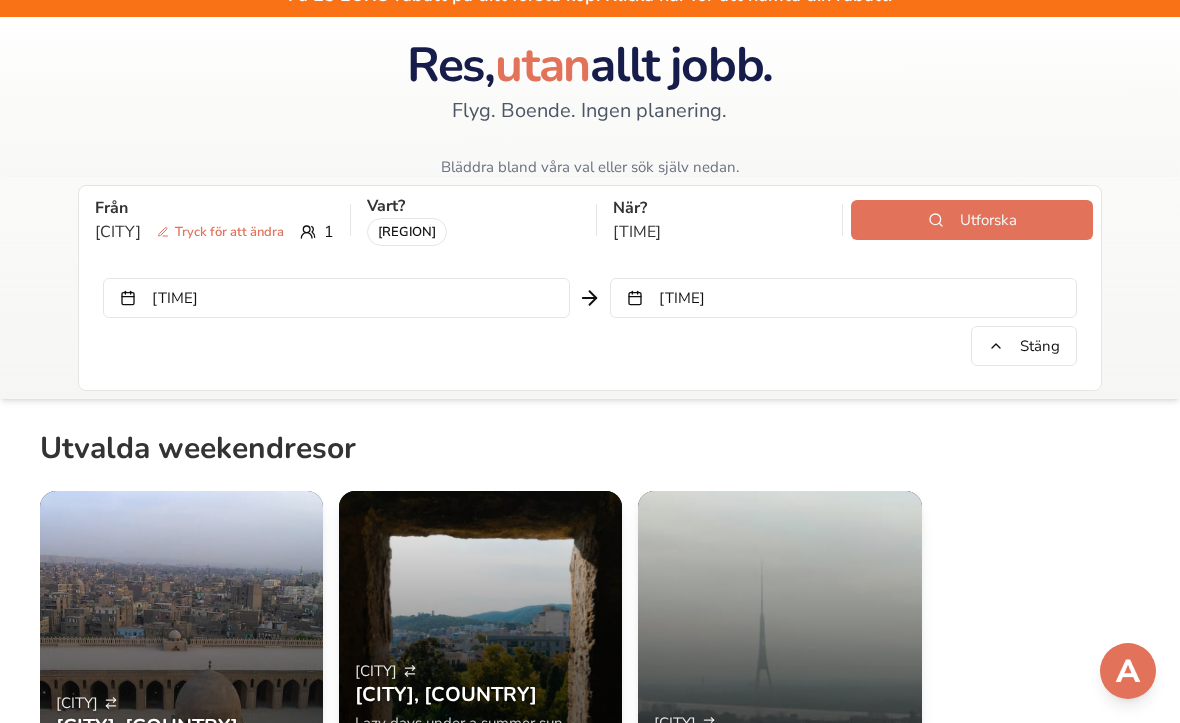 click on "[TIME]" at bounding box center [336, 298] 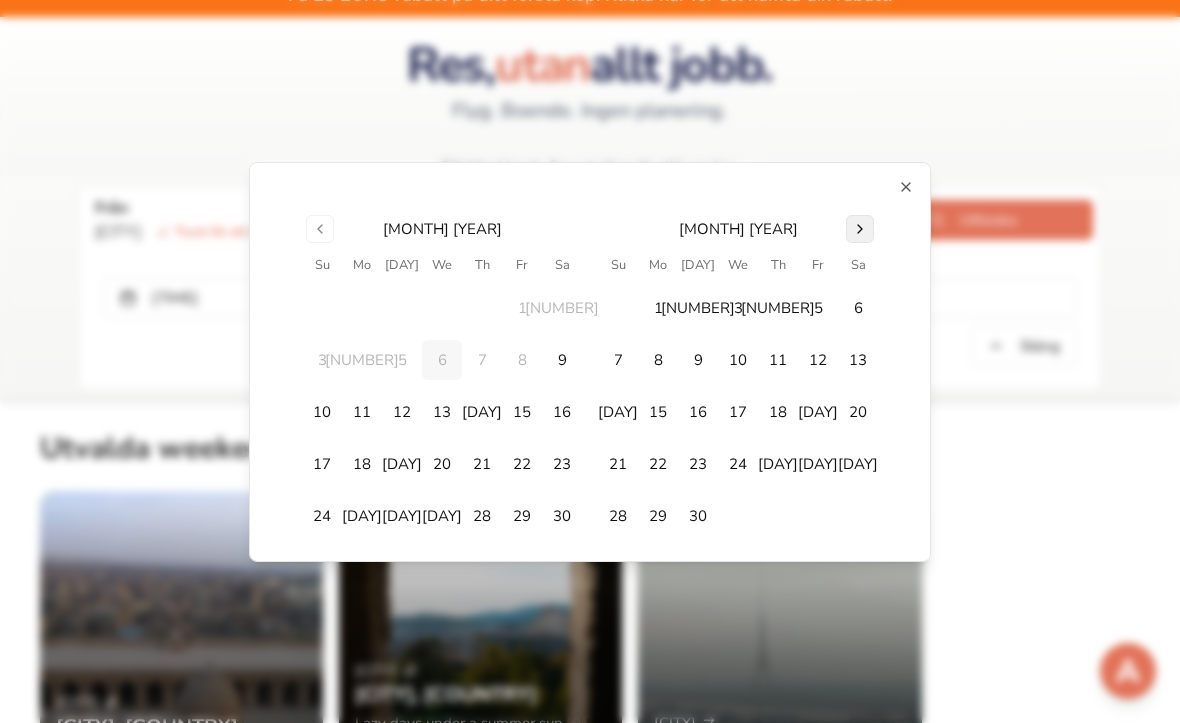 click at bounding box center (860, 229) 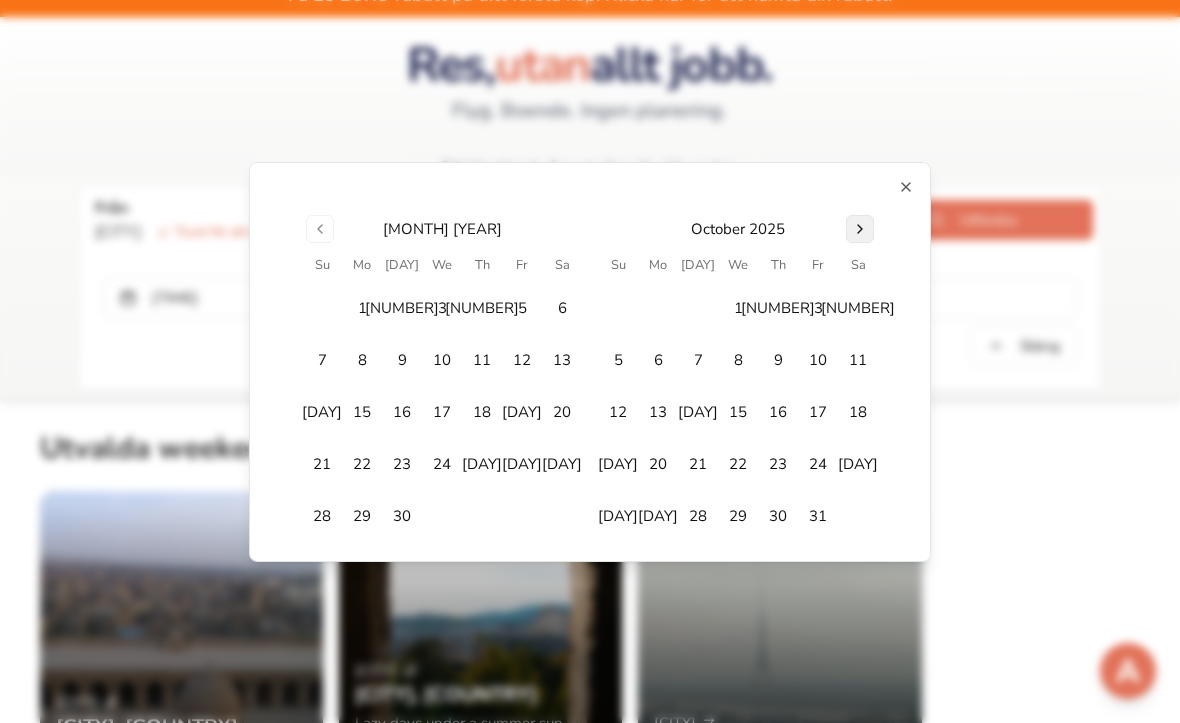 click at bounding box center (860, 229) 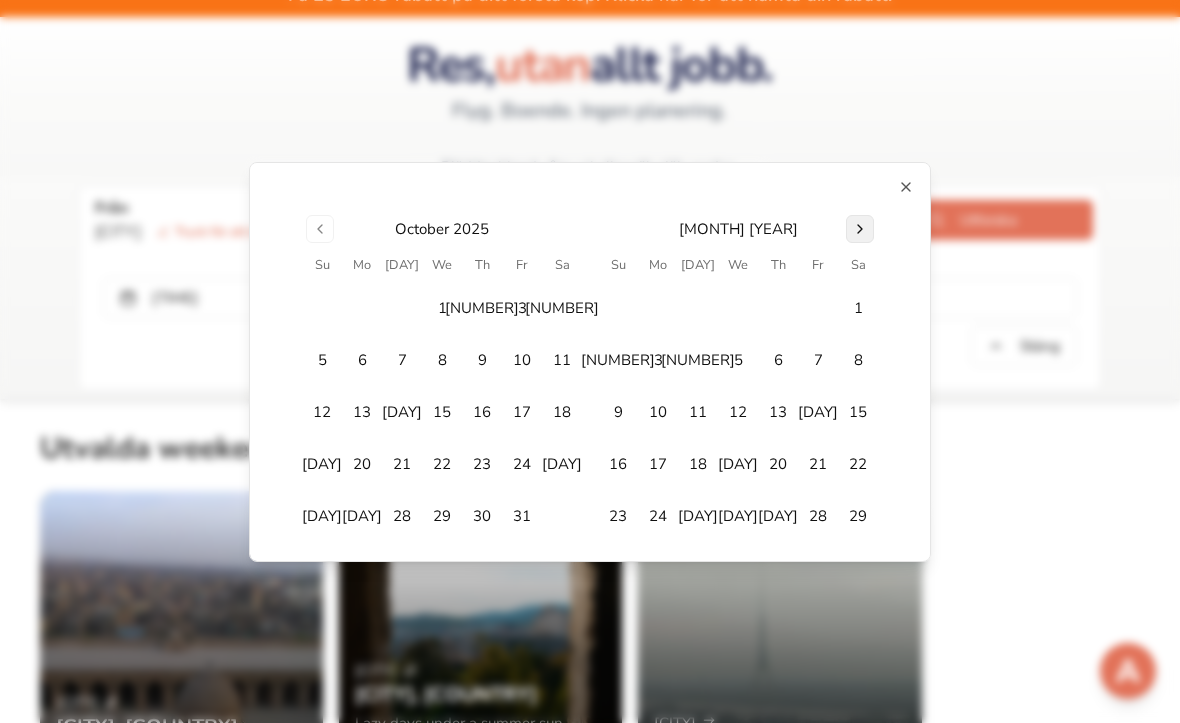 click at bounding box center (860, 229) 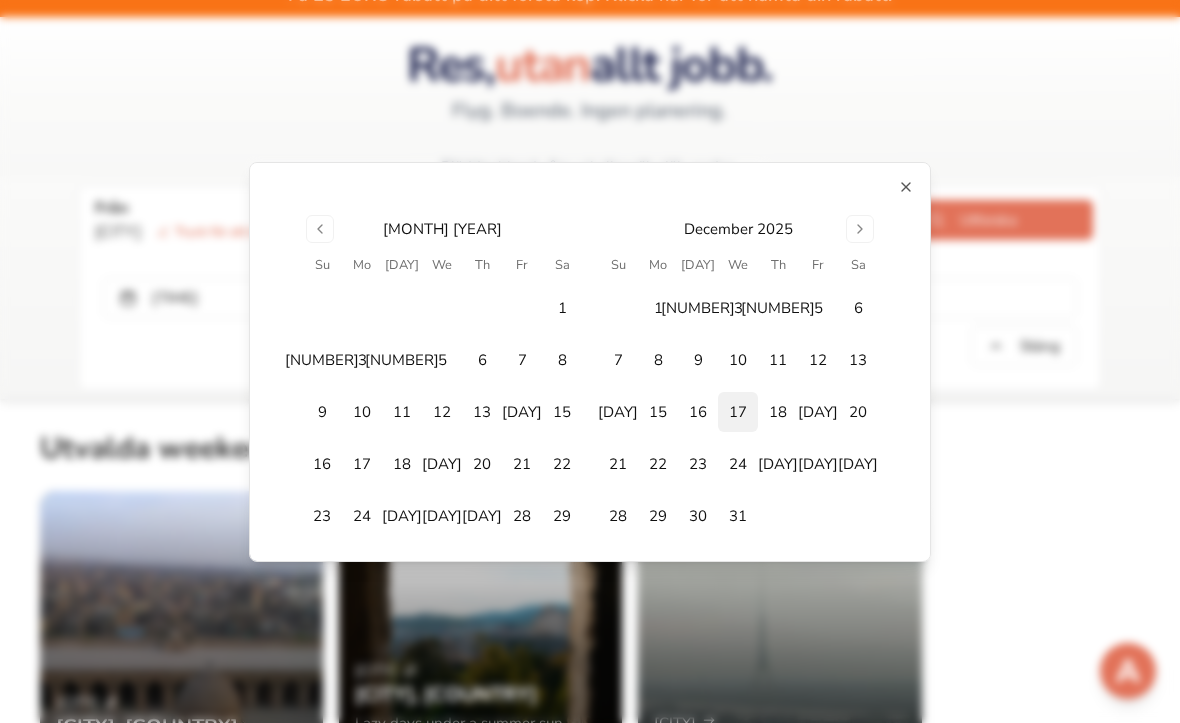 click on "17" at bounding box center (738, 412) 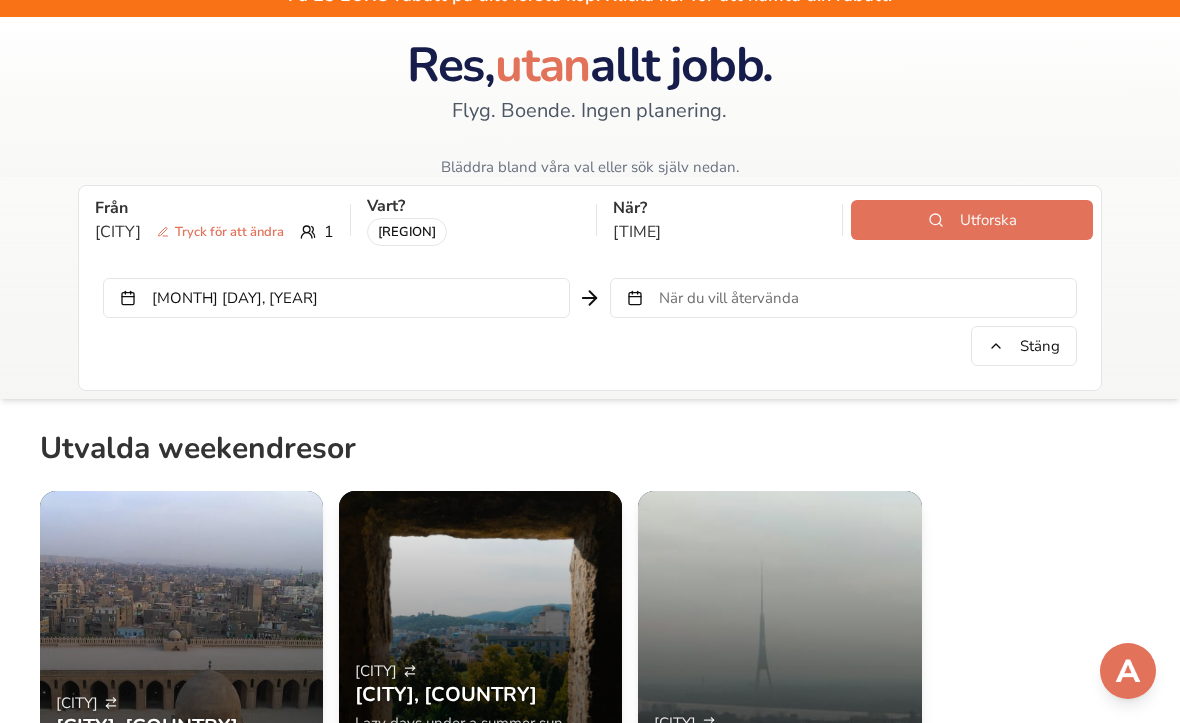 click on "När du vill återvända" at bounding box center (729, 298) 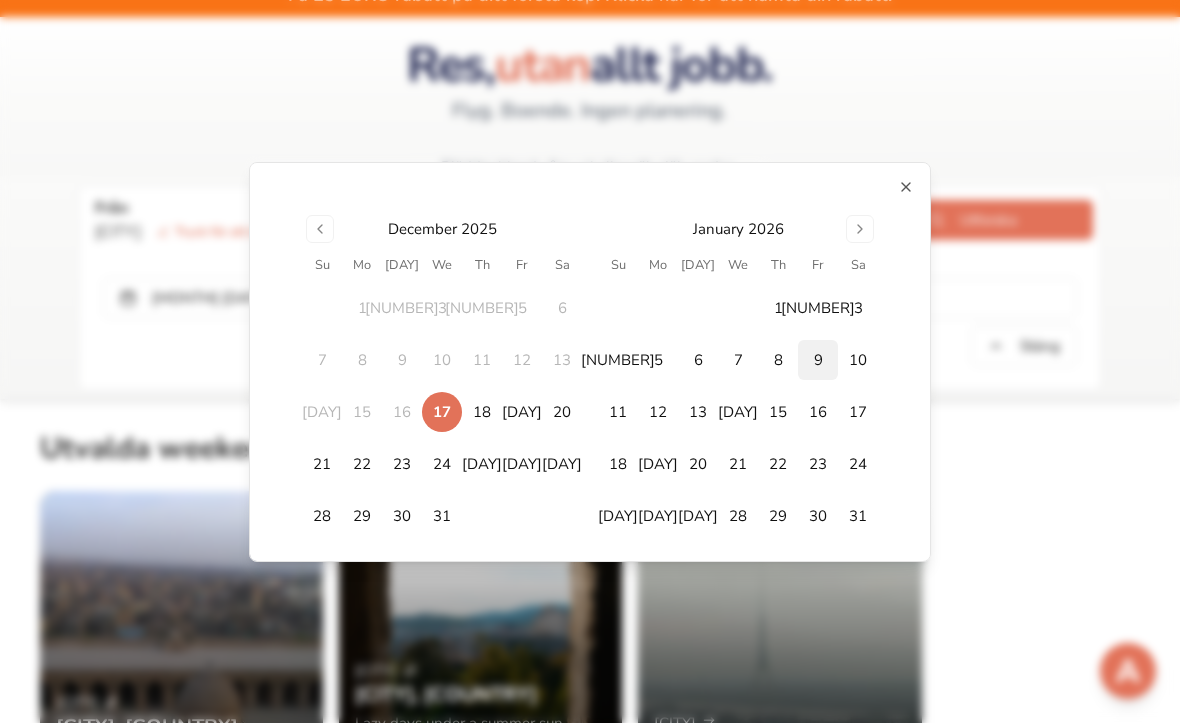 click on "9" at bounding box center [818, 360] 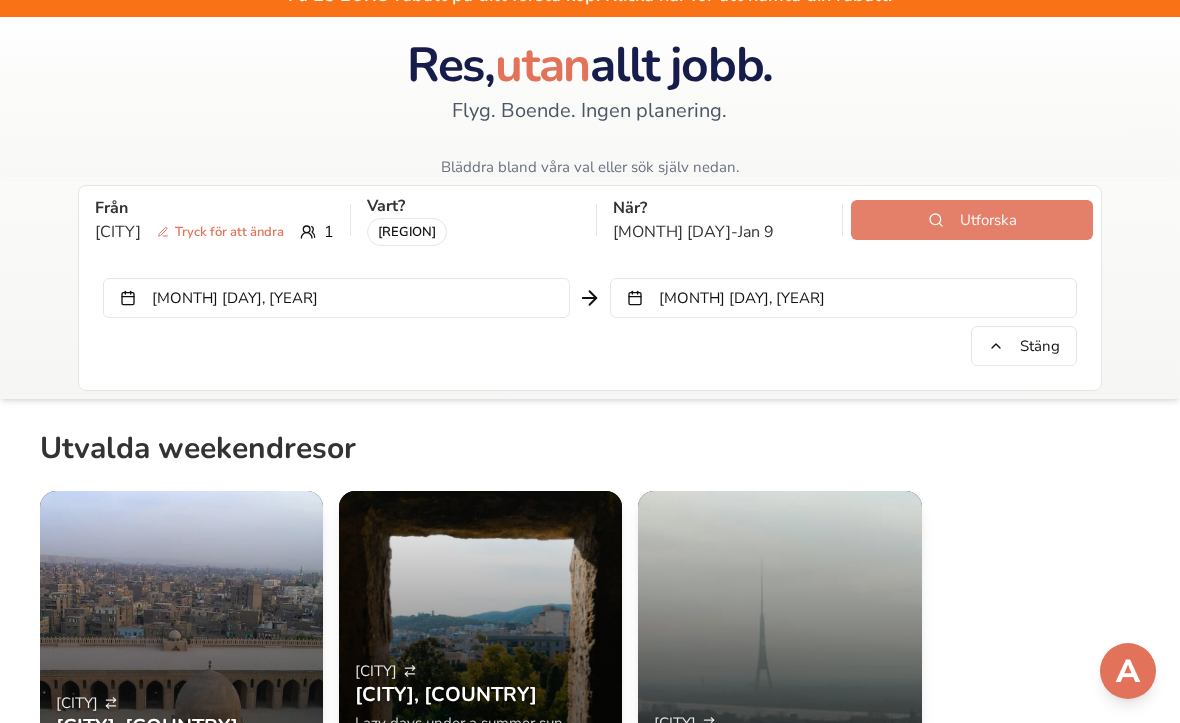 click on "Utforska" at bounding box center [972, 220] 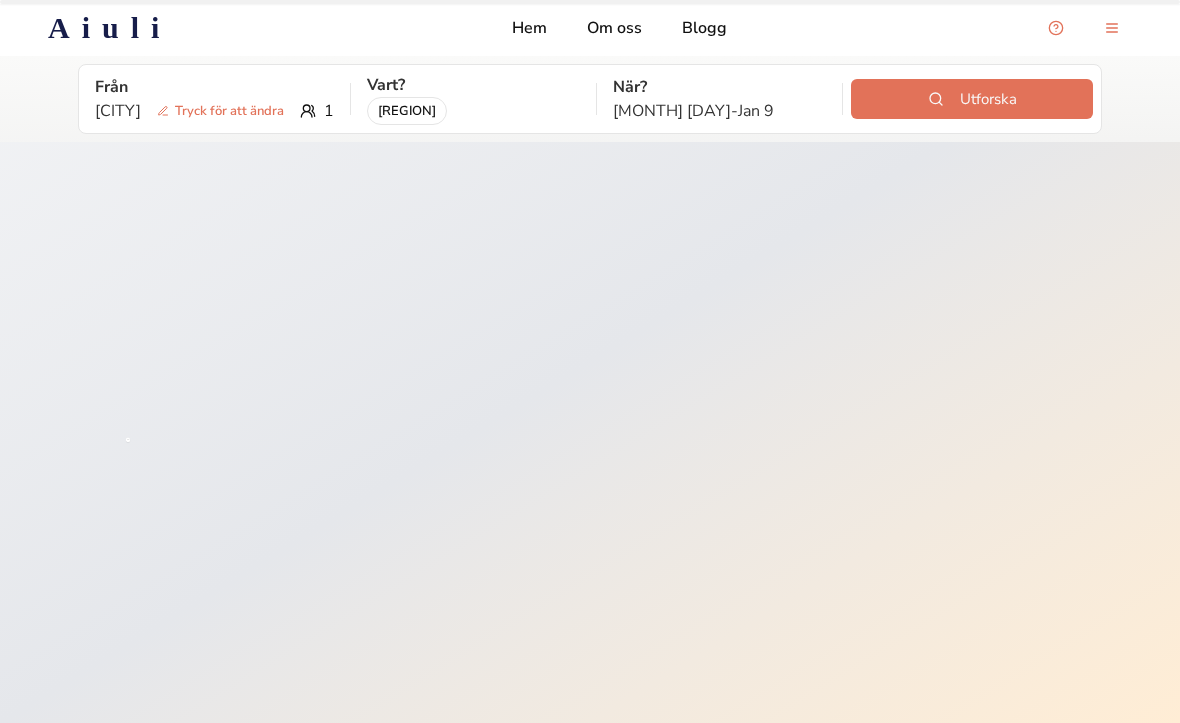 scroll, scrollTop: 0, scrollLeft: 0, axis: both 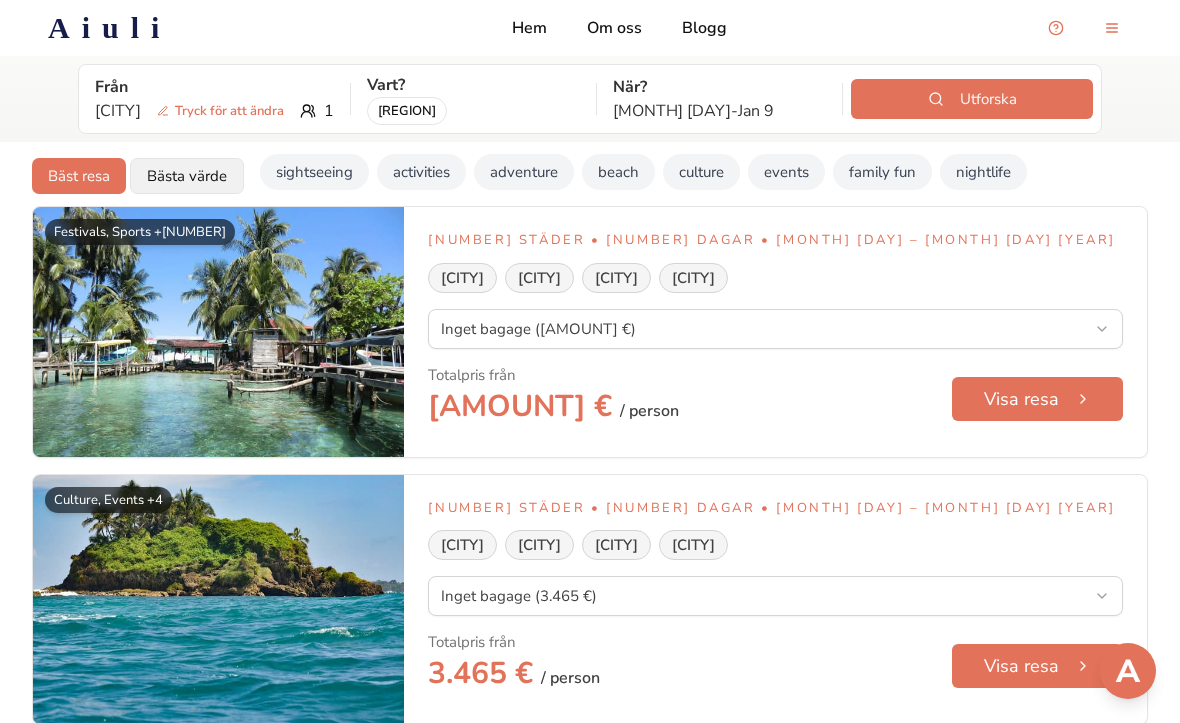 click on "Bästa värde" at bounding box center [187, 176] 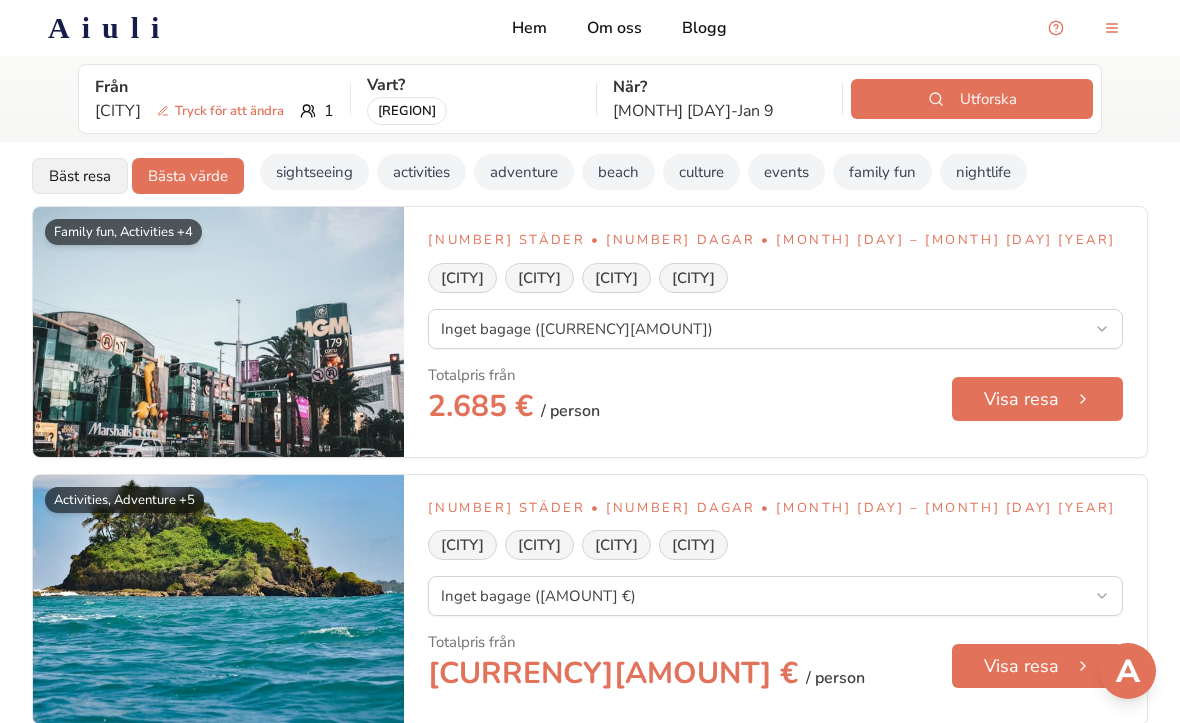 click on "Bäst resa" at bounding box center [80, 176] 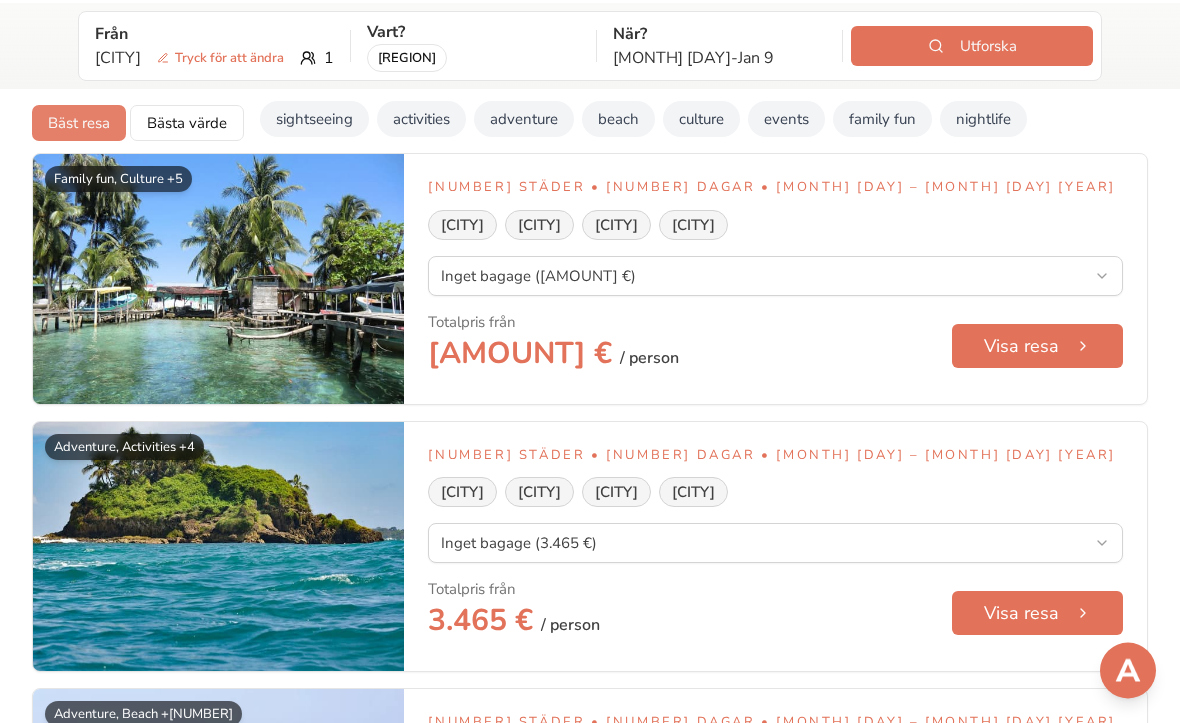 scroll, scrollTop: 0, scrollLeft: 0, axis: both 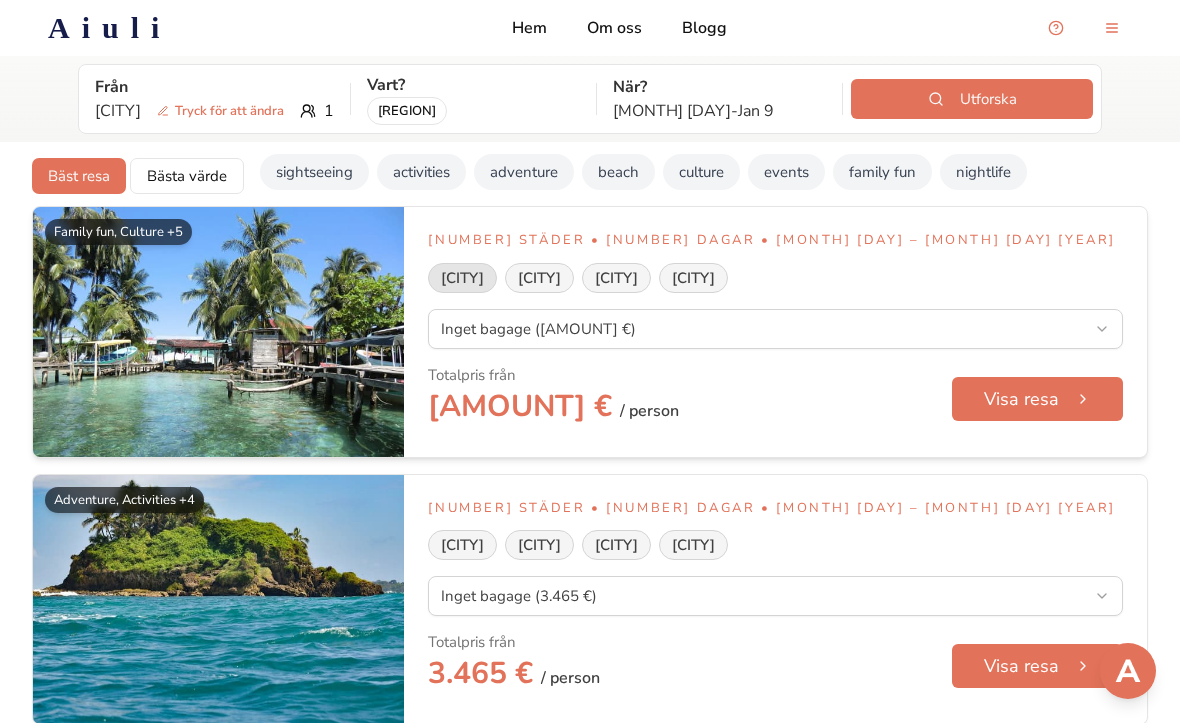 click on "[CITY]" at bounding box center [462, 278] 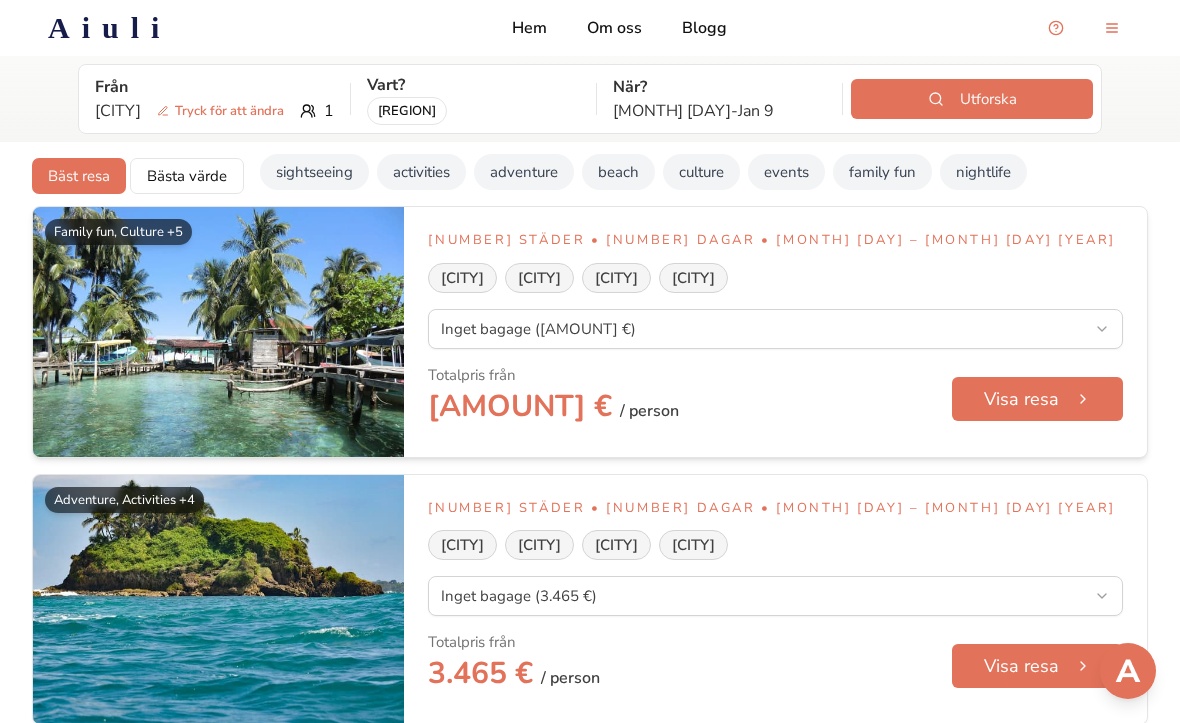 click at bounding box center [218, 332] 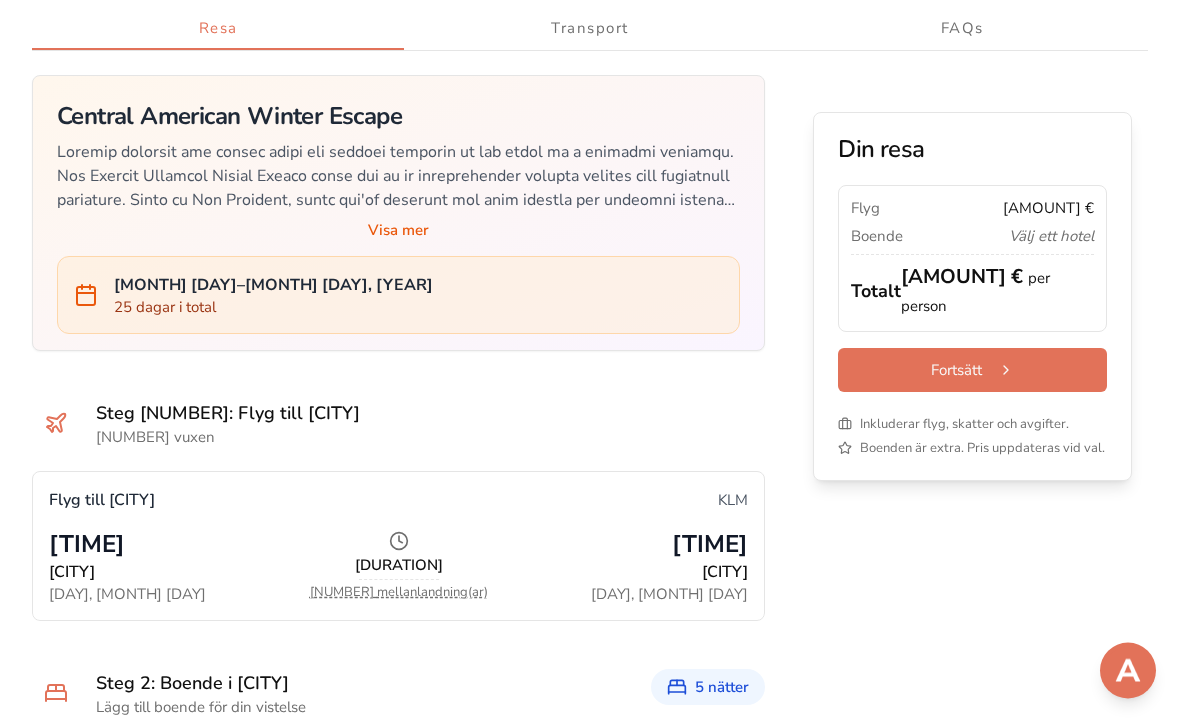 scroll, scrollTop: 690, scrollLeft: 0, axis: vertical 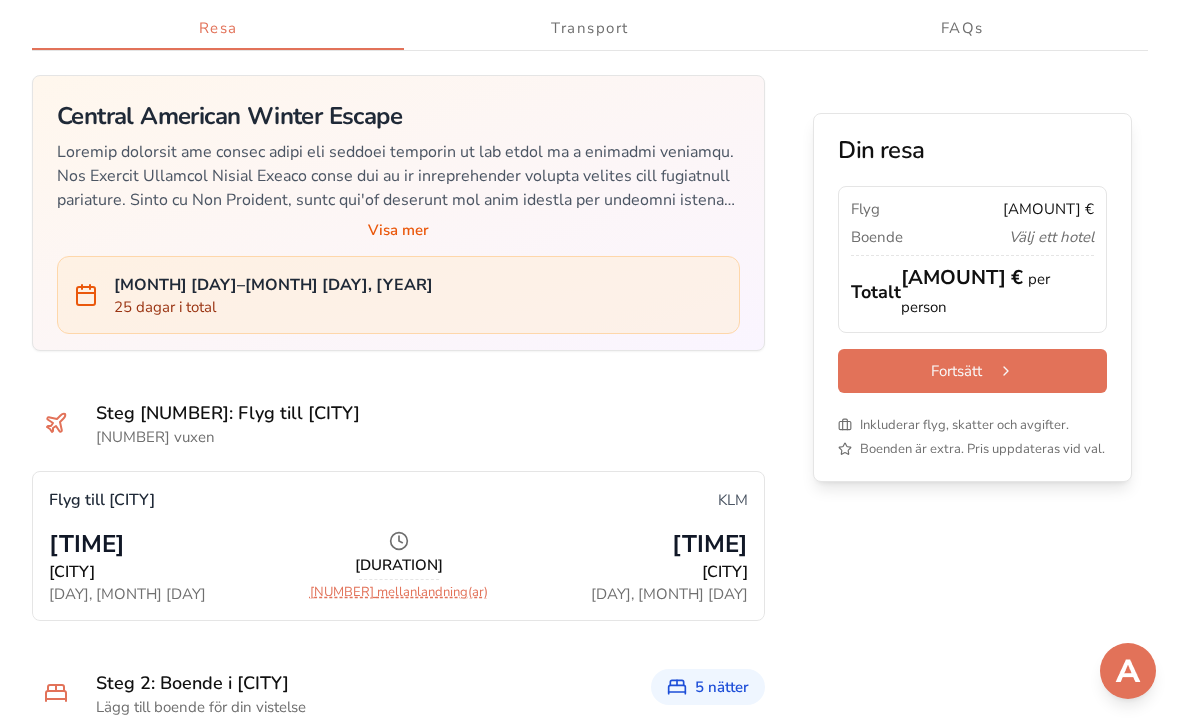 click on "2 mellanlandning(ar)" at bounding box center (399, 592) 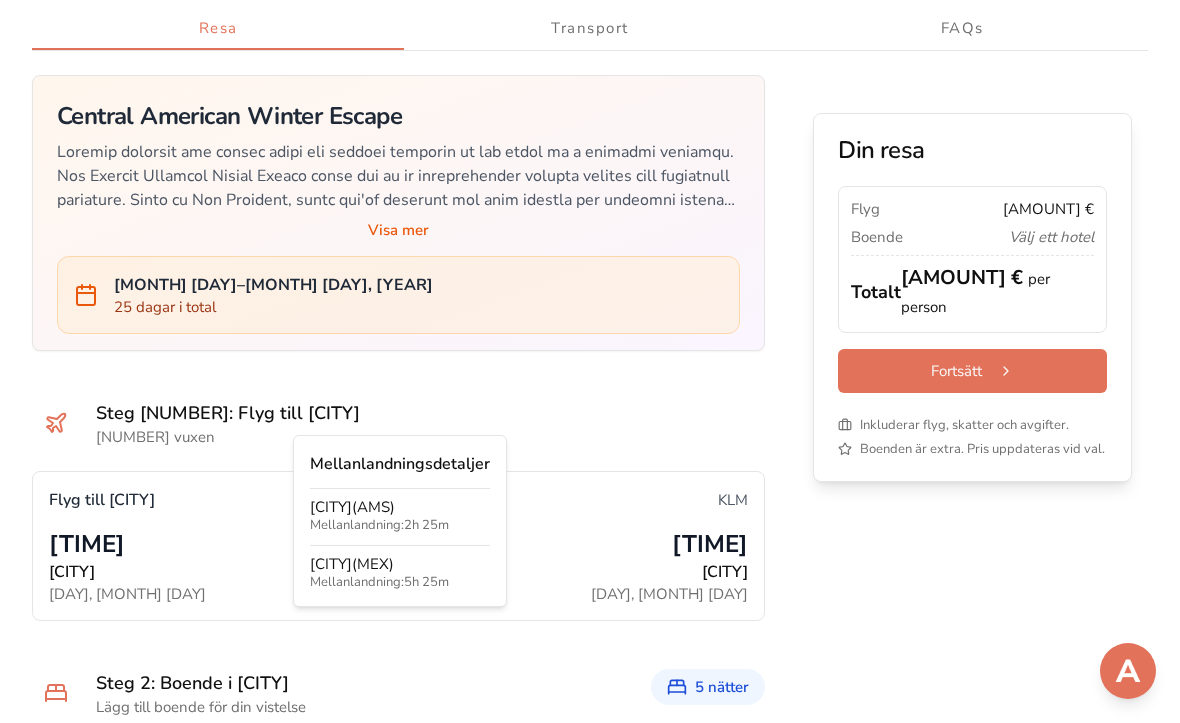 click on "[TIME]" at bounding box center [171, 544] 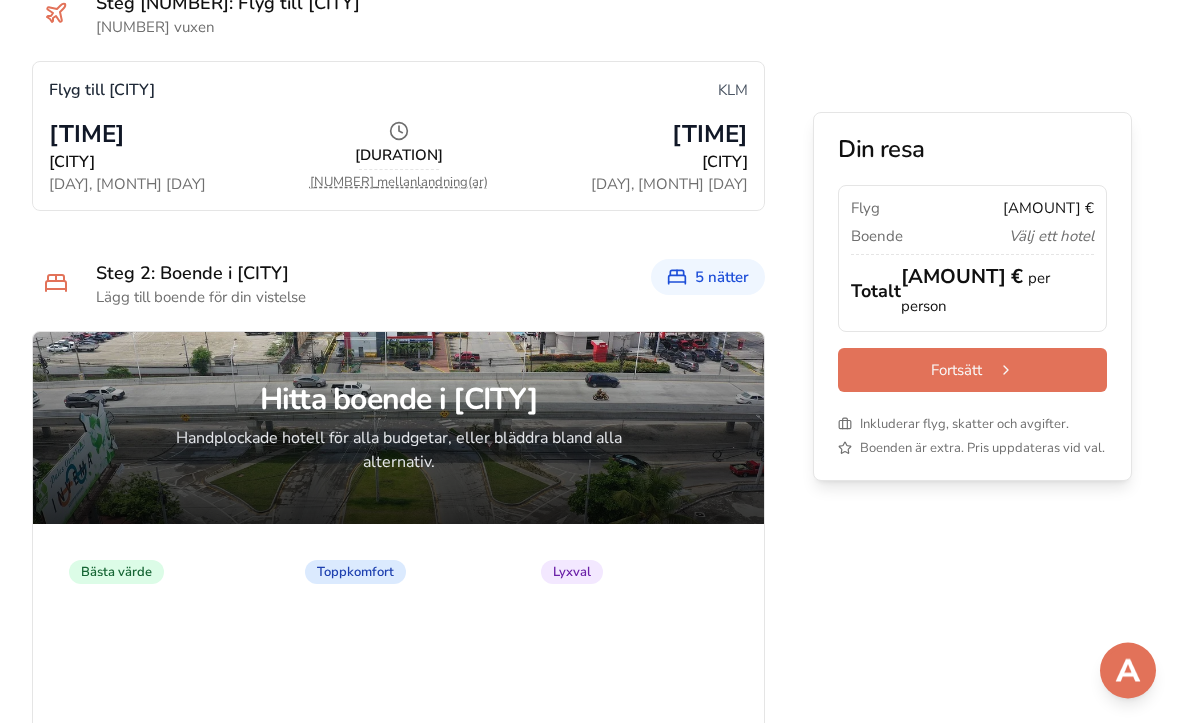 scroll, scrollTop: 1100, scrollLeft: 0, axis: vertical 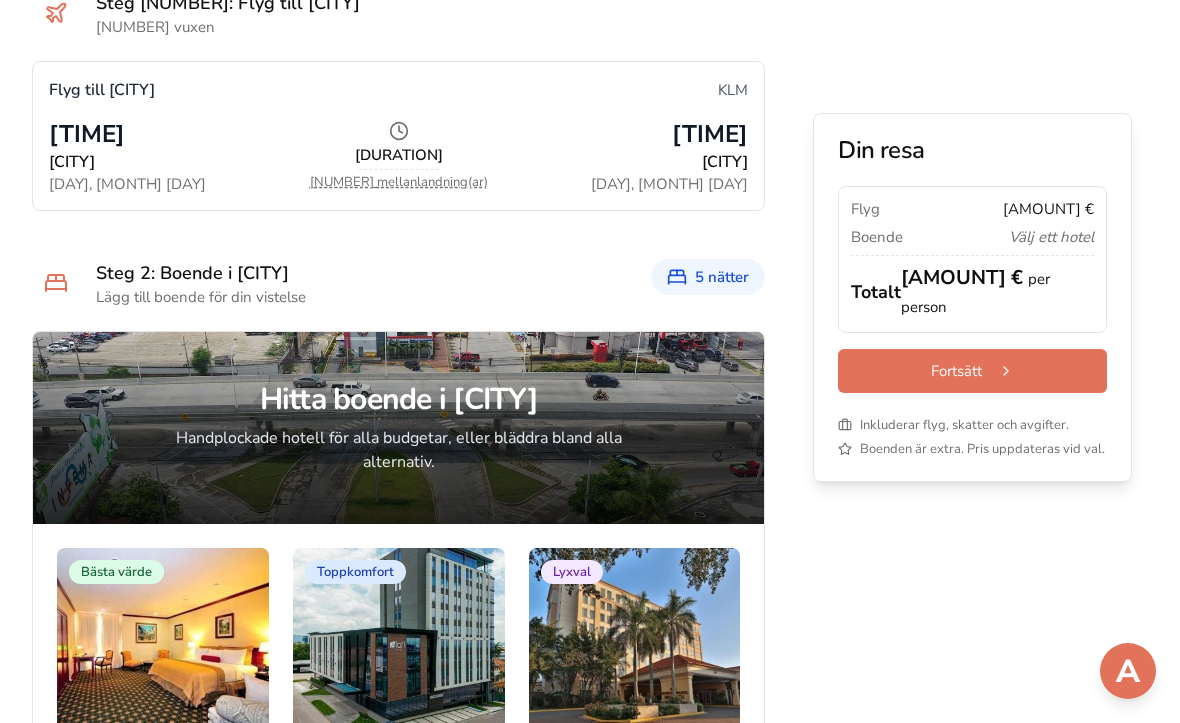 click on "1d 40m 2 mellanlandning(ar)" at bounding box center (399, 155) 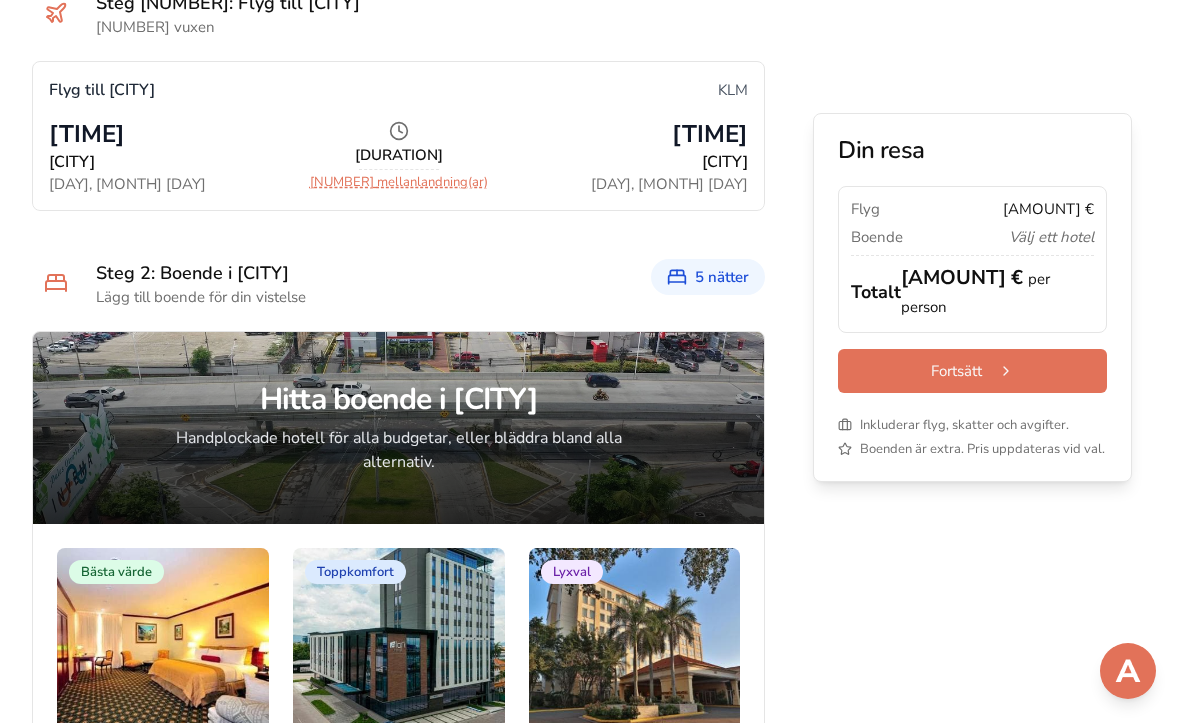 click on "2 mellanlandning(ar)" at bounding box center [399, 182] 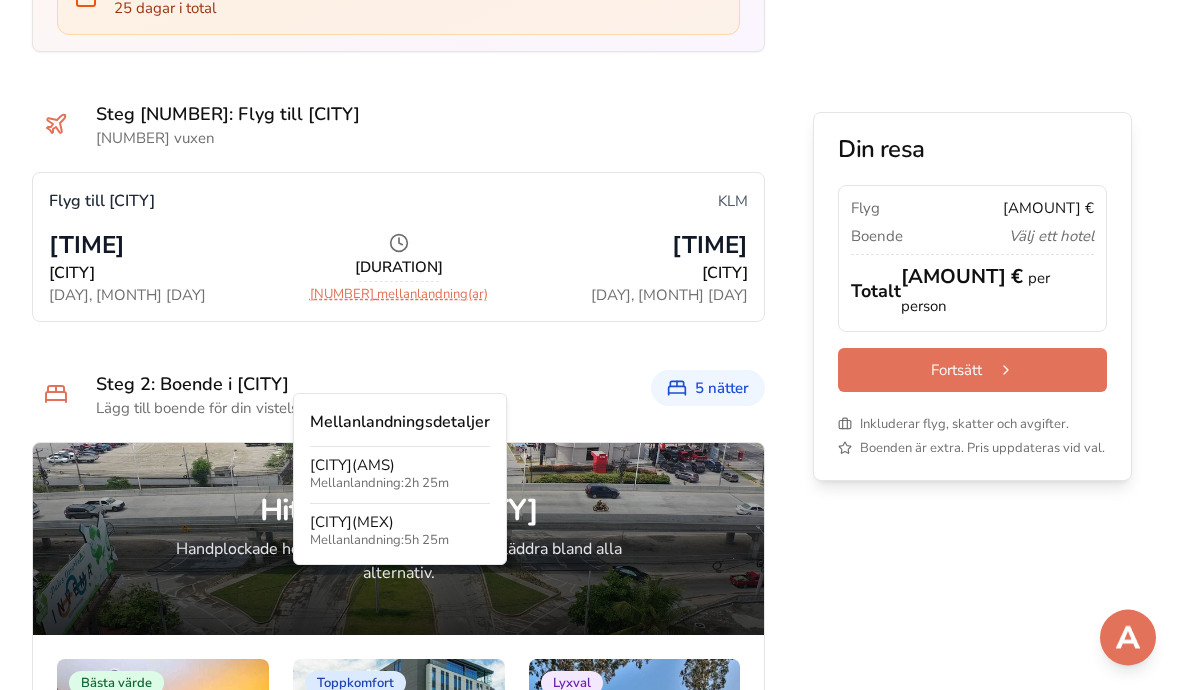 scroll, scrollTop: 898, scrollLeft: 0, axis: vertical 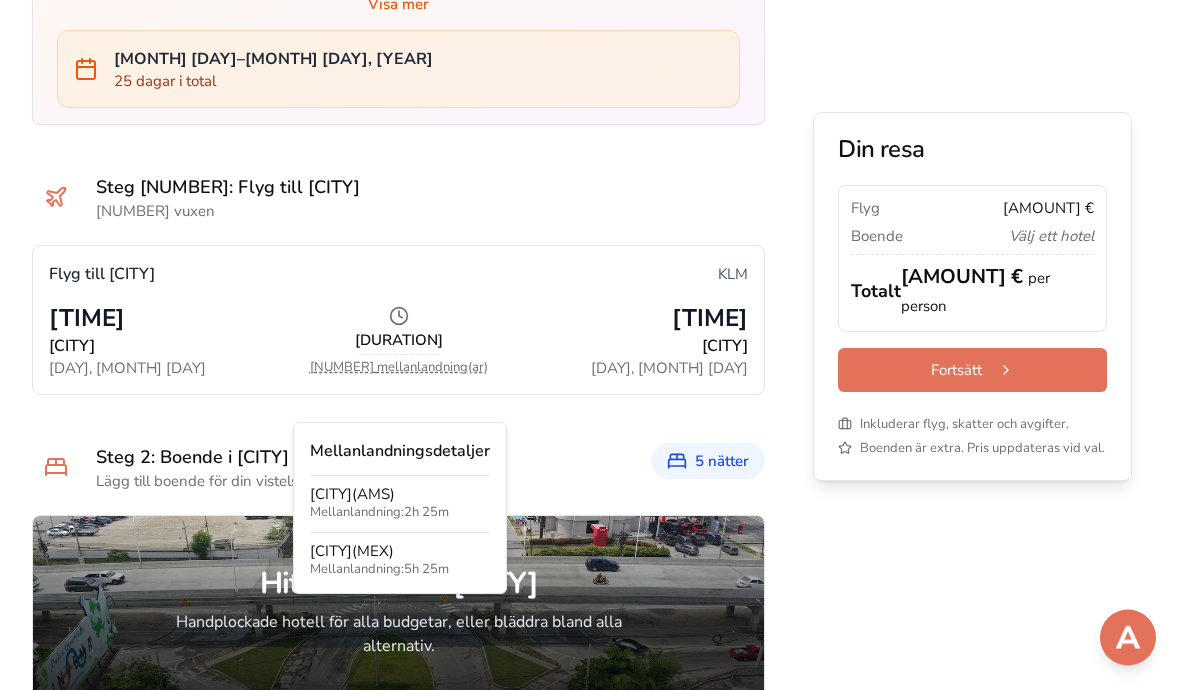click on "Steg 1: Granska flyg
1 vuxen Flyg till [CITY] [AIRLINE] [TIME] [DAY], [MONTH] [DATE] [DURATION] [NUMBER] mellanlandning(ar) [TIME] [CITY] [DAY], [MONTH] [DATE] Steg 2: Boende i [CITY] Lägg till boende för din vistelse [NUMBER] nätter [NUMBER] nätter Hitta boende i [CITY] Handplockade hotell för alla budgetar, eller bläddra bland alla alternativ. Bästa värde [HOTEL_NAME] [RATING]  km från [PRICE] € per natt Visa rum Toppkomfort [HOTEL_NAME] [RATING]  km från [PRICE] € per natt Visa rum Lyxval [HOTEL_NAME] by [BRAND] [RATING]  km från [PRICE] € per natt Visa rum Letar du efter något annat? Bläddra bland alla hotell Jag bokar själv" at bounding box center [398, 737] 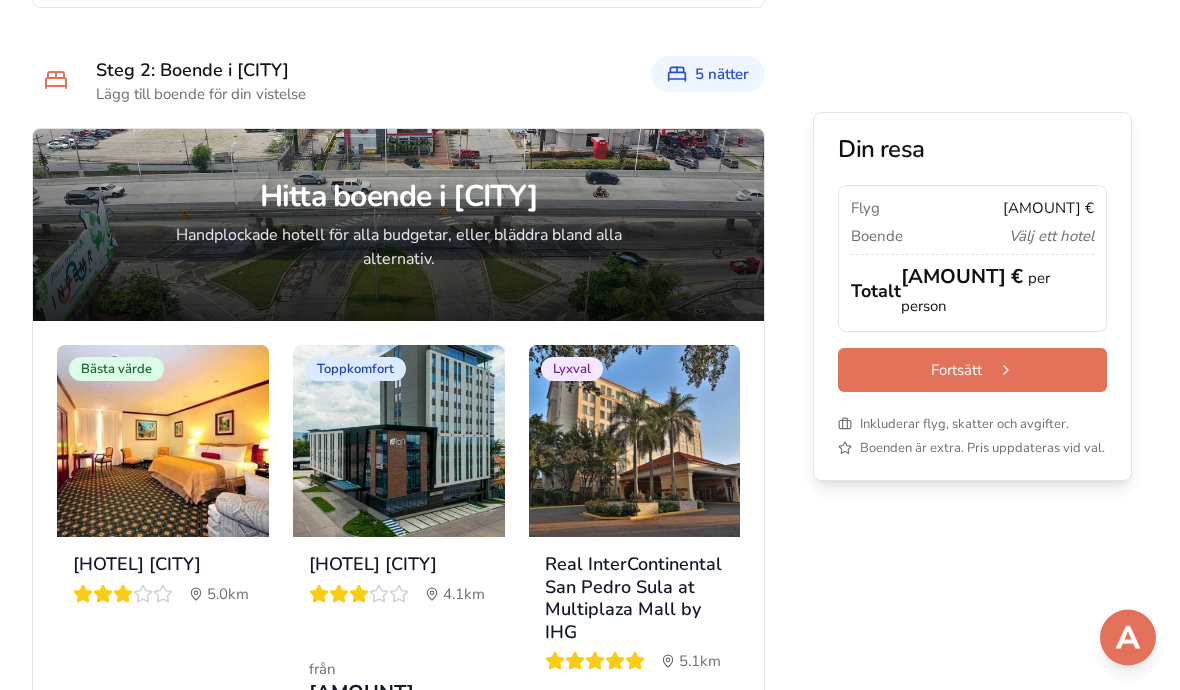 scroll, scrollTop: 1243, scrollLeft: 0, axis: vertical 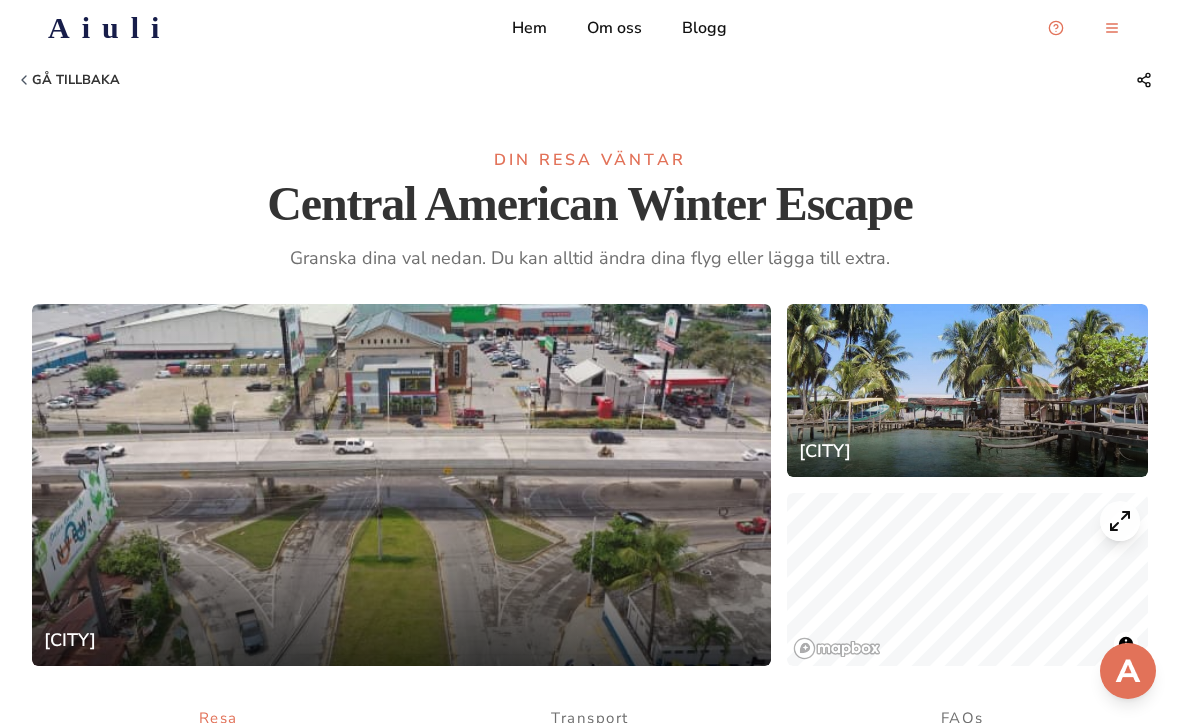 click on "Gå tillbaka" at bounding box center [590, 80] 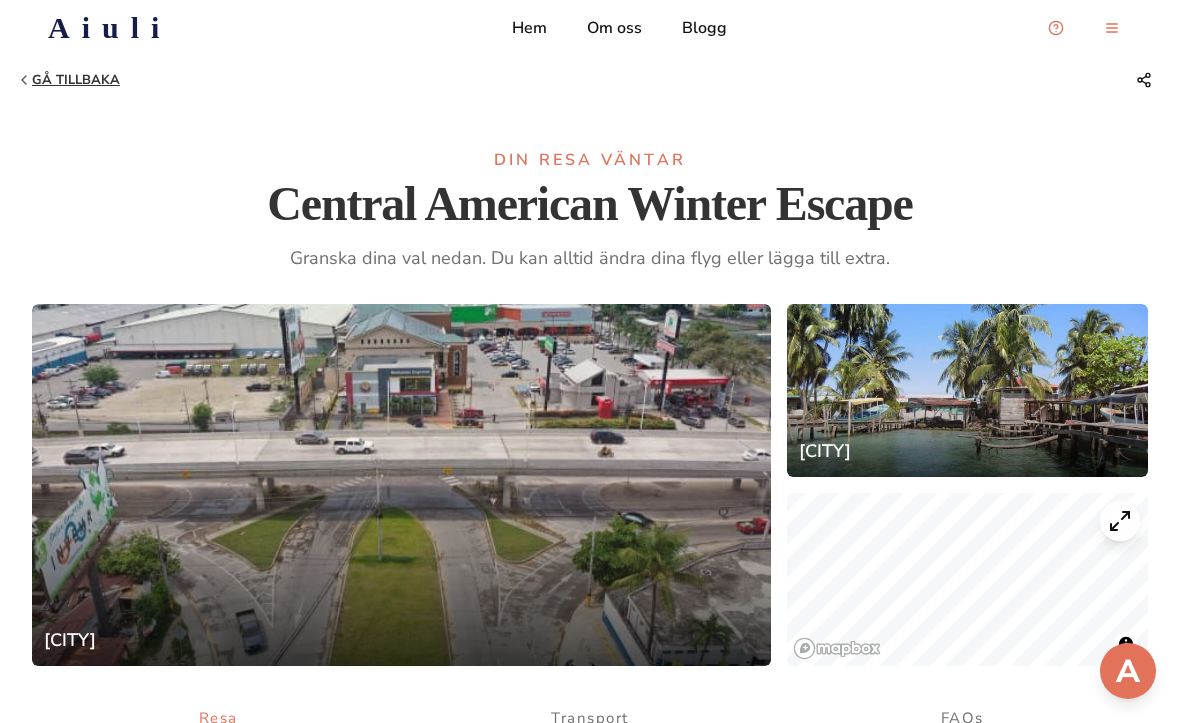 click on "Gå tillbaka" at bounding box center (76, 80) 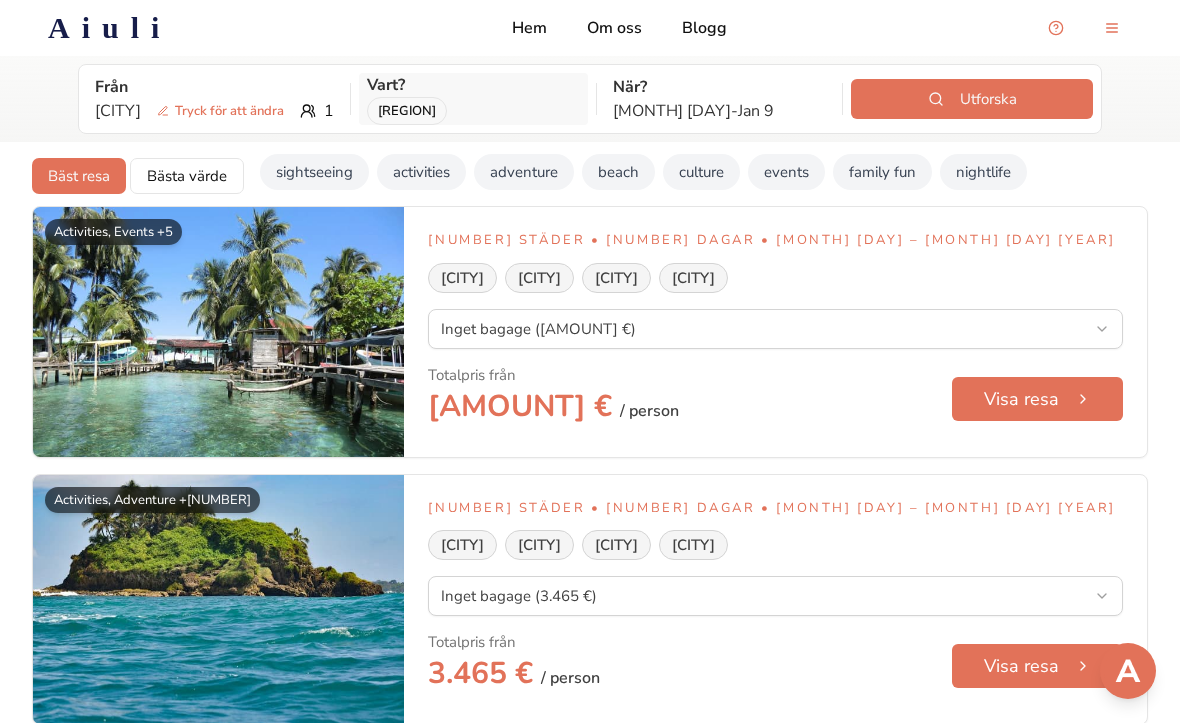 click on "[REGION]" at bounding box center [407, 111] 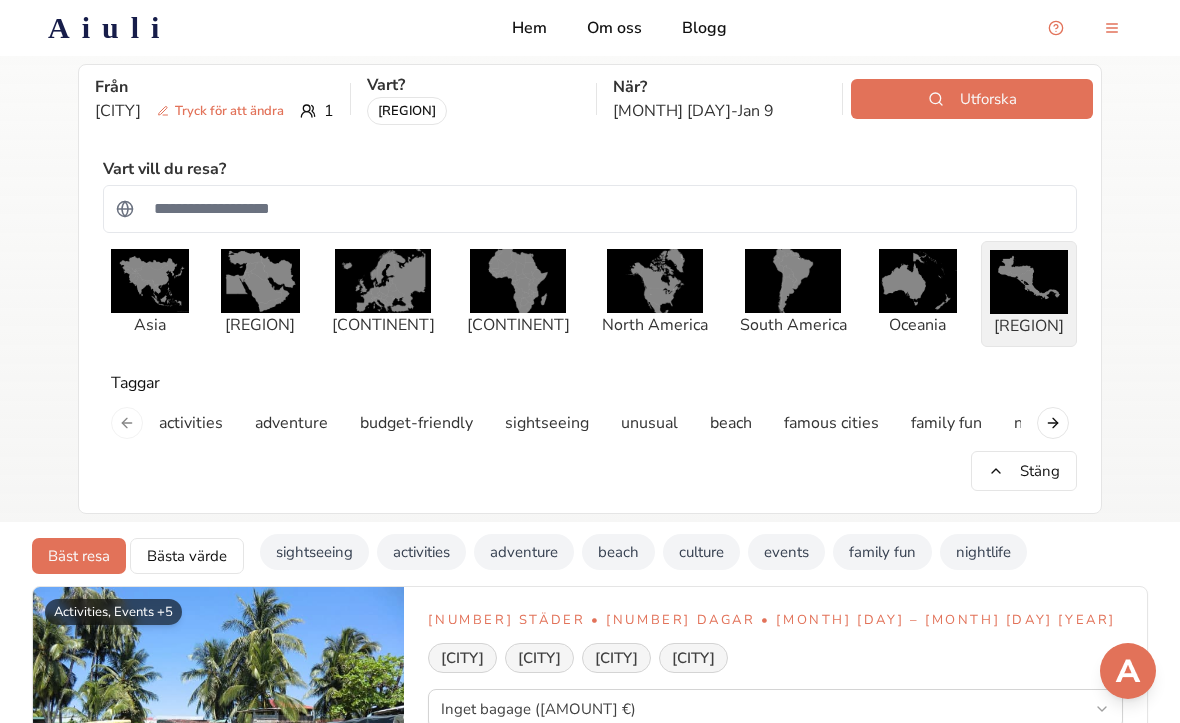 click at bounding box center [1029, 282] 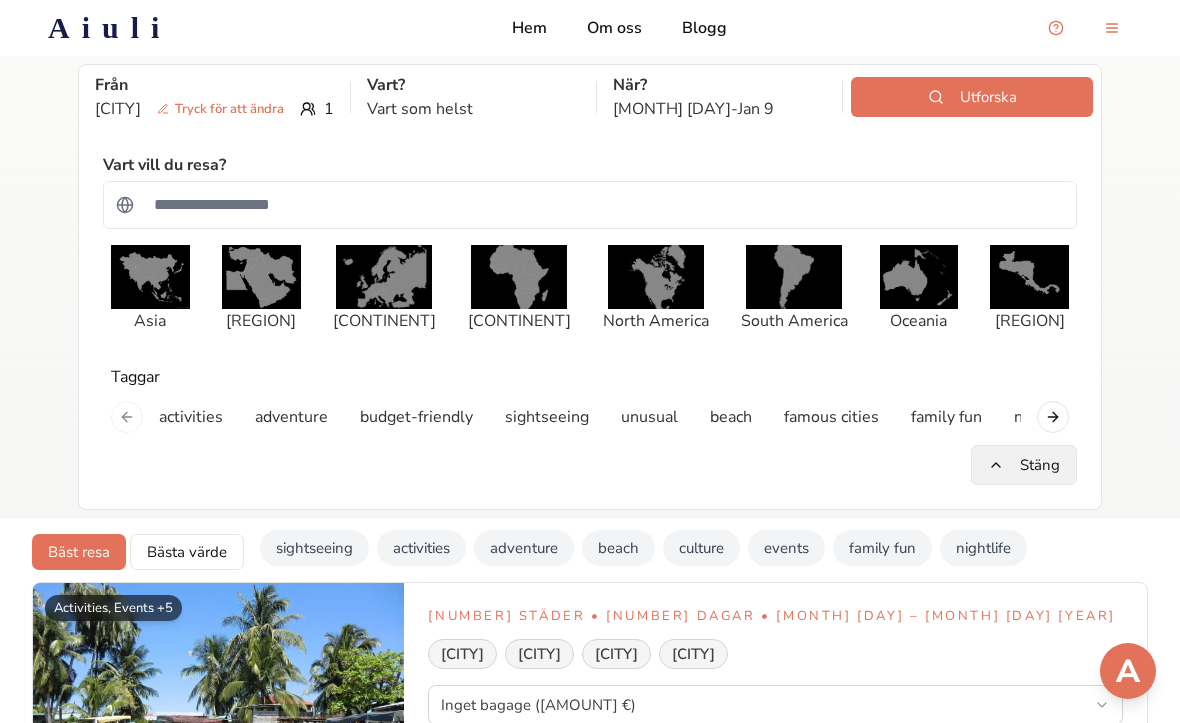 click on "Stäng" at bounding box center (1024, 465) 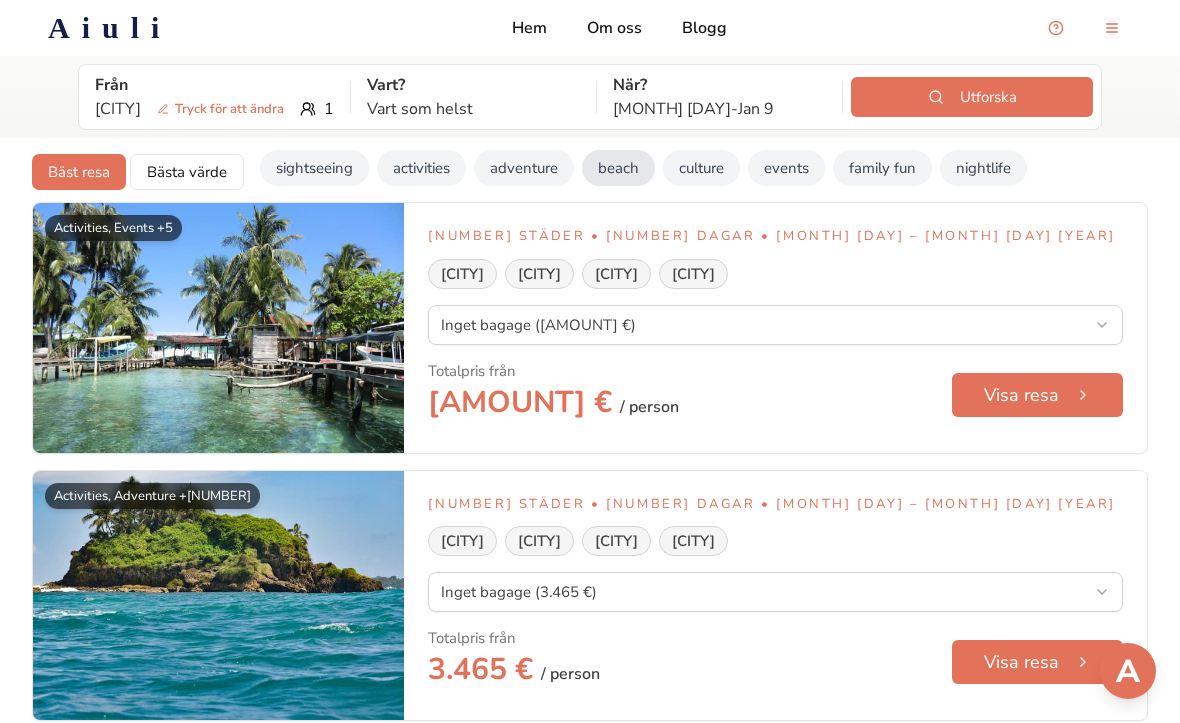 click on "beach" at bounding box center (618, 168) 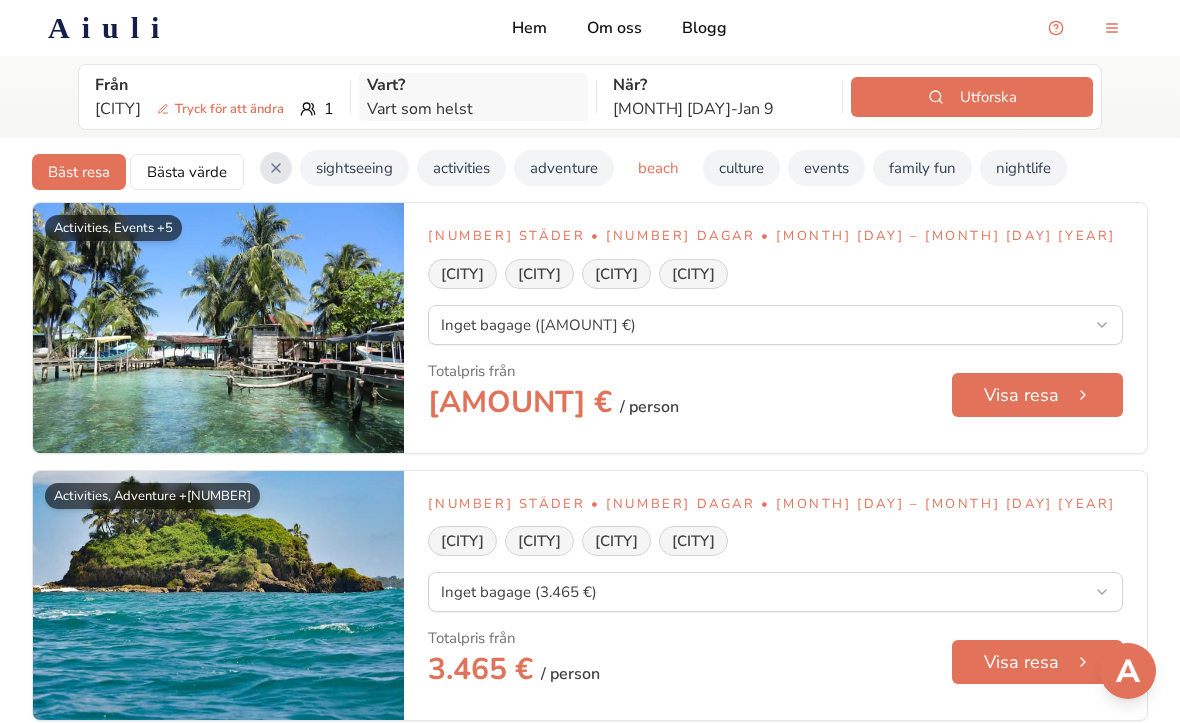 click on "Vart som helst" at bounding box center (473, 109) 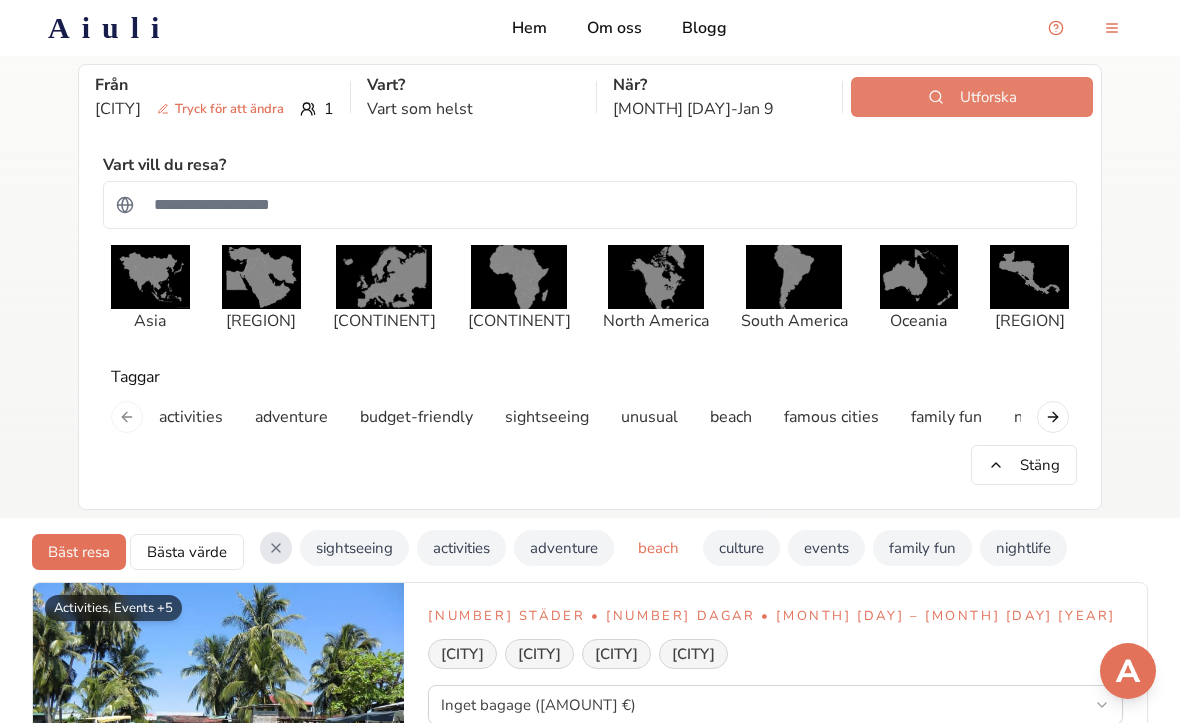 click on "Utforska" at bounding box center (972, 97) 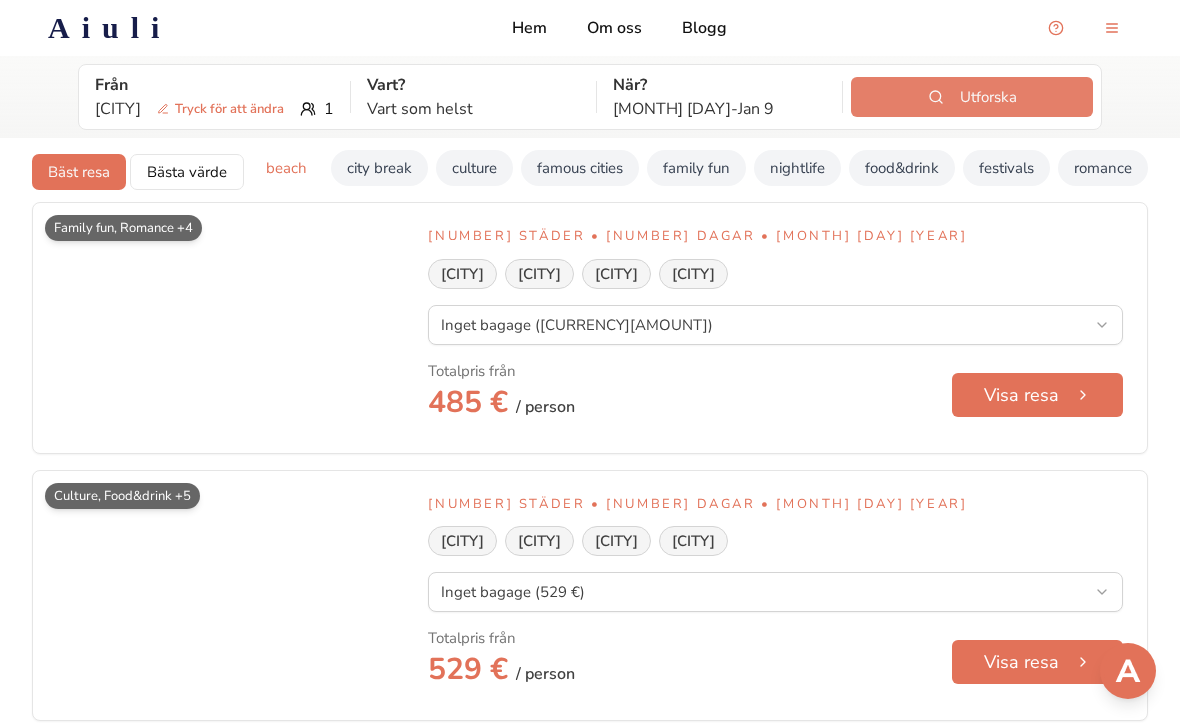 scroll, scrollTop: 0, scrollLeft: 355, axis: horizontal 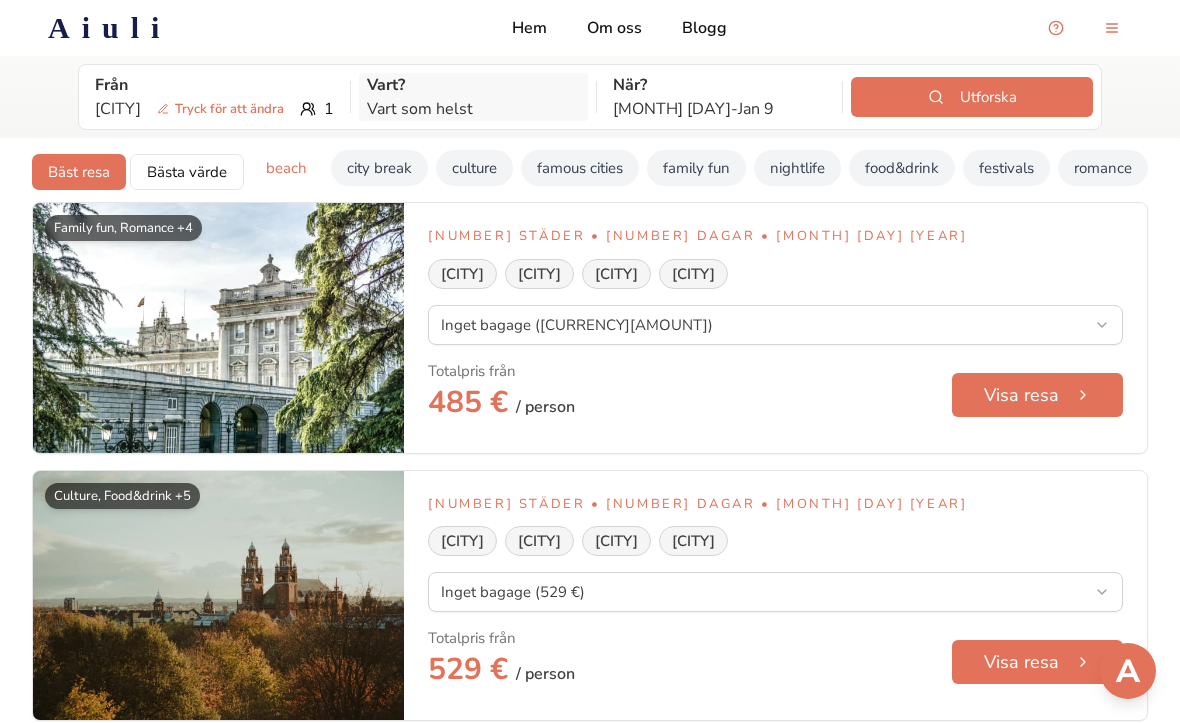 click on "Vart?" at bounding box center (473, 85) 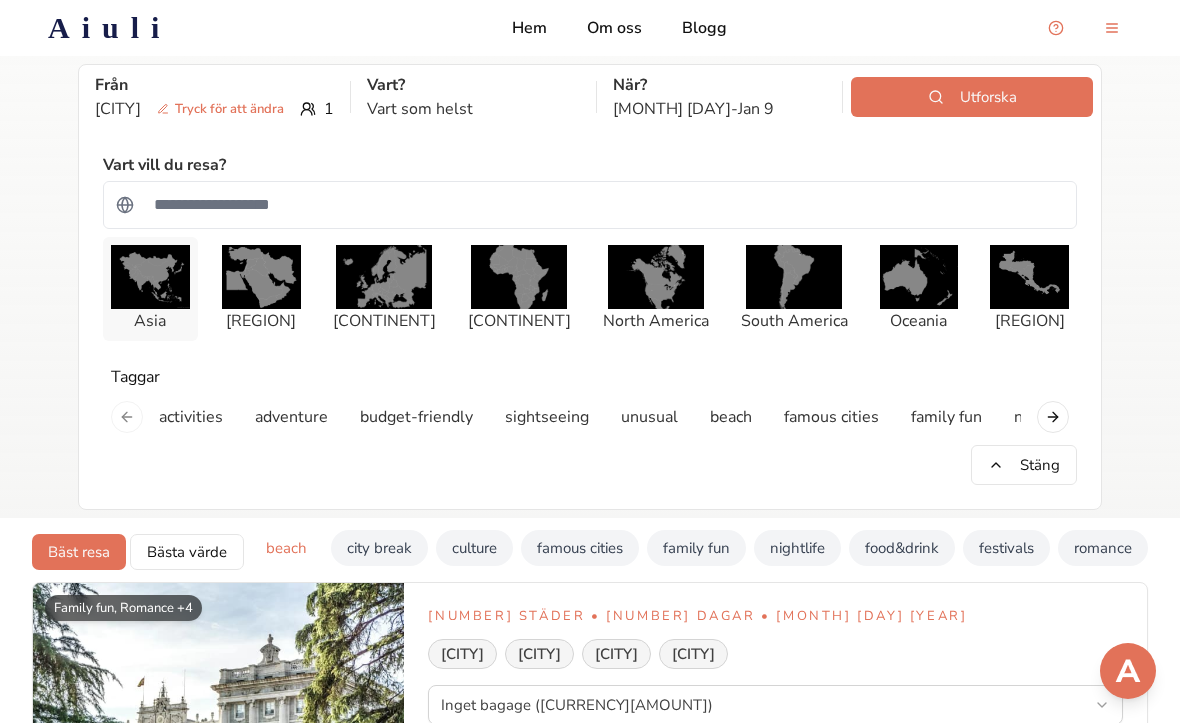 click at bounding box center (150, 277) 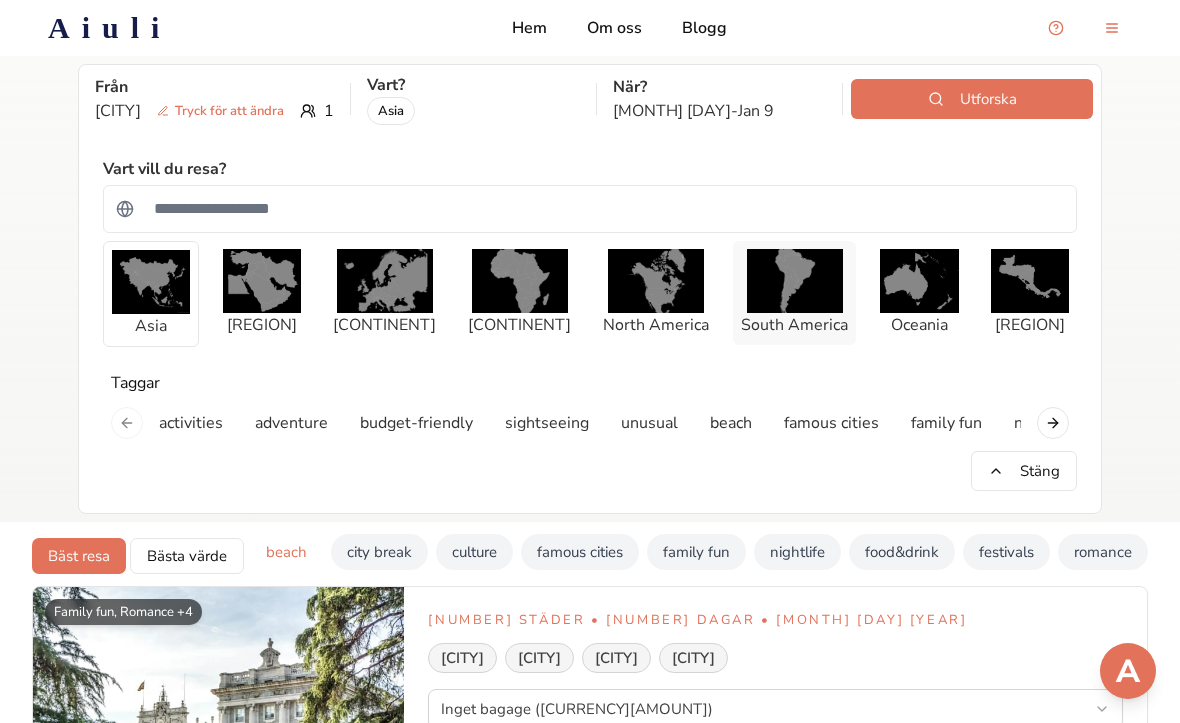 click at bounding box center (795, 281) 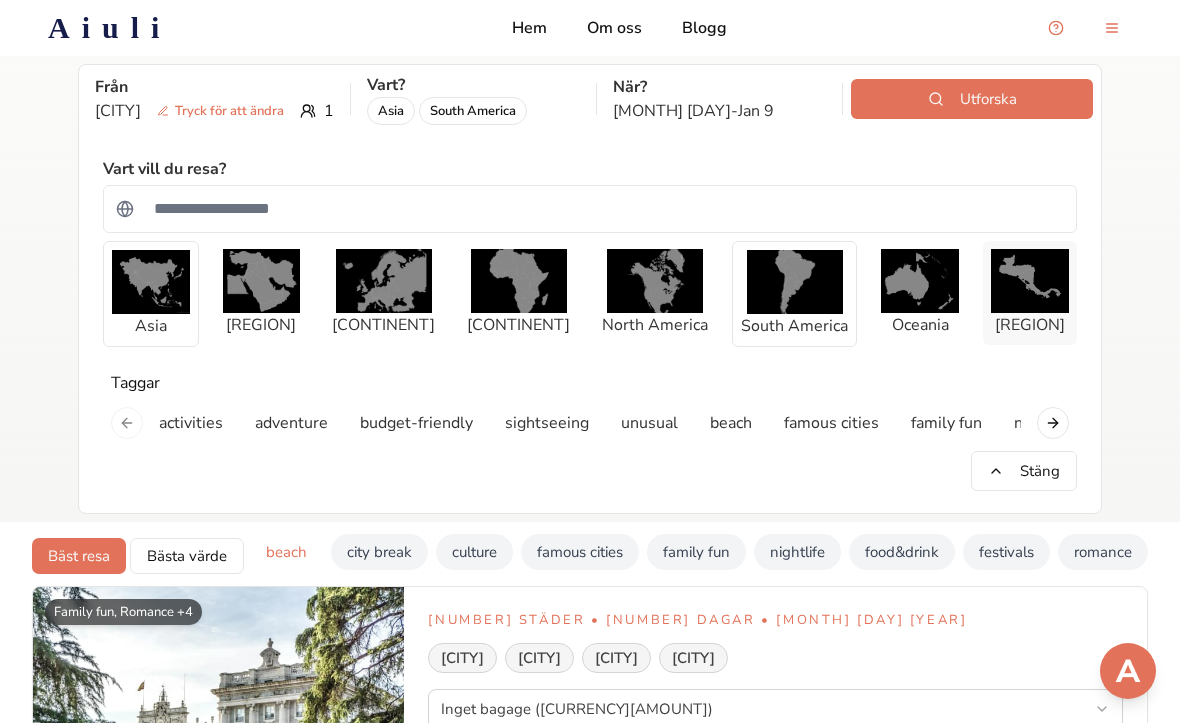 click at bounding box center (1030, 281) 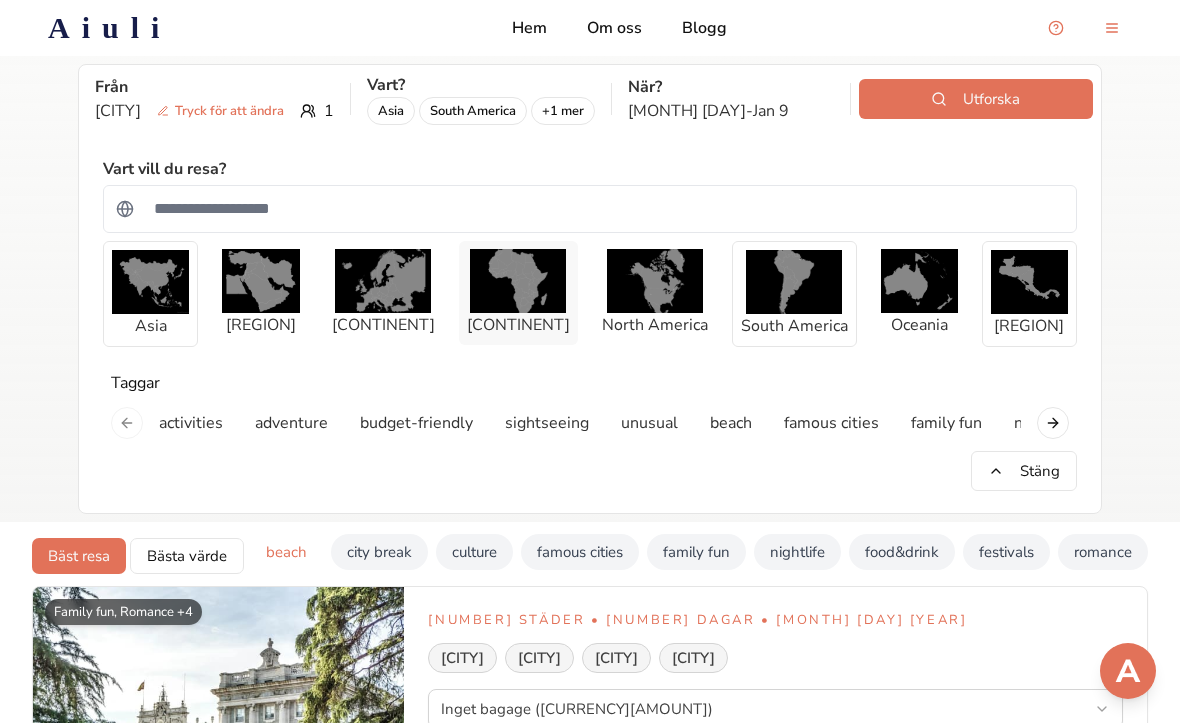 click at bounding box center (518, 281) 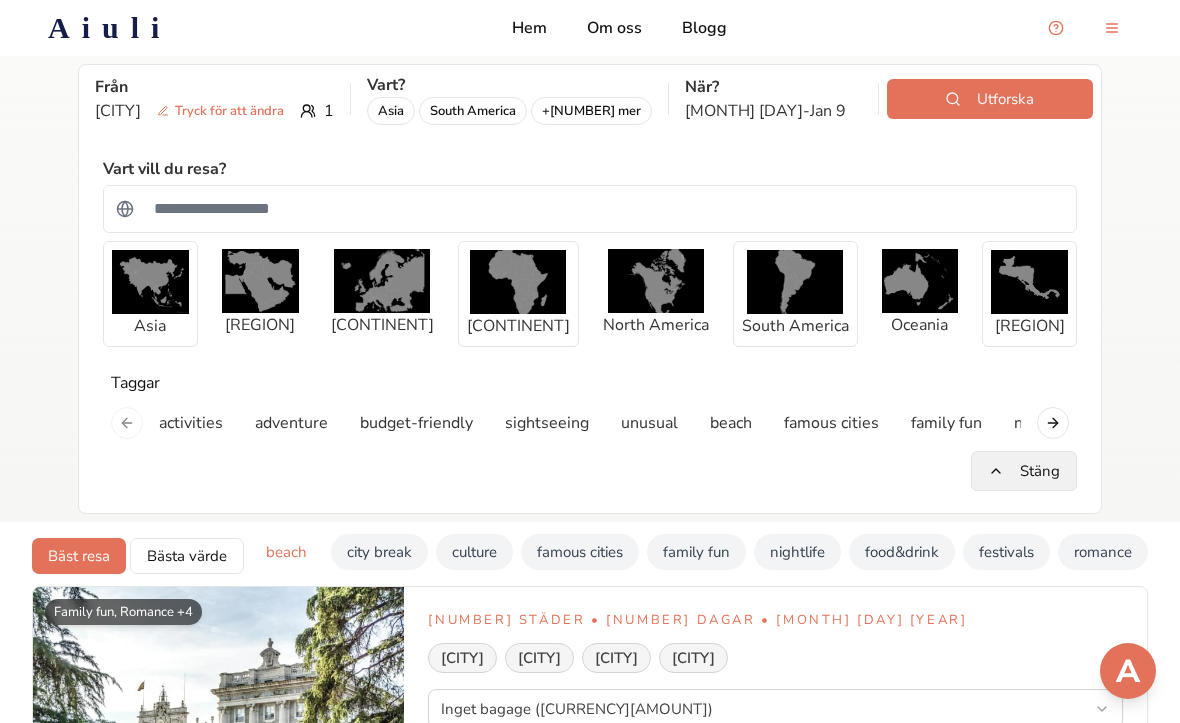 click on "Stäng" at bounding box center [1024, 471] 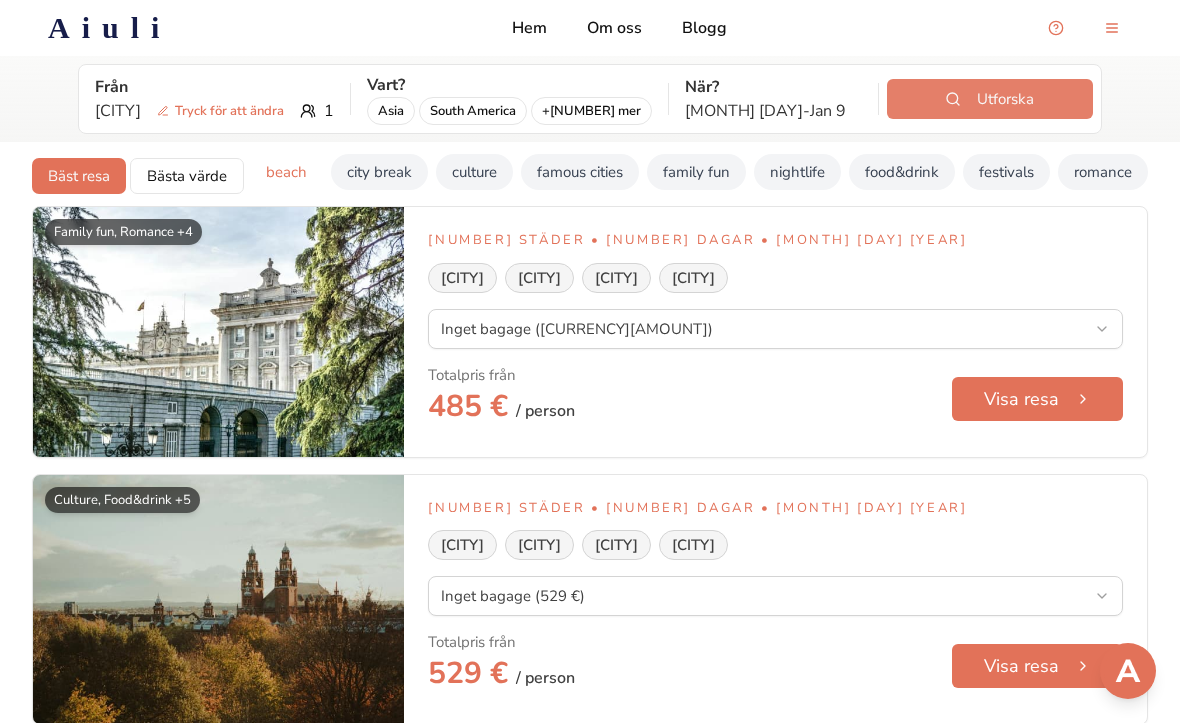 click on "Utforska" at bounding box center (990, 99) 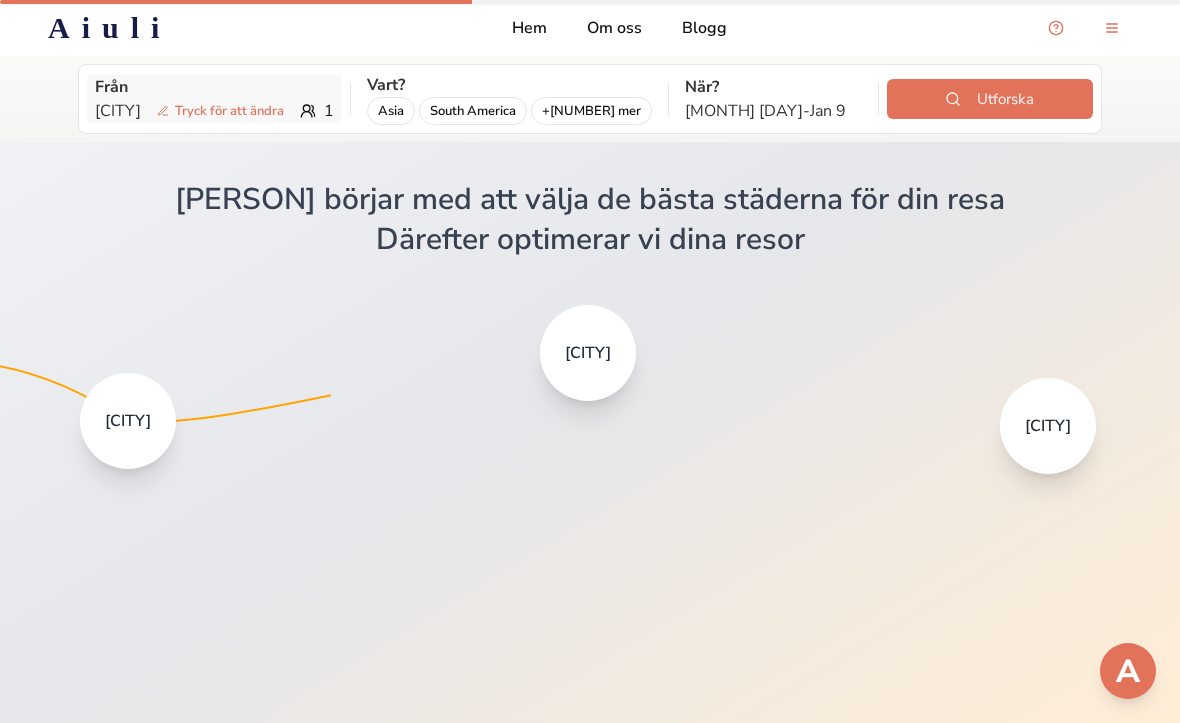 click on "Från" at bounding box center (214, 87) 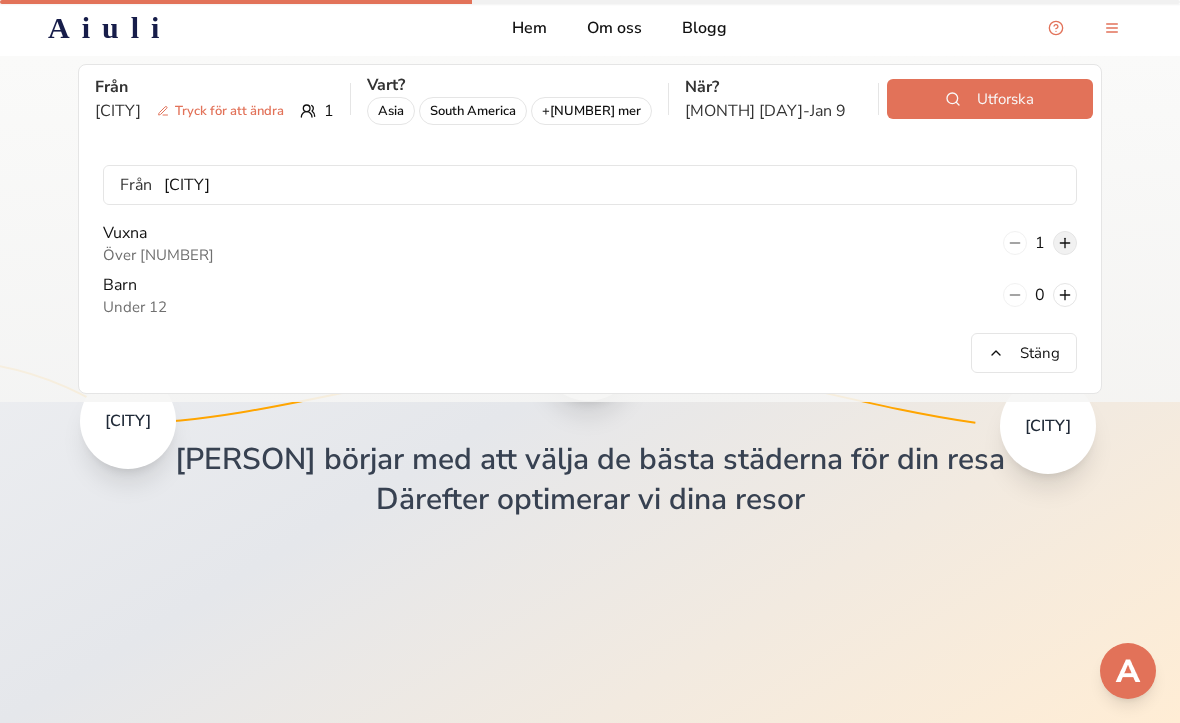 click at bounding box center [1065, 243] 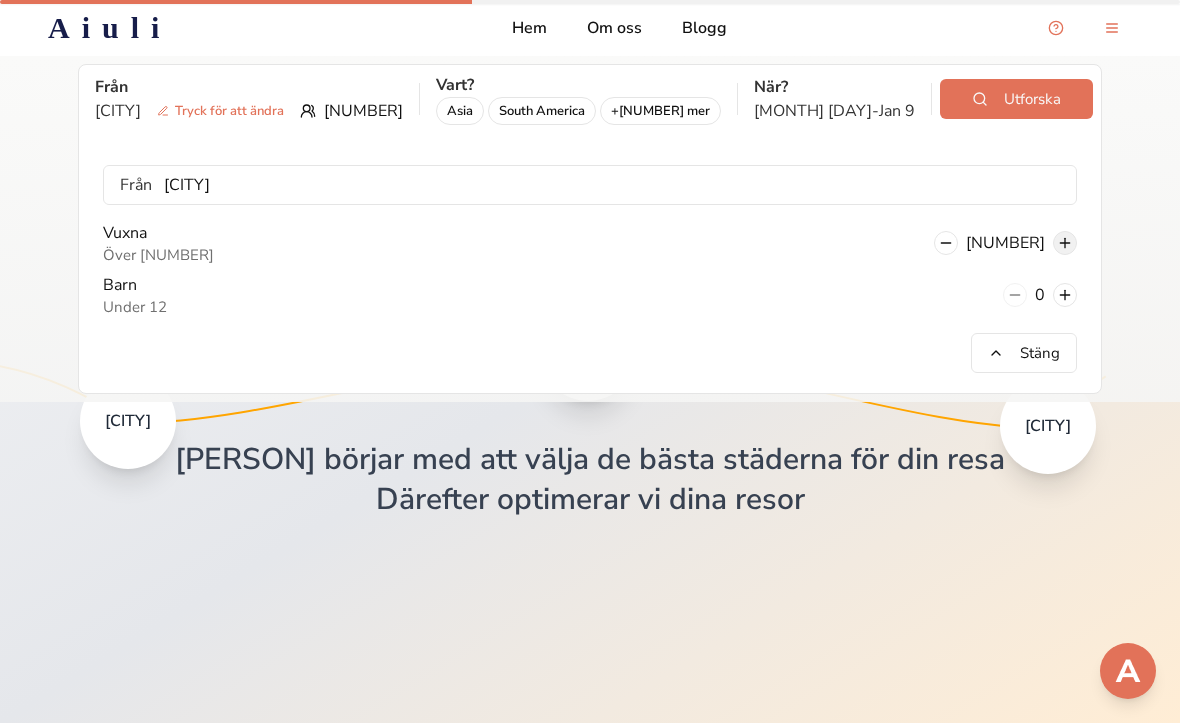 click at bounding box center (1065, 295) 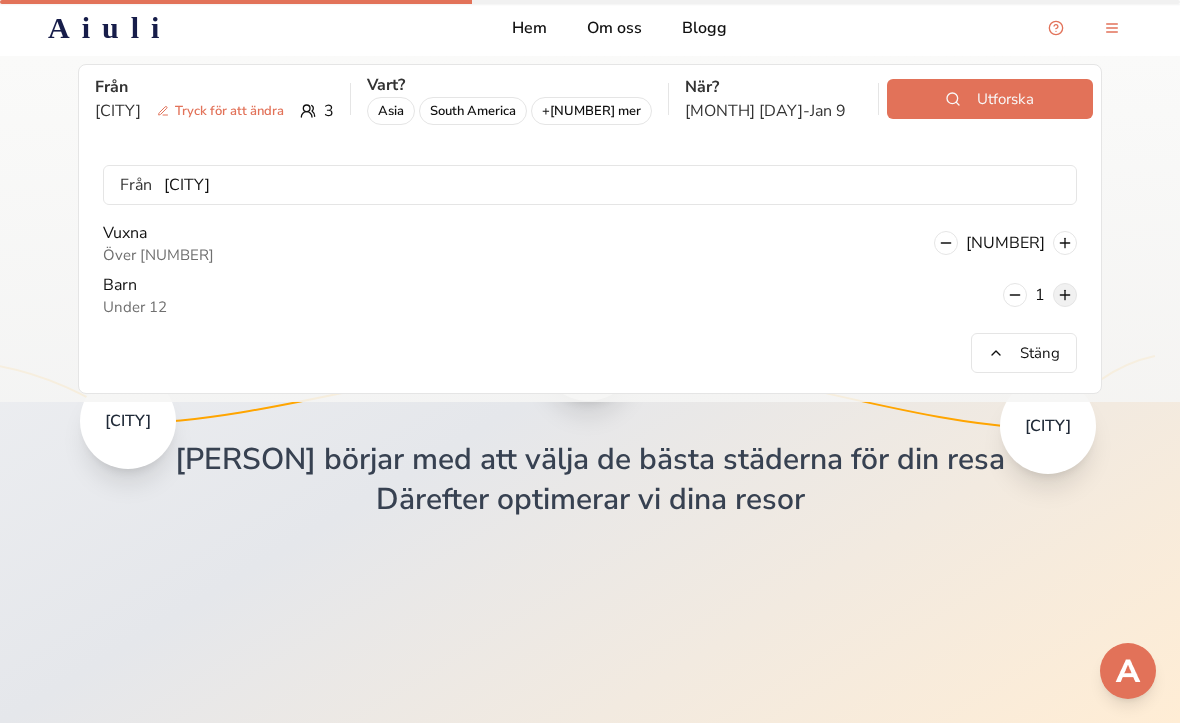 click at bounding box center [1065, 295] 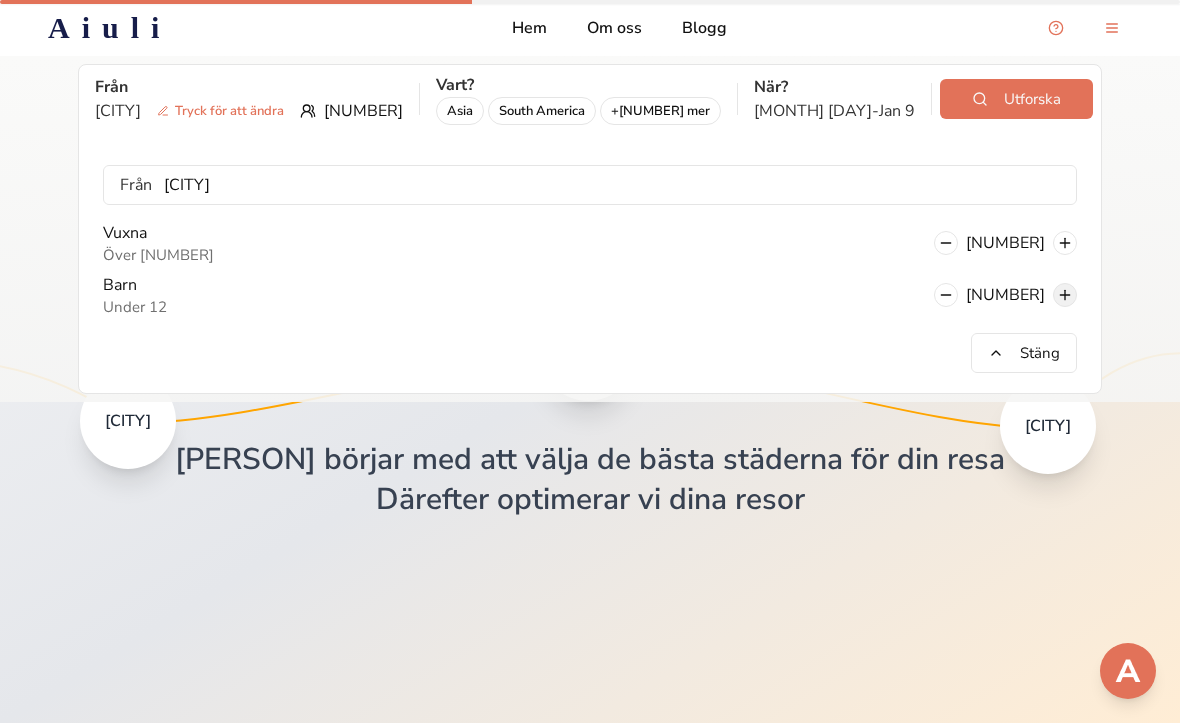 click on "Stäng" at bounding box center [1024, 353] 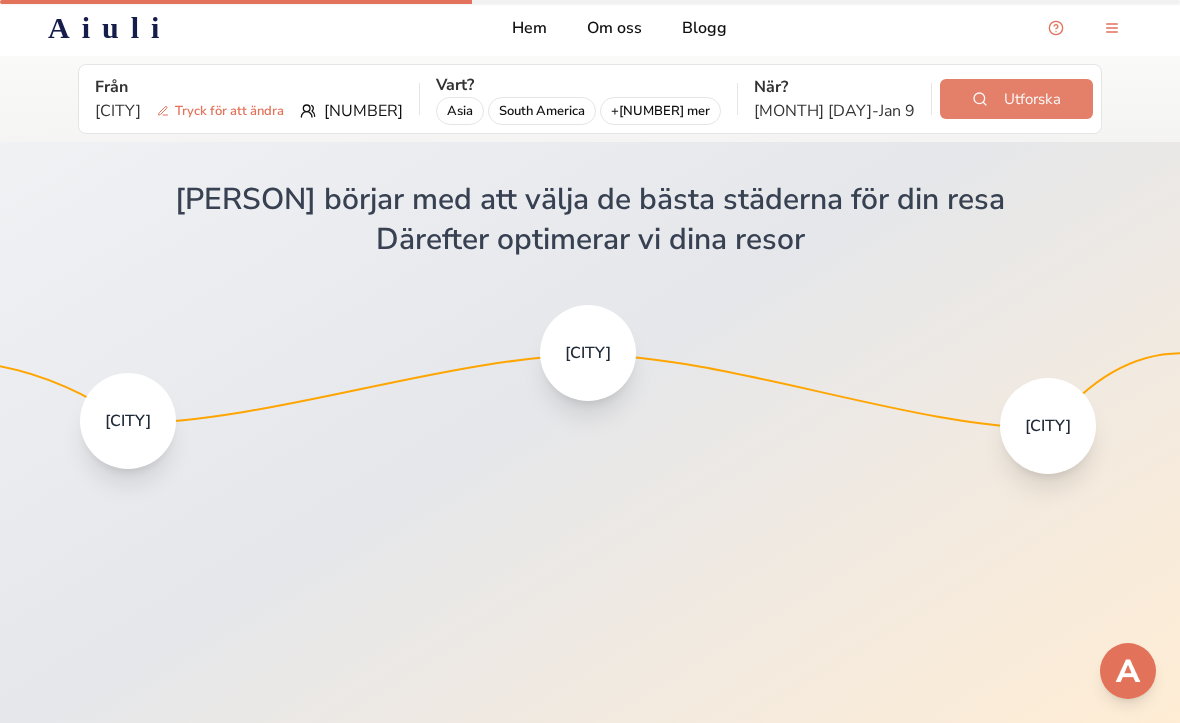 click on "Utforska" at bounding box center [1016, 99] 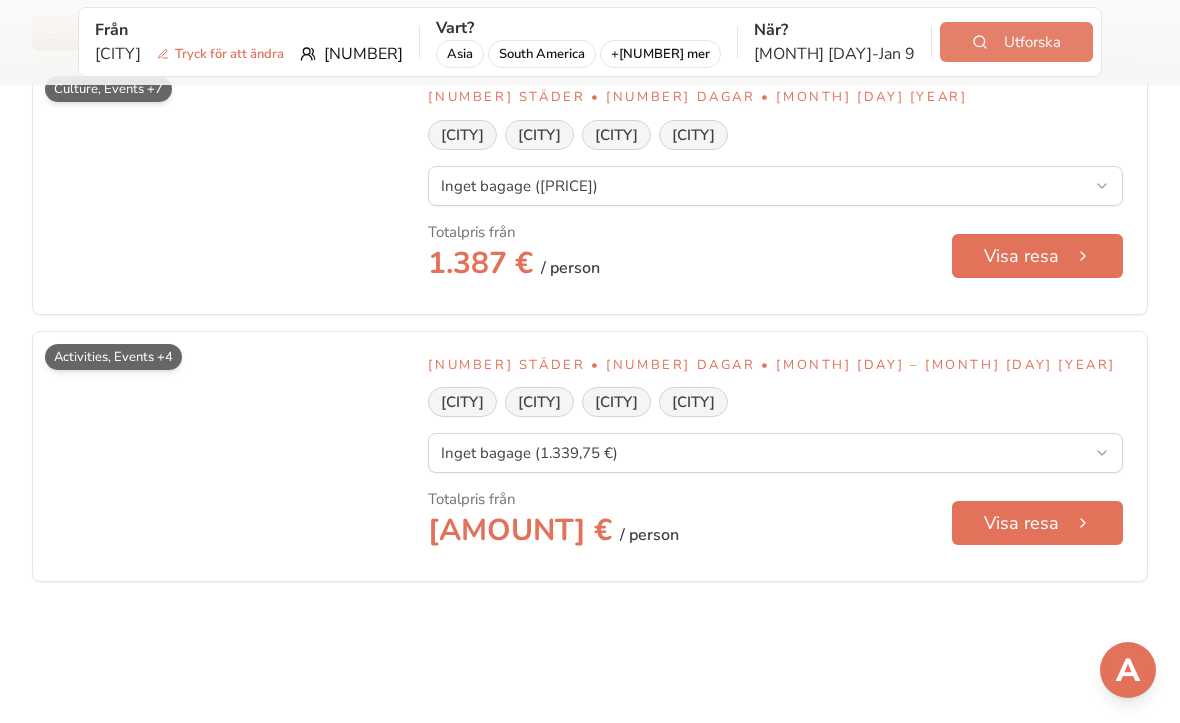 scroll, scrollTop: 0, scrollLeft: 0, axis: both 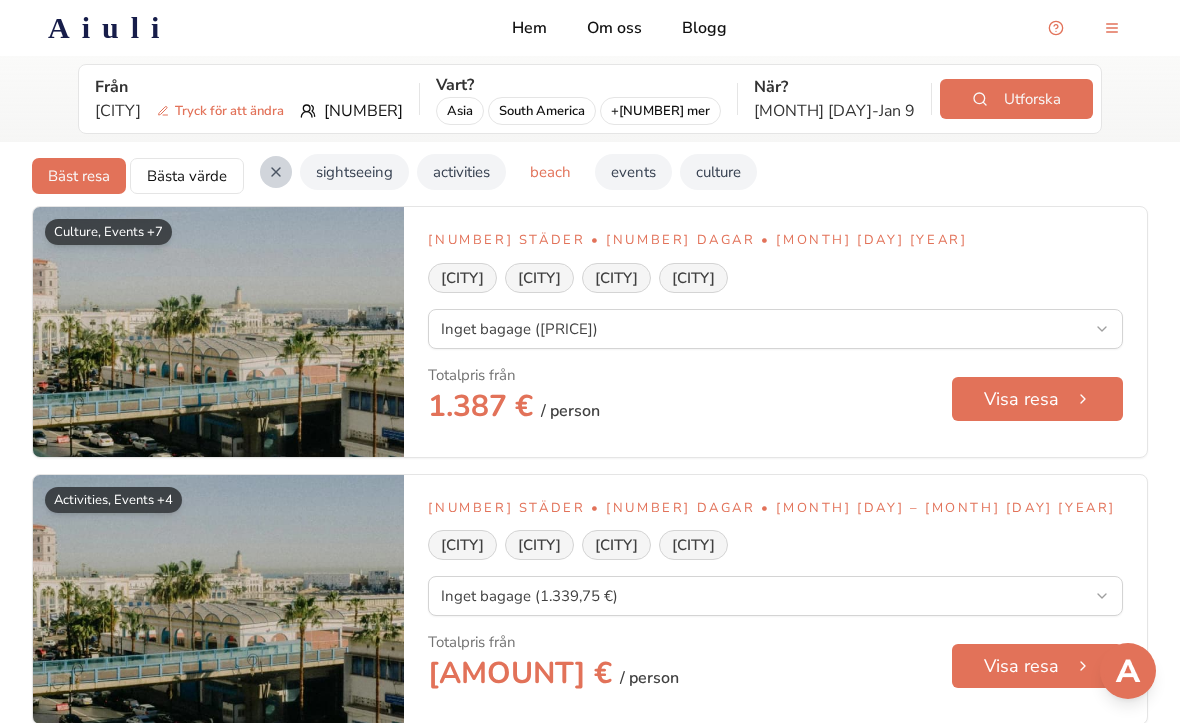 click at bounding box center [276, 172] 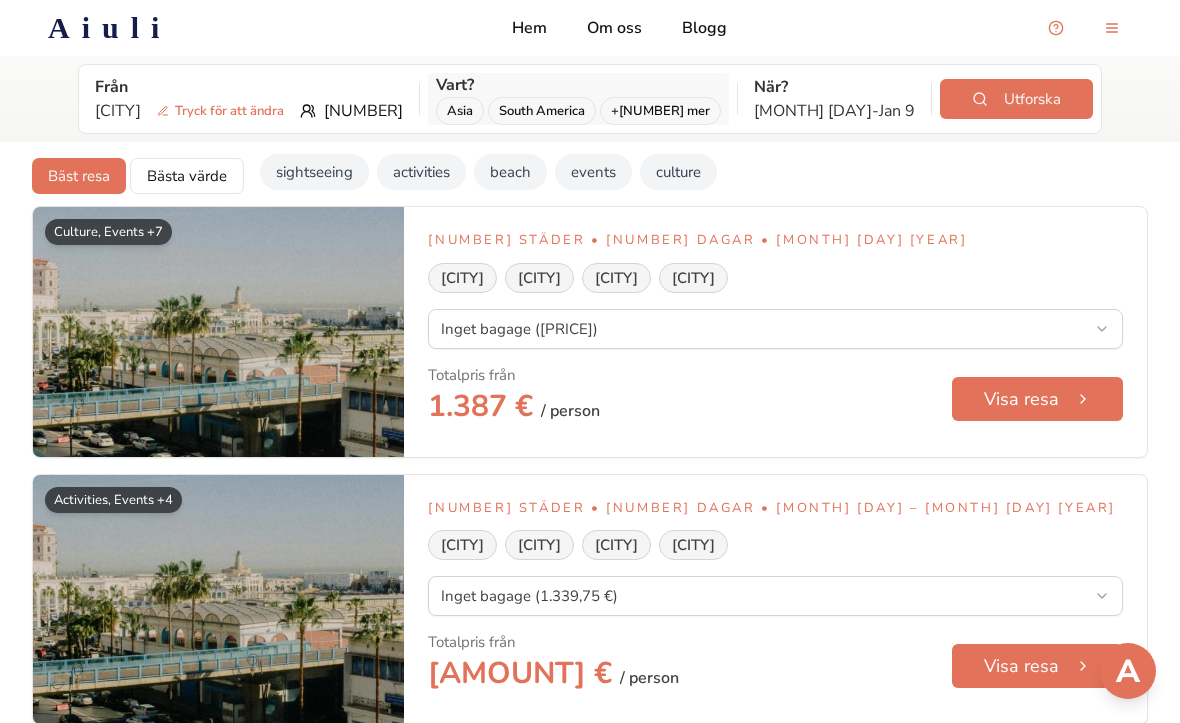 click on "Vart?" at bounding box center [578, 85] 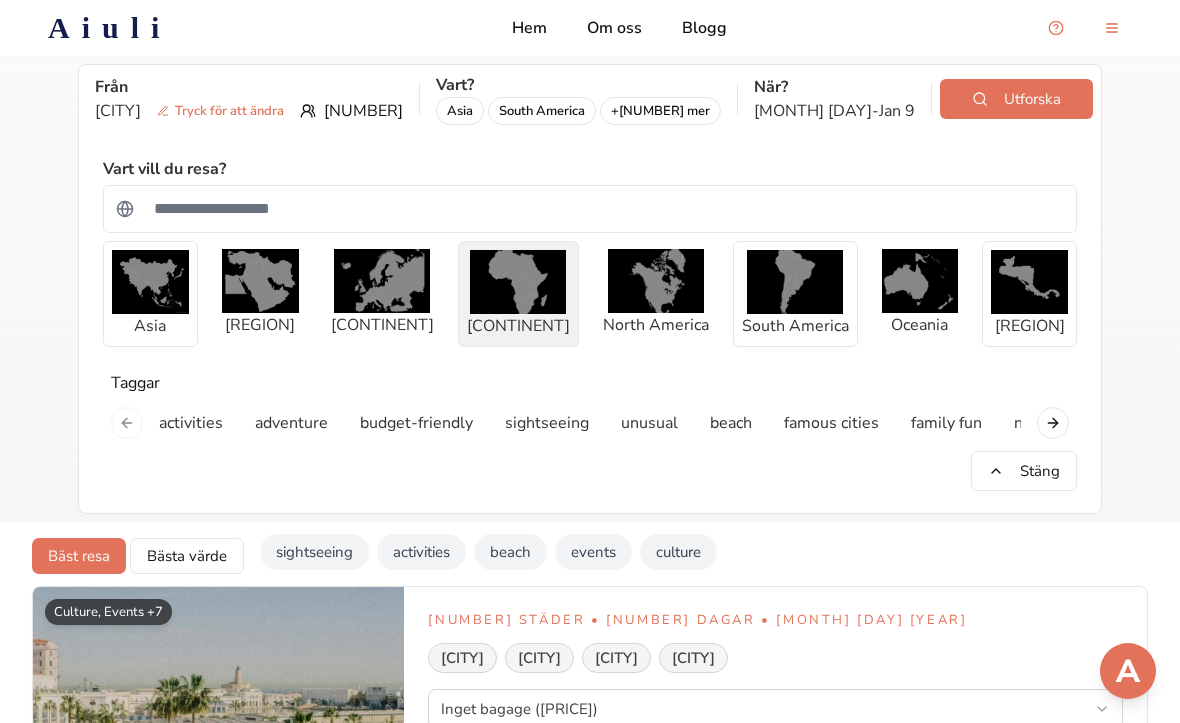 click at bounding box center (518, 282) 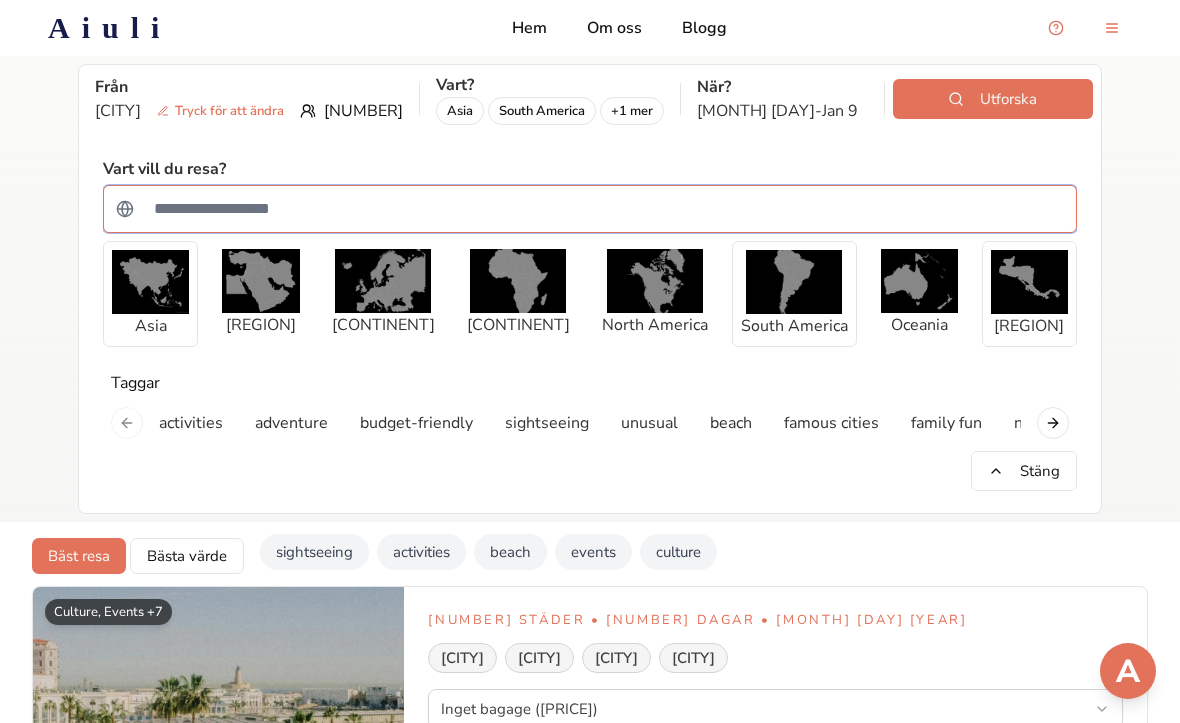 click at bounding box center [603, 209] 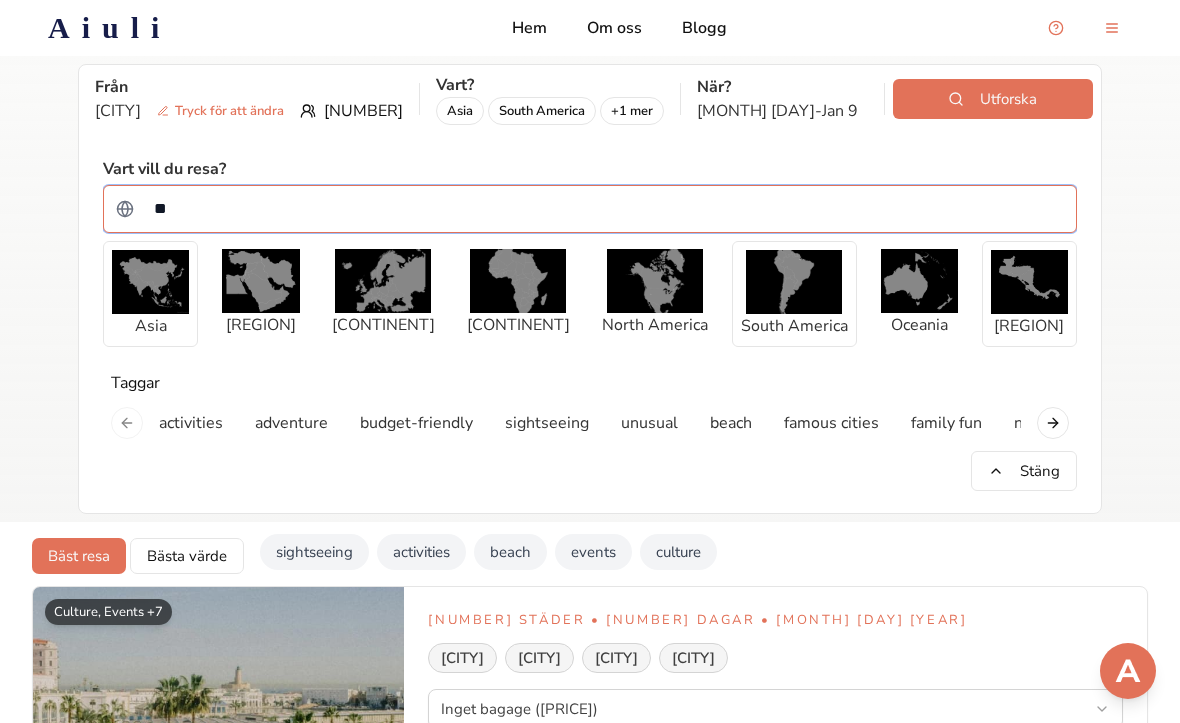 type on "***" 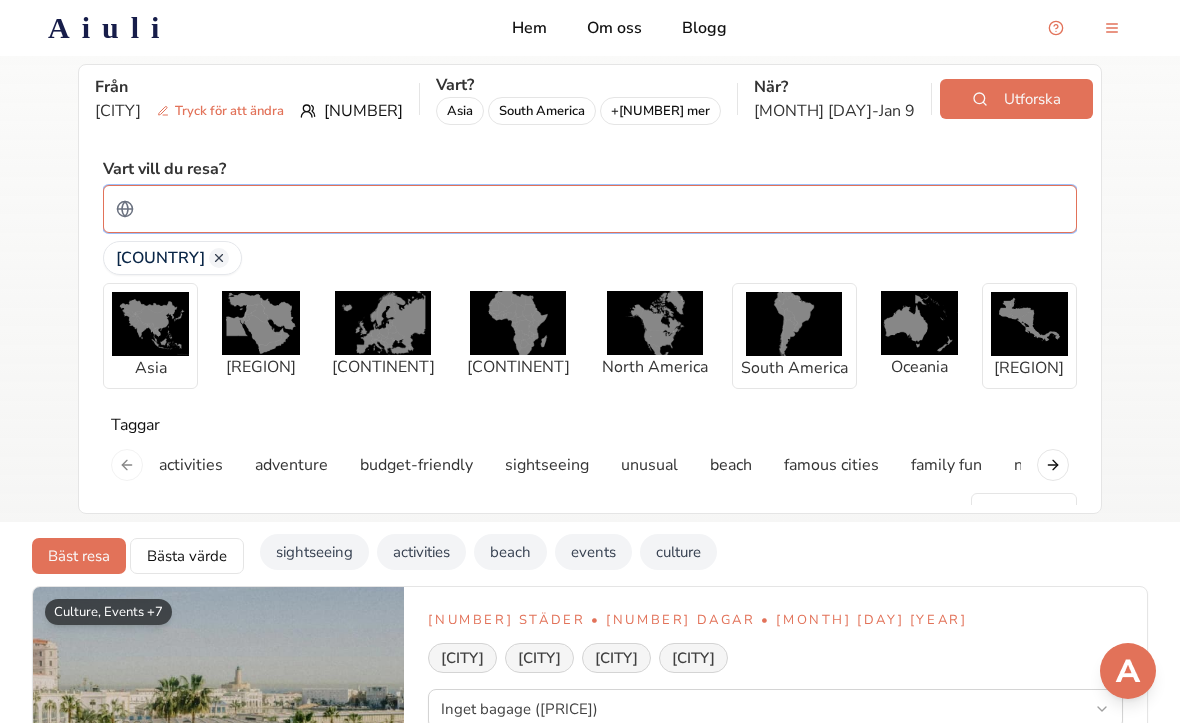 click at bounding box center [603, 209] 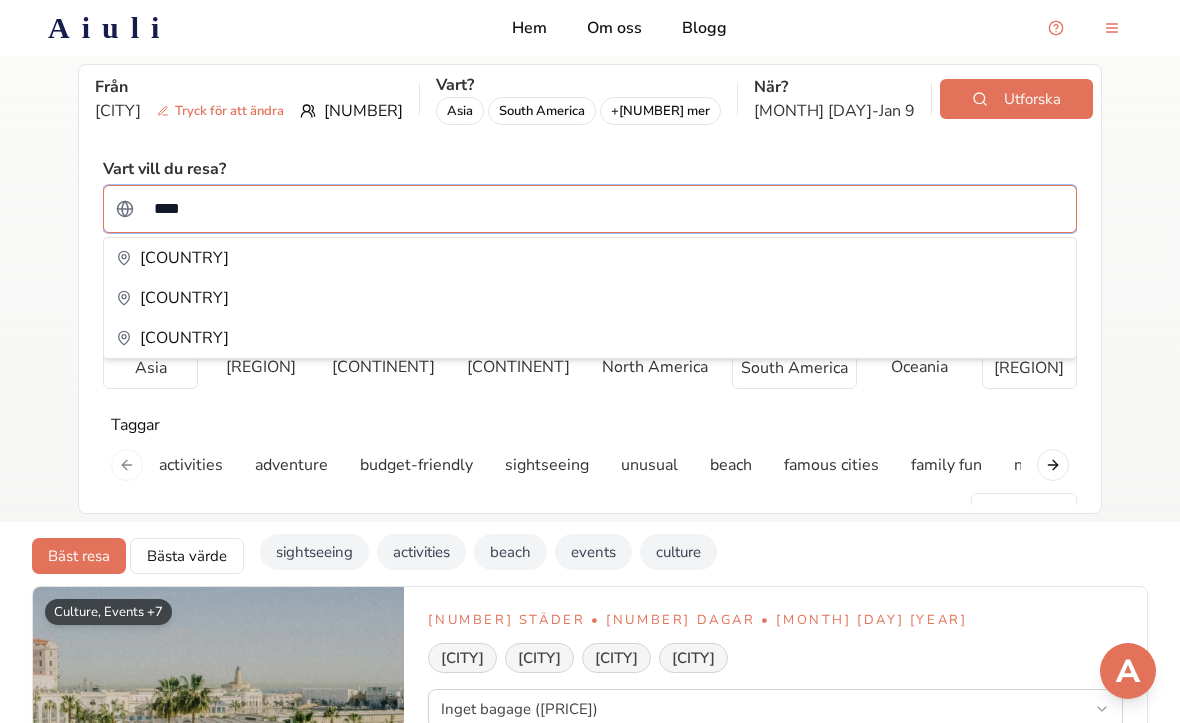 type on "*****" 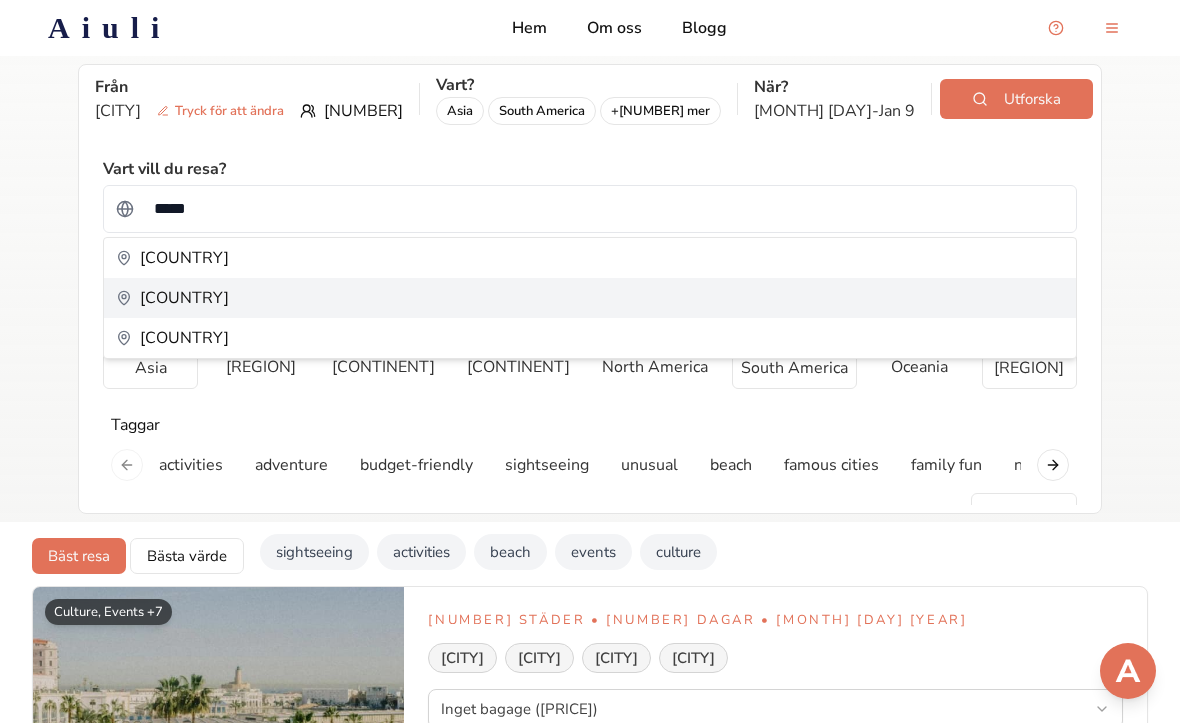 type 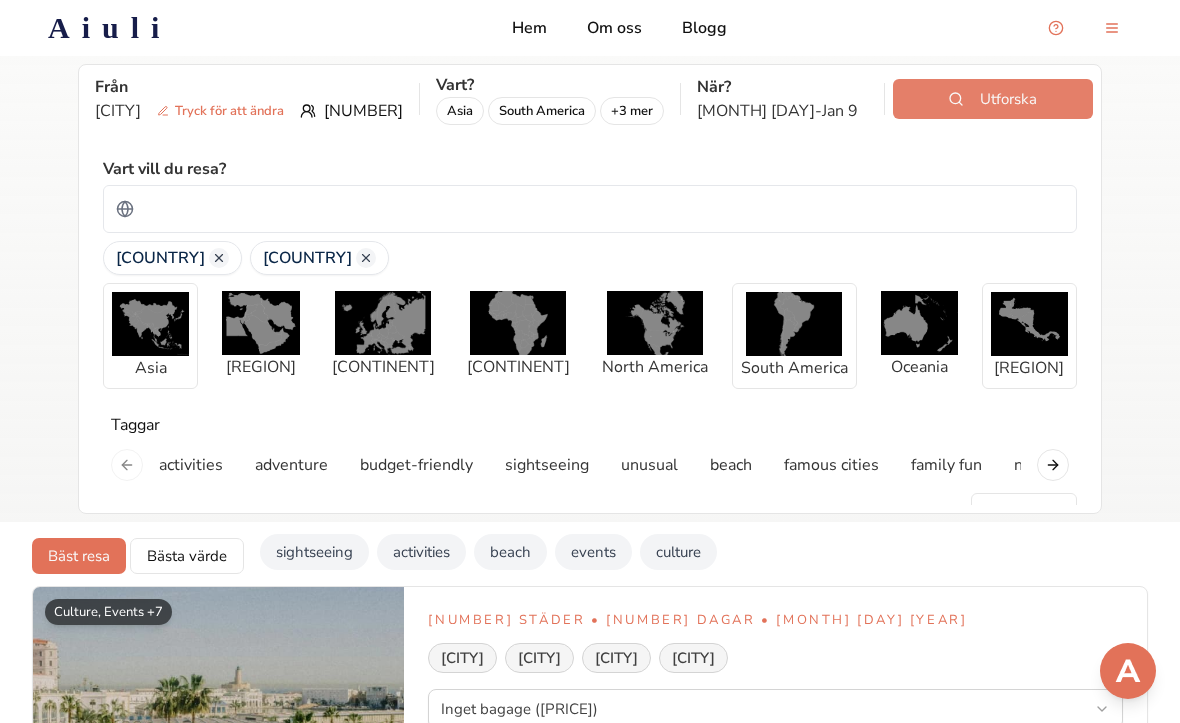click on "Utforska" at bounding box center (993, 99) 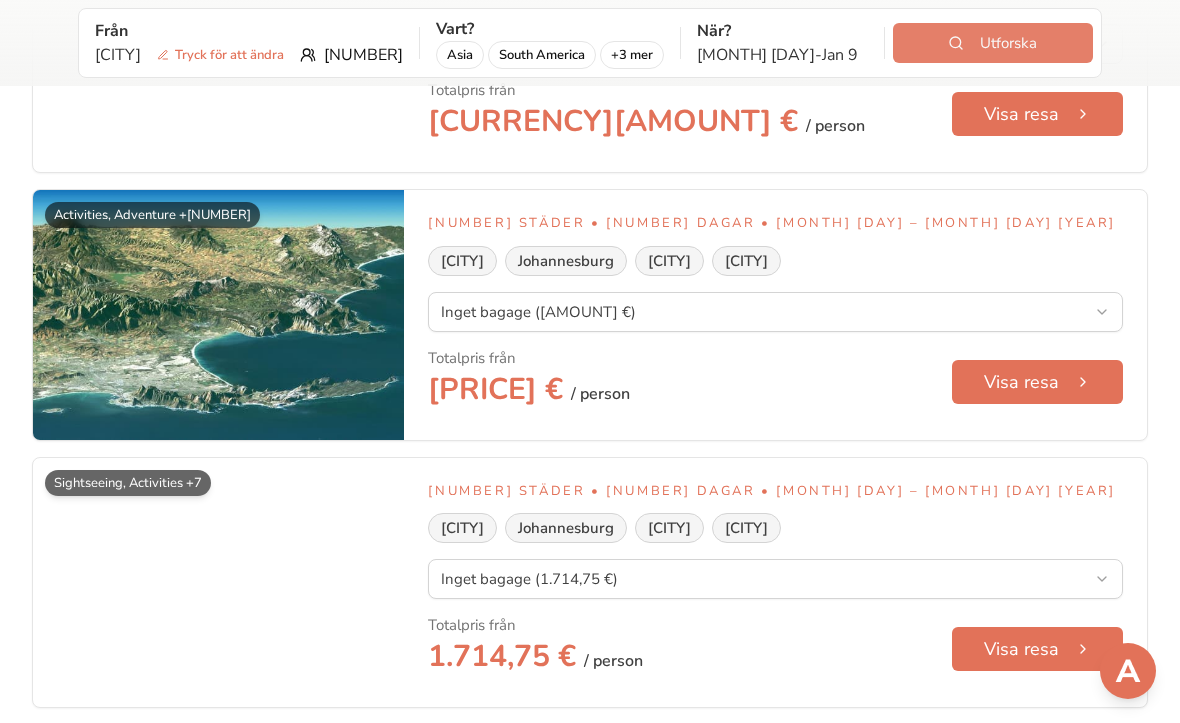 scroll, scrollTop: 551, scrollLeft: 0, axis: vertical 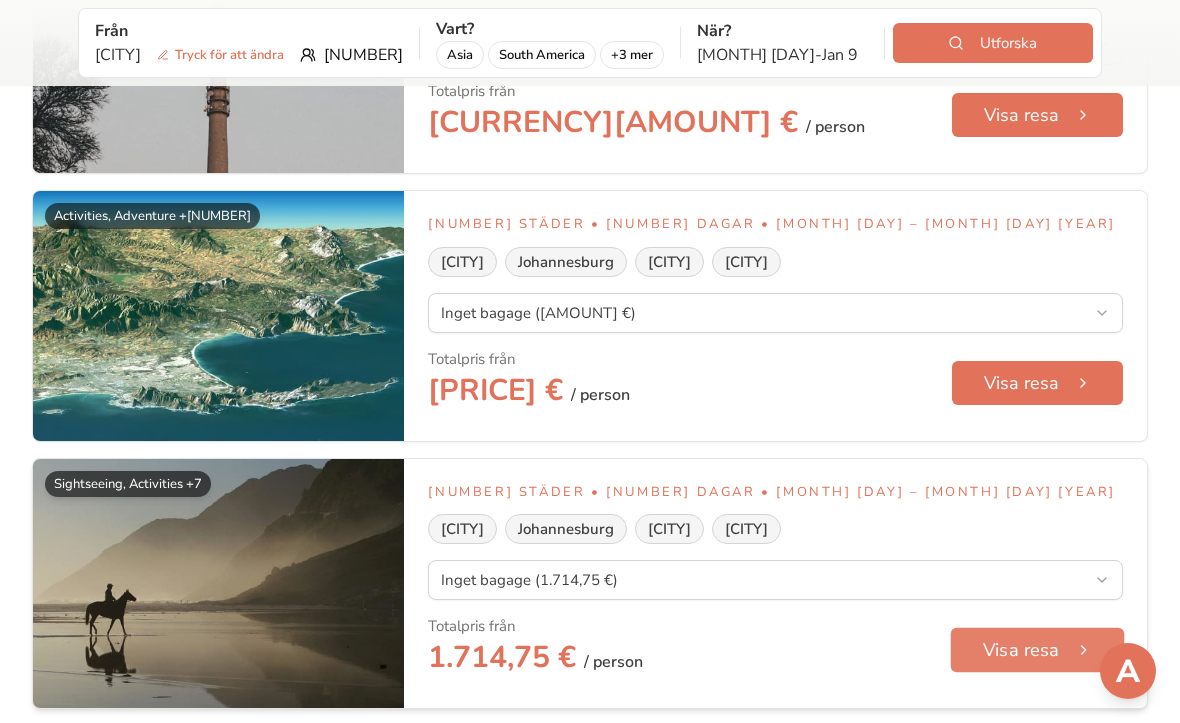 click on "Visa resa" at bounding box center (1038, 650) 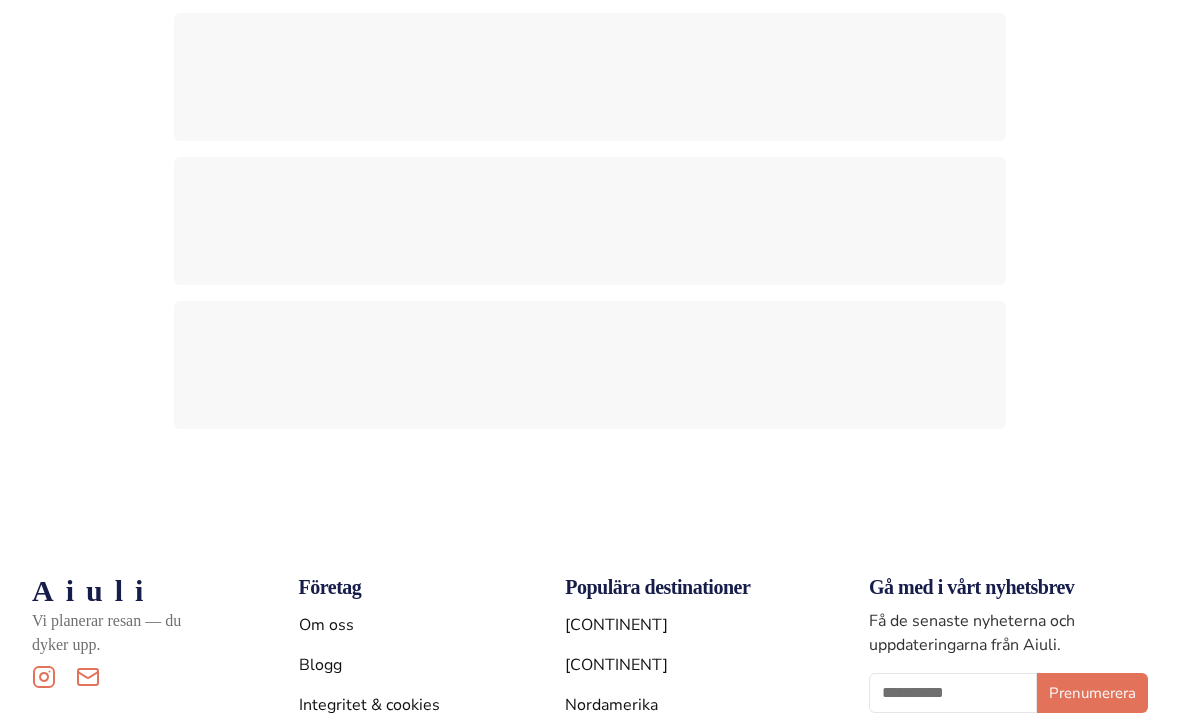 scroll, scrollTop: 0, scrollLeft: 0, axis: both 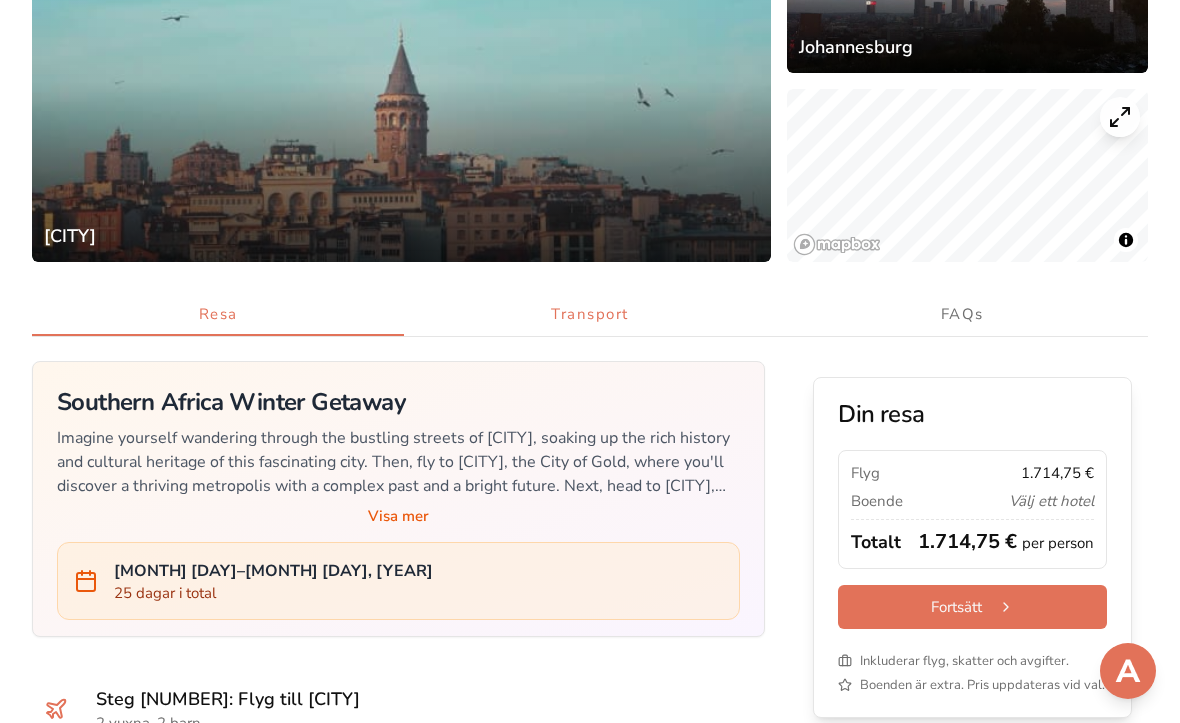 click on "Transport" at bounding box center (590, 315) 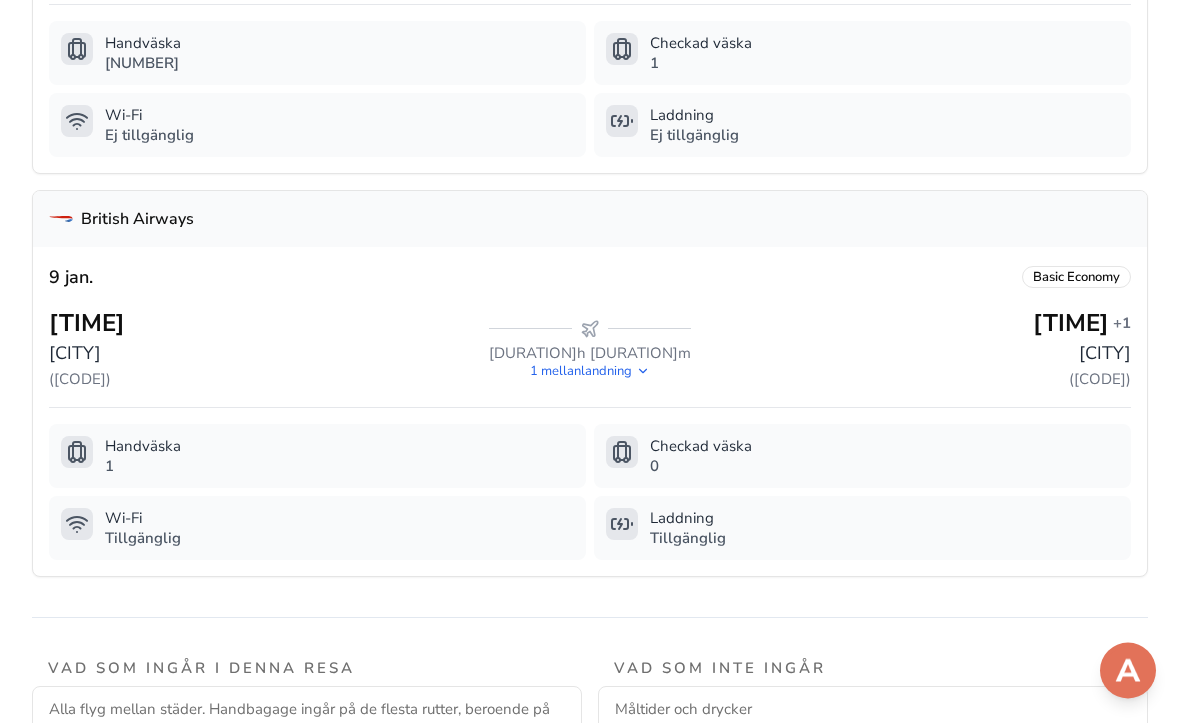 scroll, scrollTop: 2371, scrollLeft: 0, axis: vertical 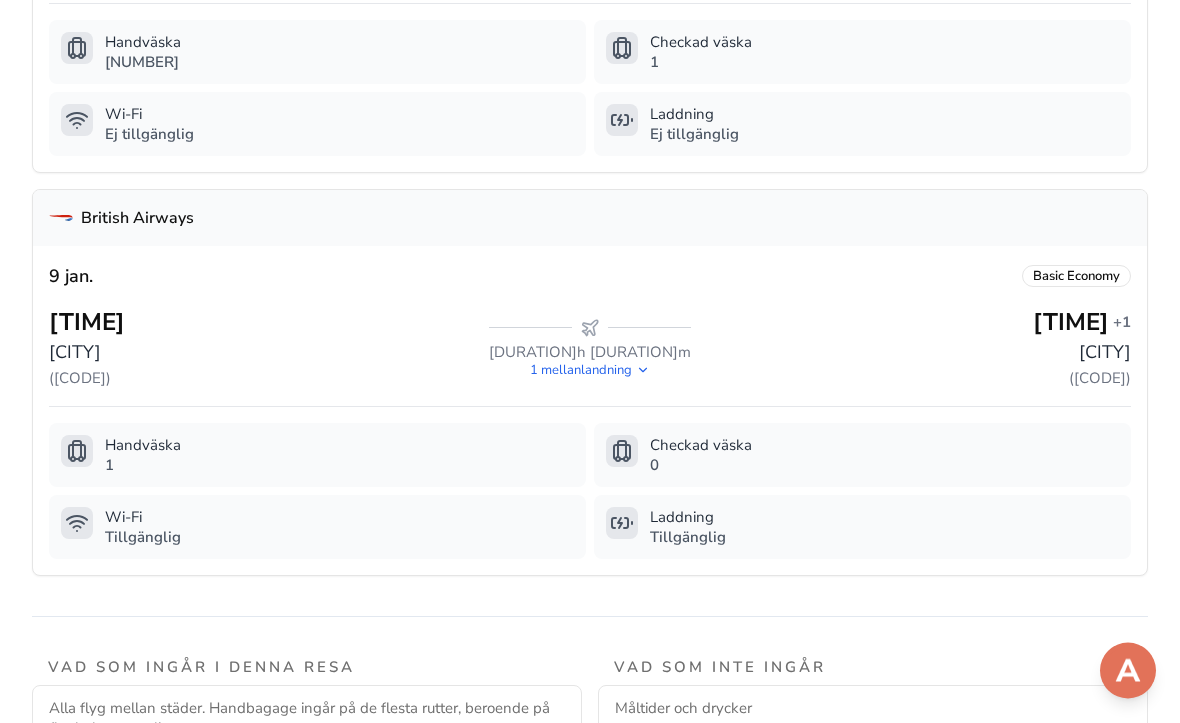 click on "1 mellanlandning" at bounding box center (581, 371) 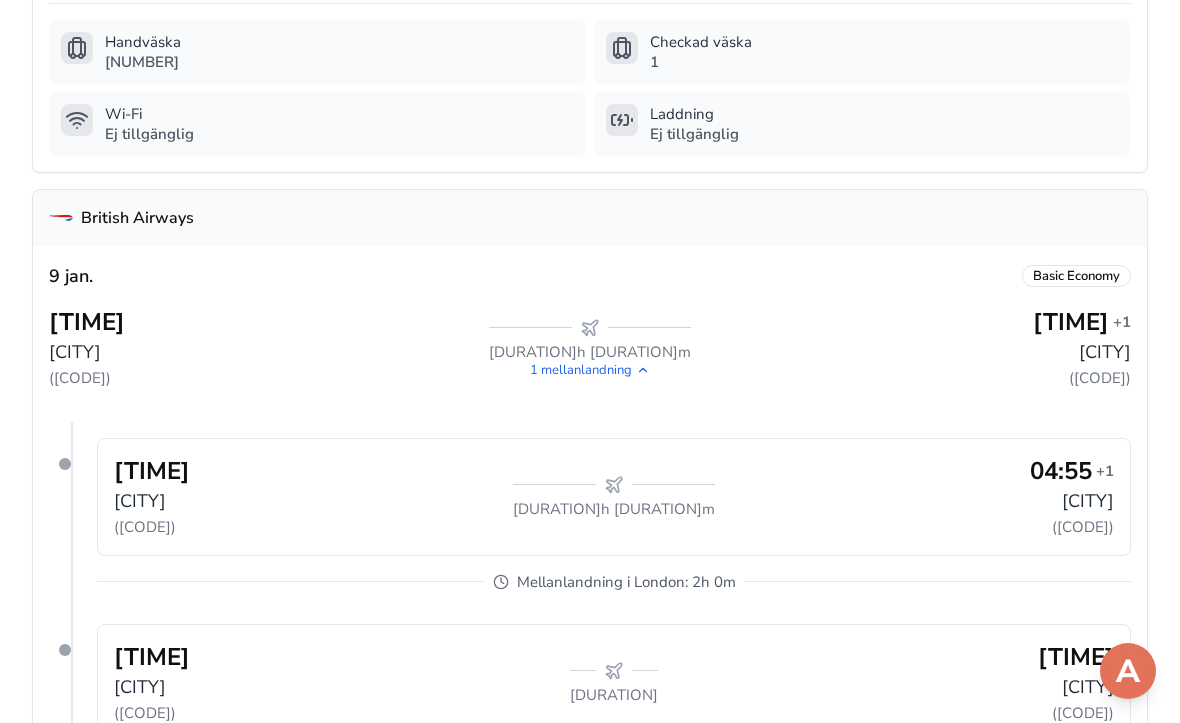click on "1 mellanlandning" at bounding box center (581, 370) 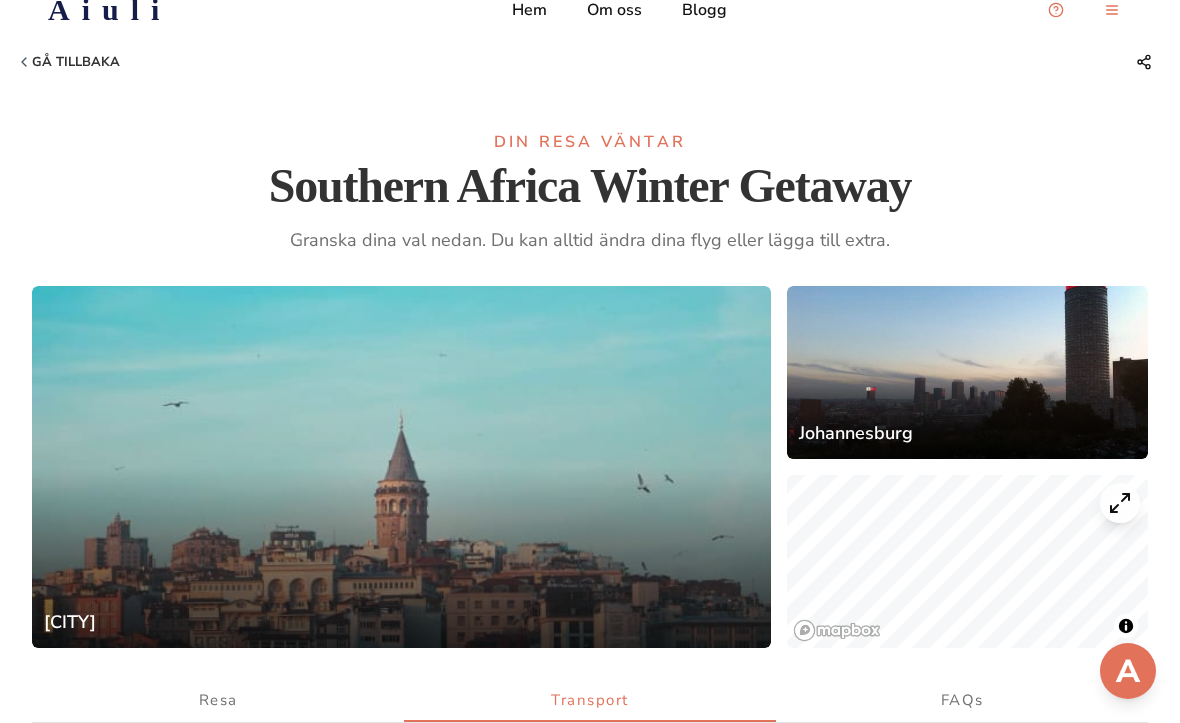 scroll, scrollTop: 0, scrollLeft: 0, axis: both 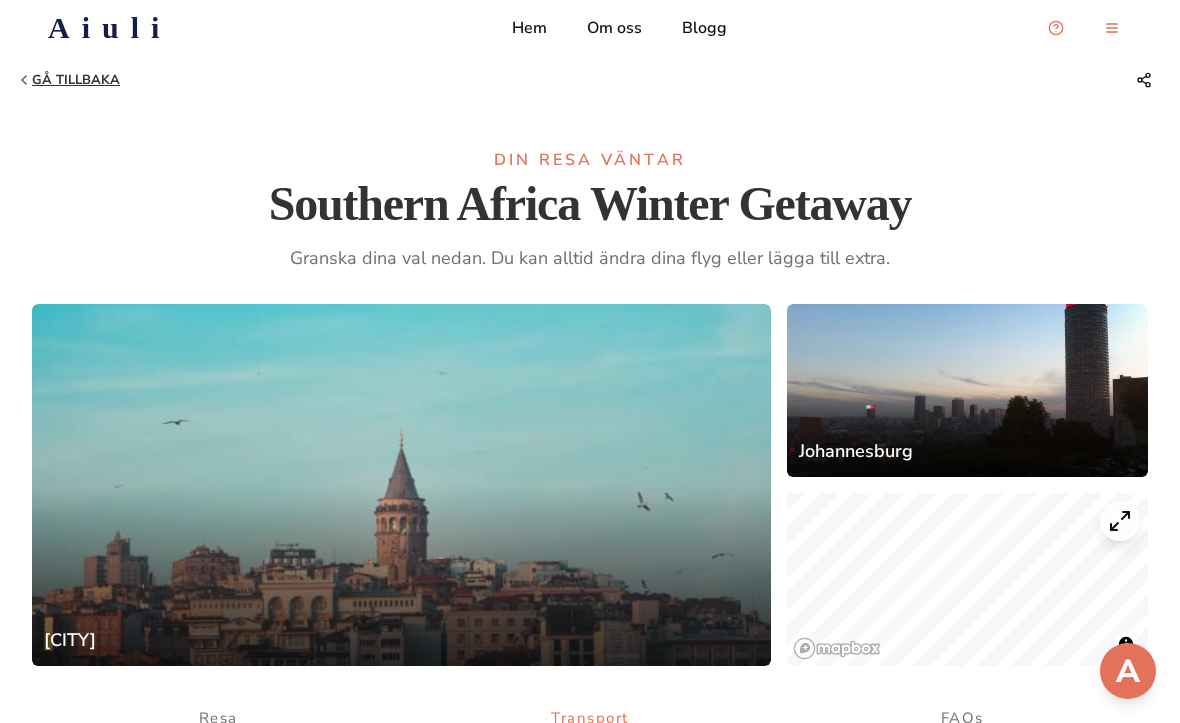 click on "Gå tillbaka" at bounding box center (76, 80) 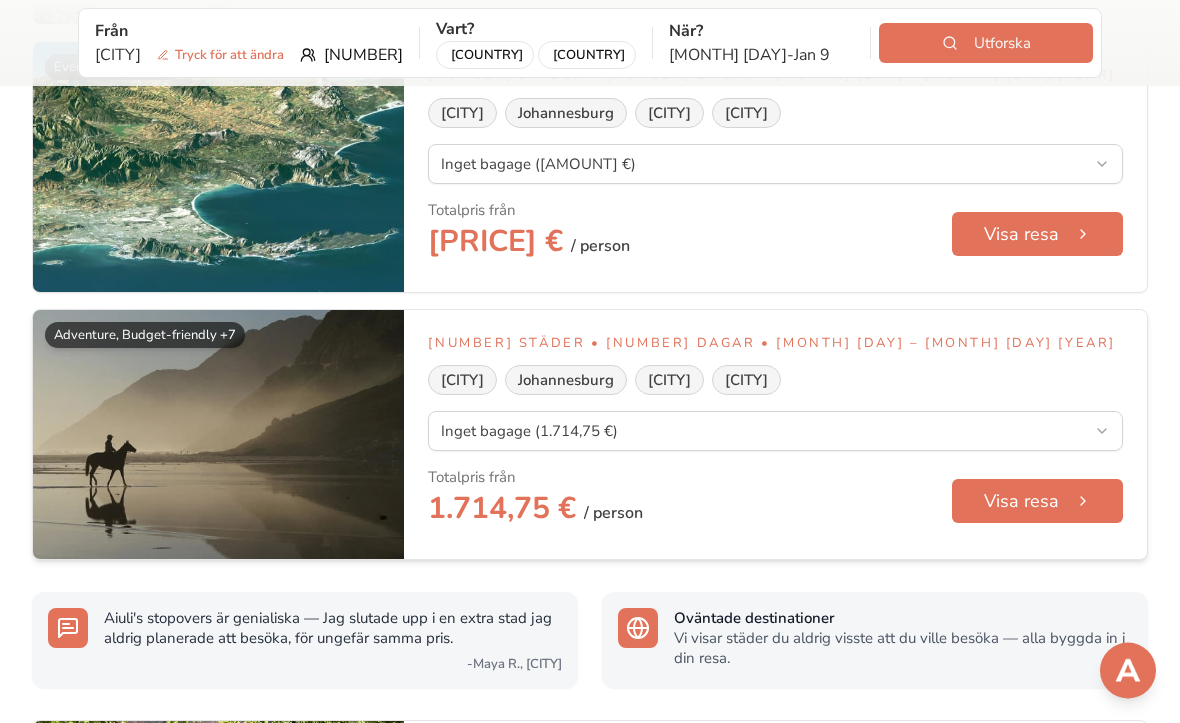 scroll, scrollTop: 700, scrollLeft: 0, axis: vertical 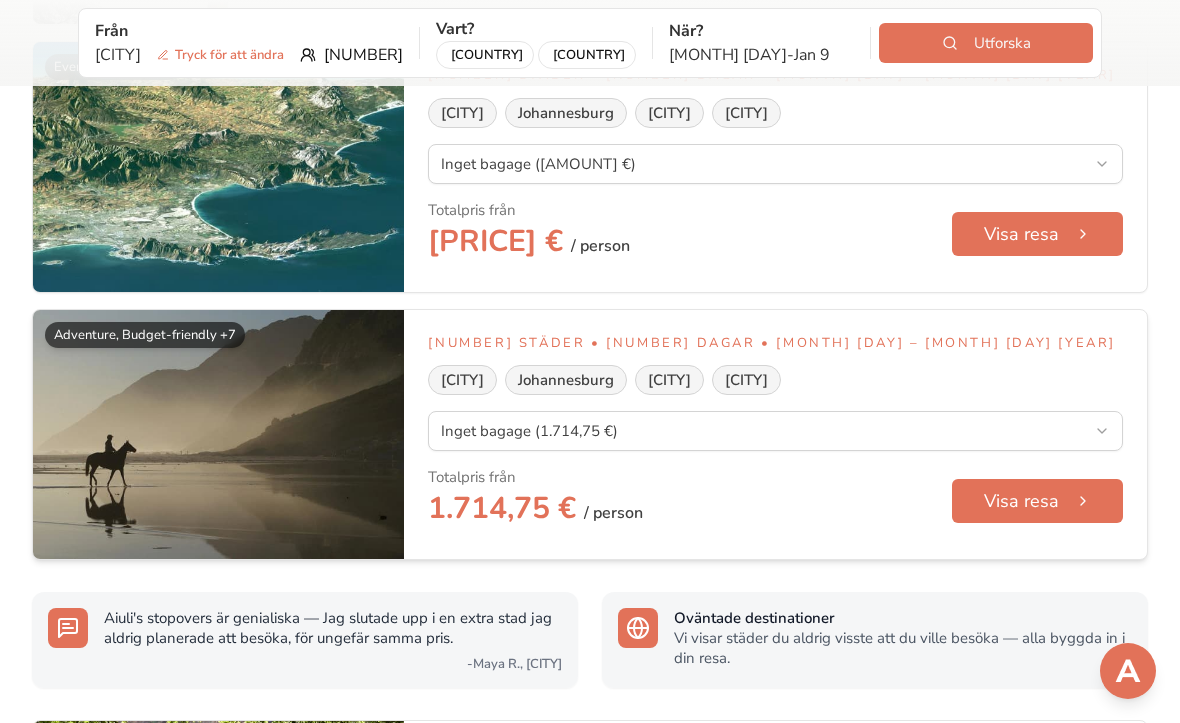 click at bounding box center (218, 435) 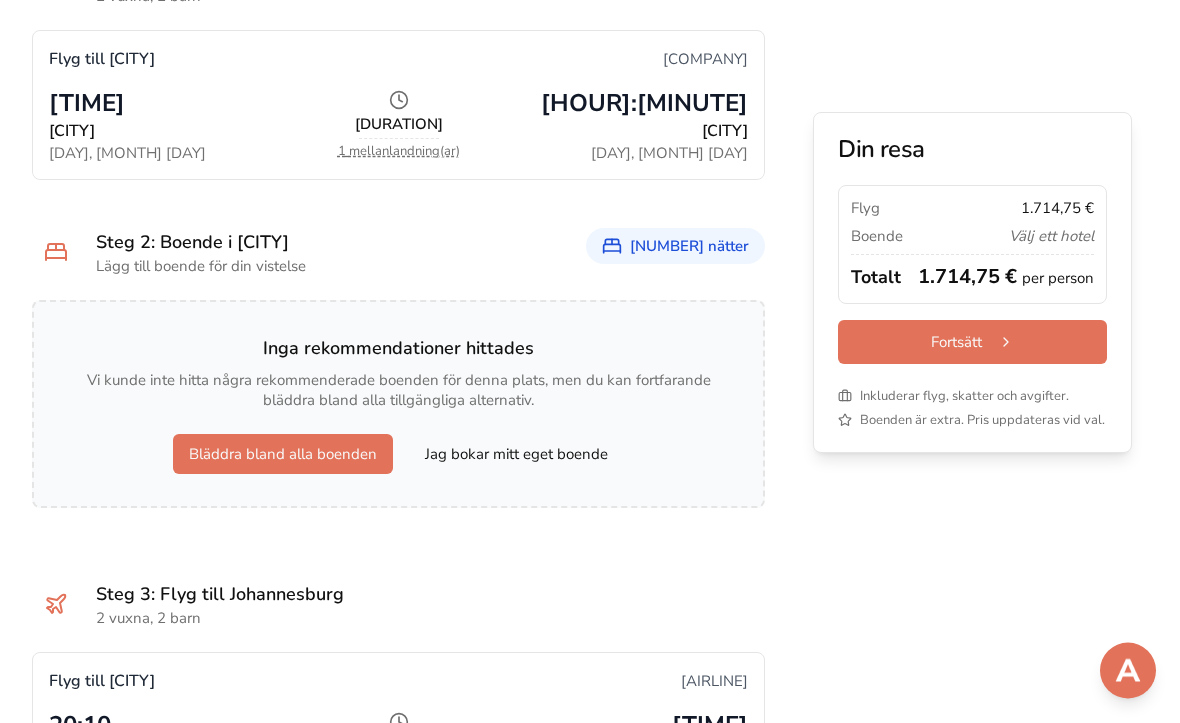 scroll, scrollTop: 1131, scrollLeft: 0, axis: vertical 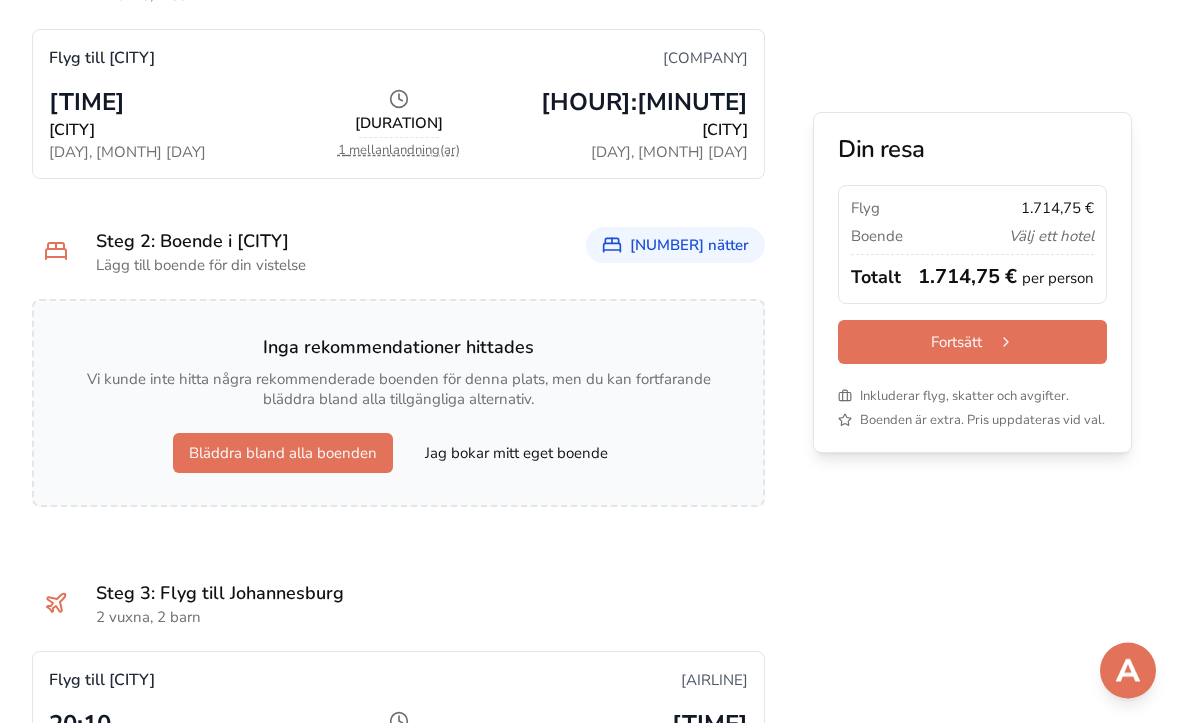 click on "[NUMBER] nätter" at bounding box center [689, 246] 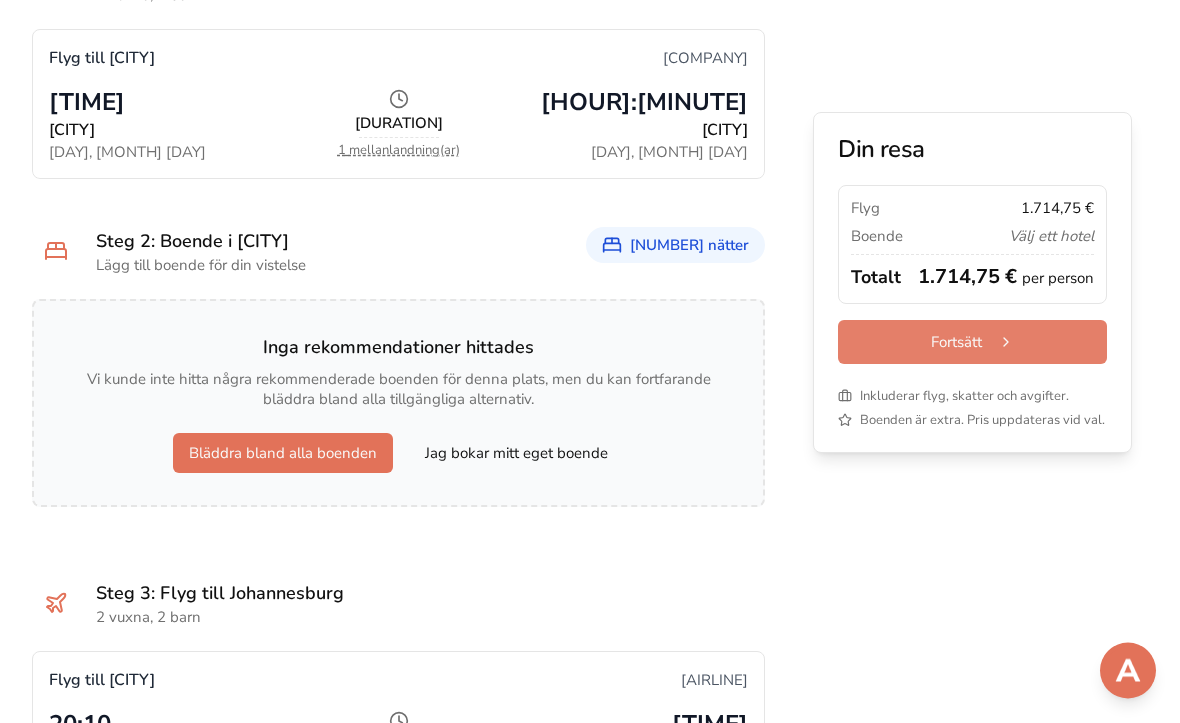 click on "Fortsätt" at bounding box center [972, 342] 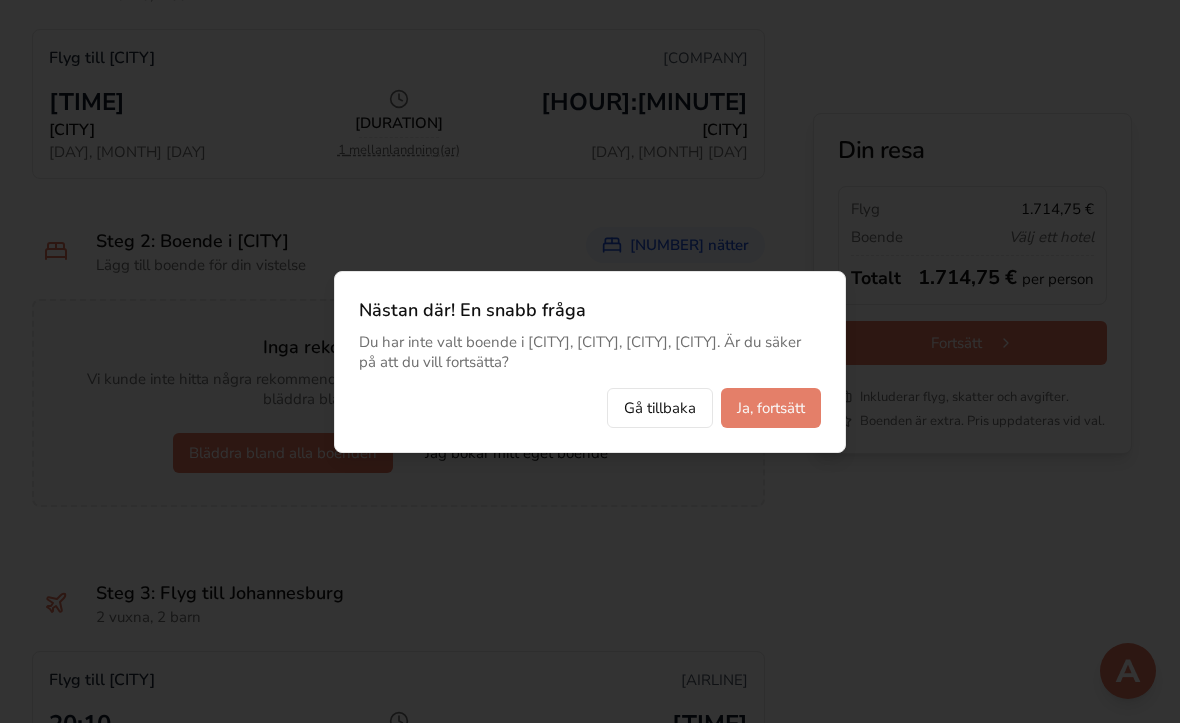 click on "Ja, fortsätt" at bounding box center (771, 408) 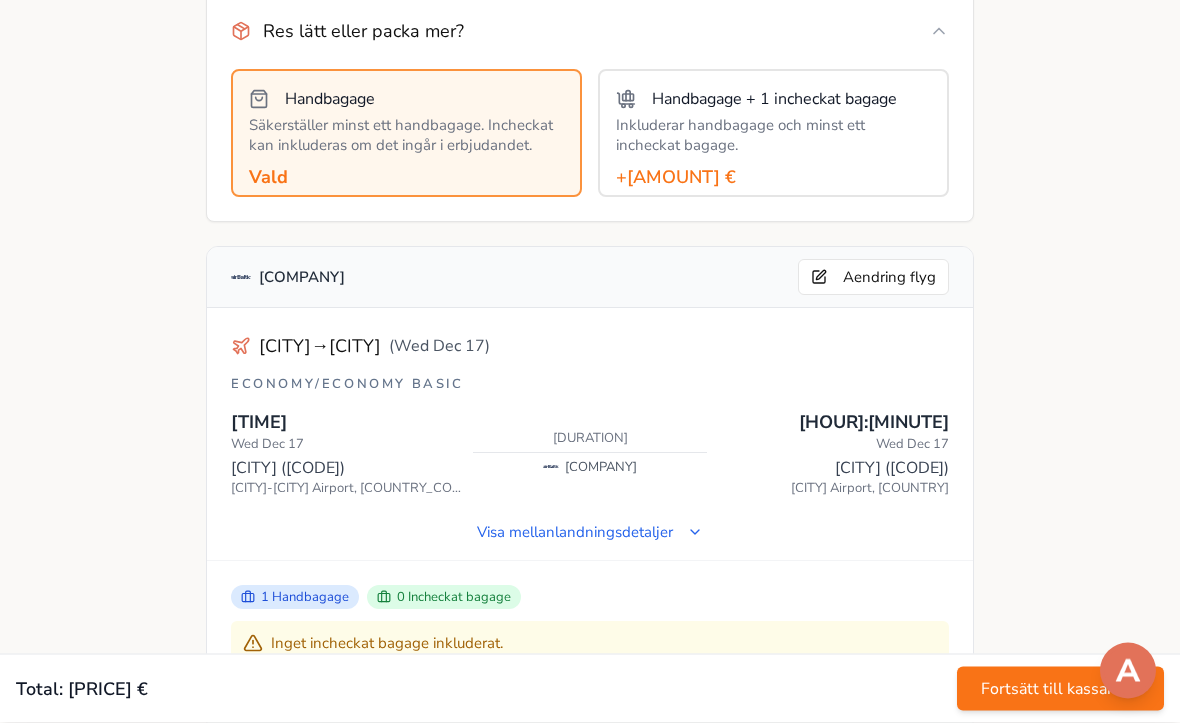 scroll, scrollTop: 226, scrollLeft: 0, axis: vertical 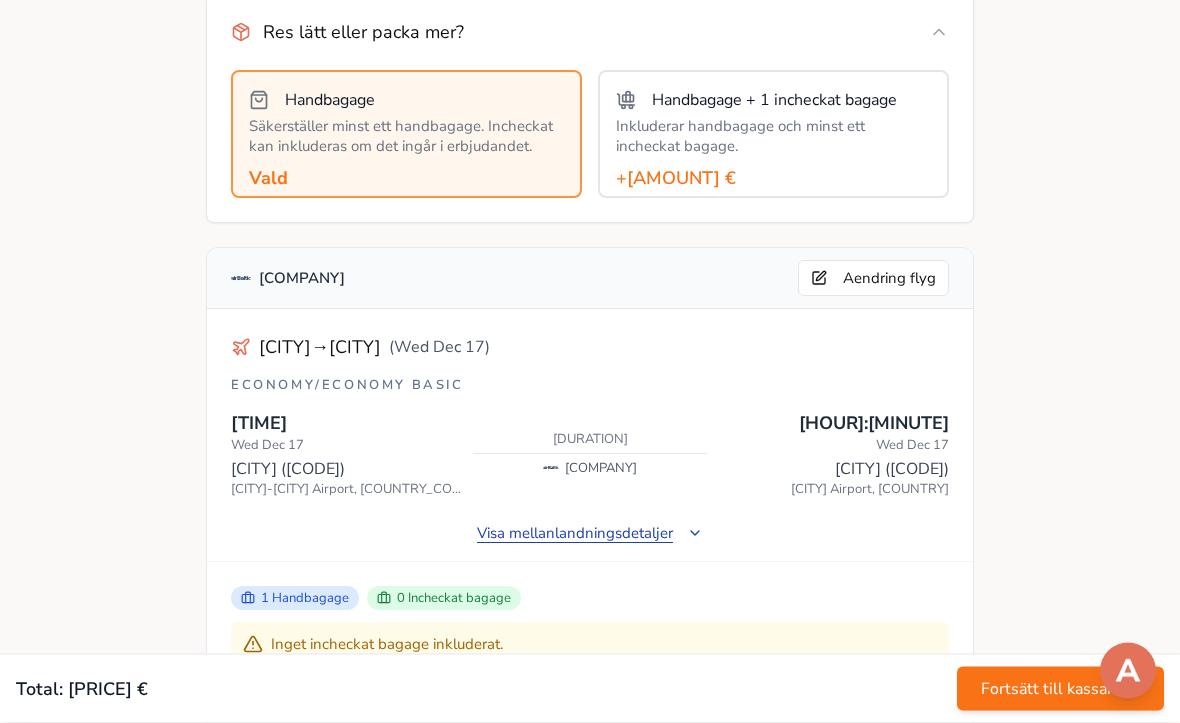 click on "Visa mellanlandningsdetaljer" at bounding box center (590, 534) 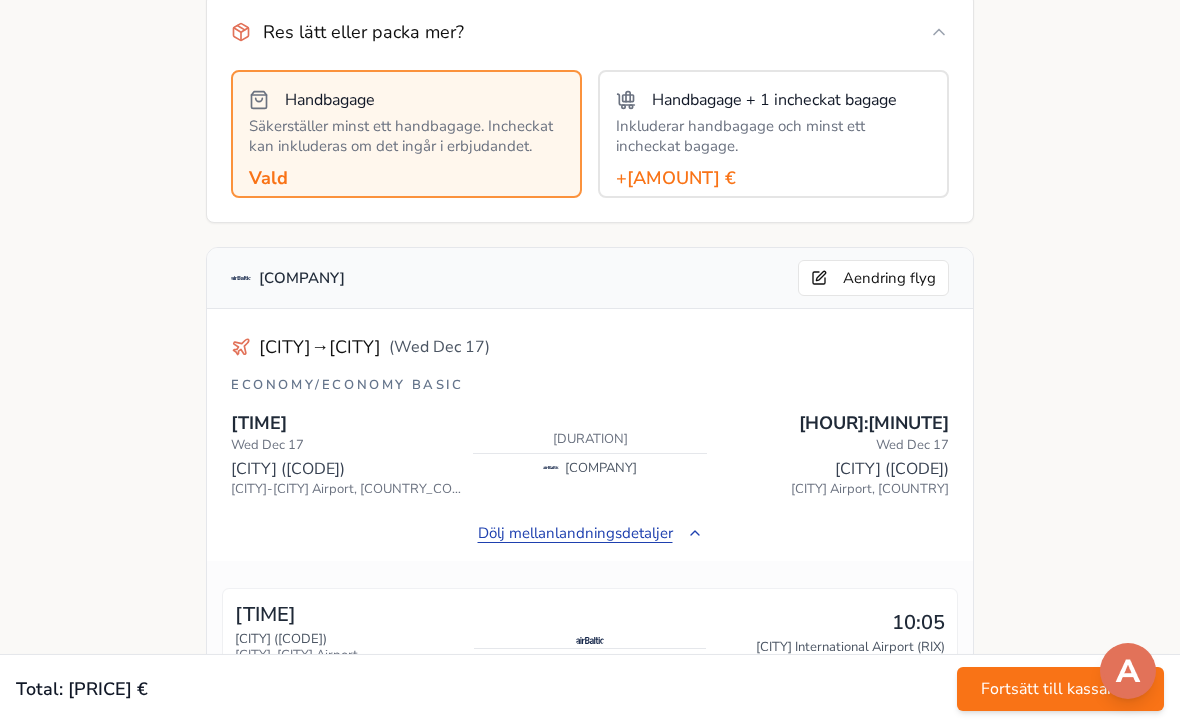 click on "Dölj mellanlandningsdetaljer" at bounding box center [590, 533] 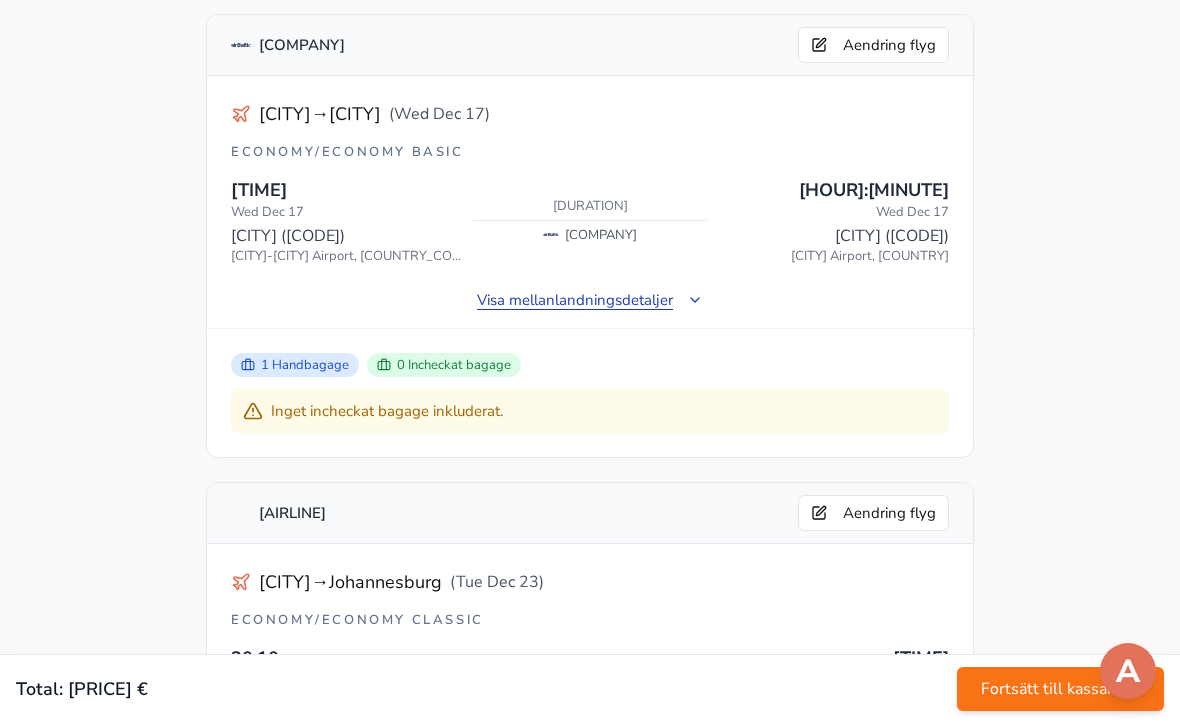 scroll, scrollTop: 464, scrollLeft: 0, axis: vertical 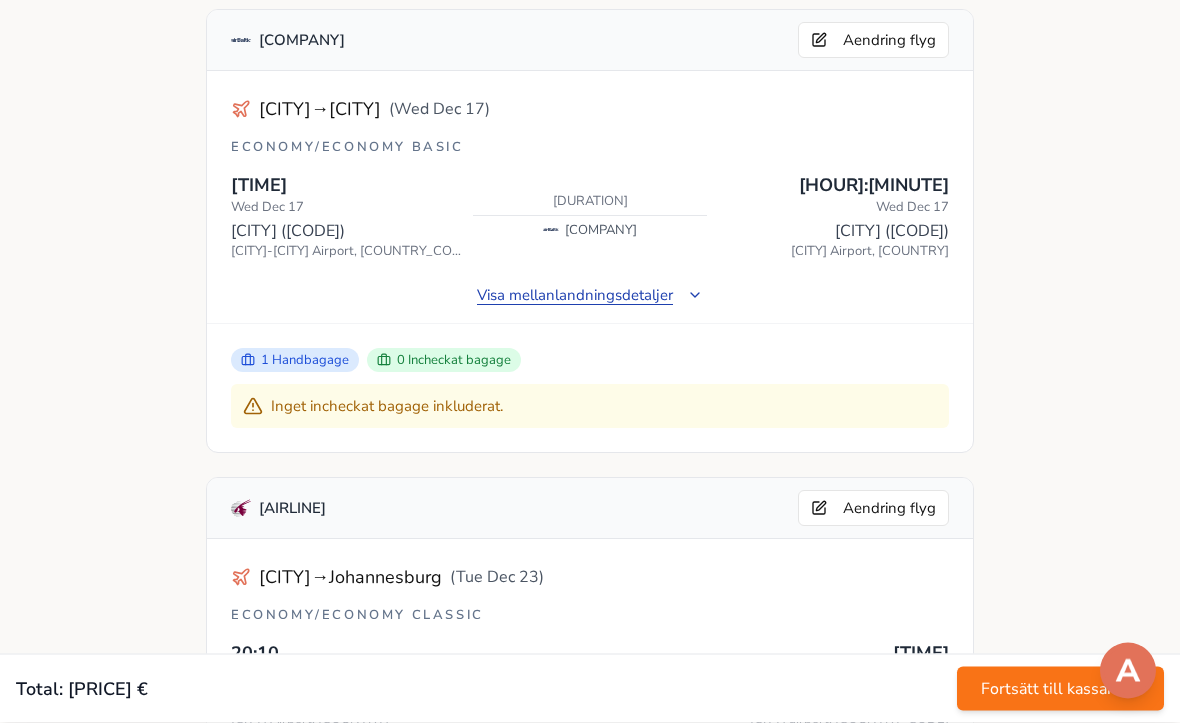 click on "Visa mellanlandningsdetaljer" at bounding box center (590, 296) 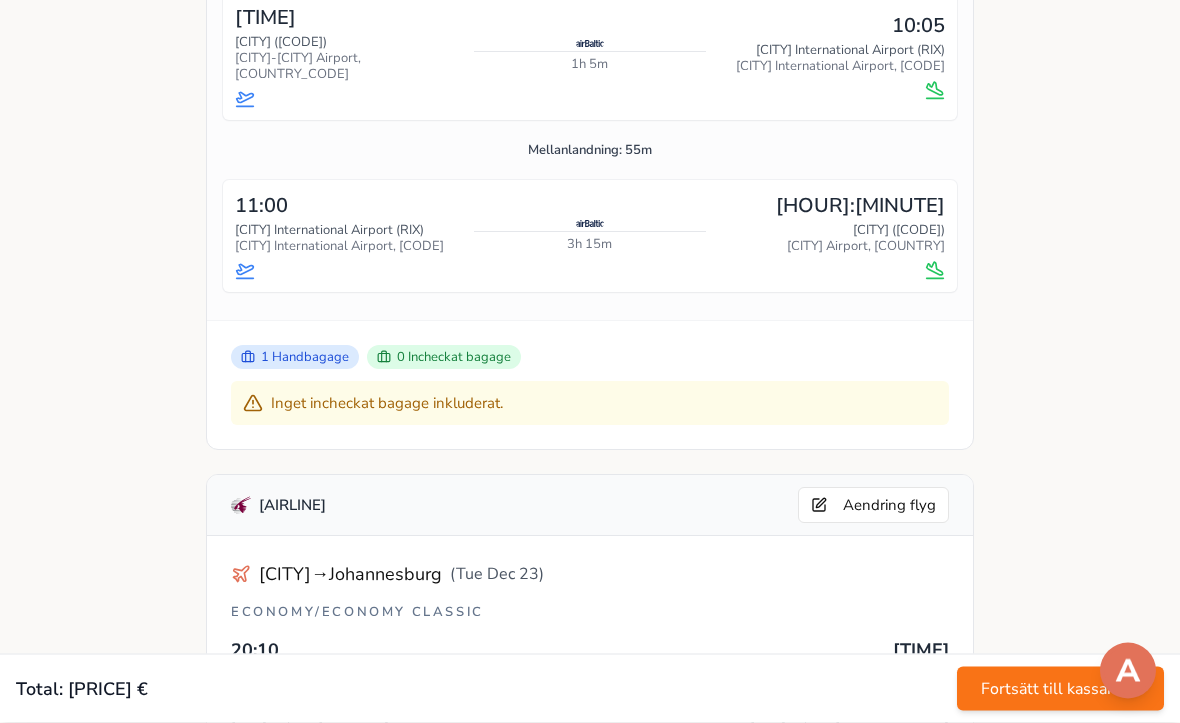 scroll, scrollTop: 858, scrollLeft: 0, axis: vertical 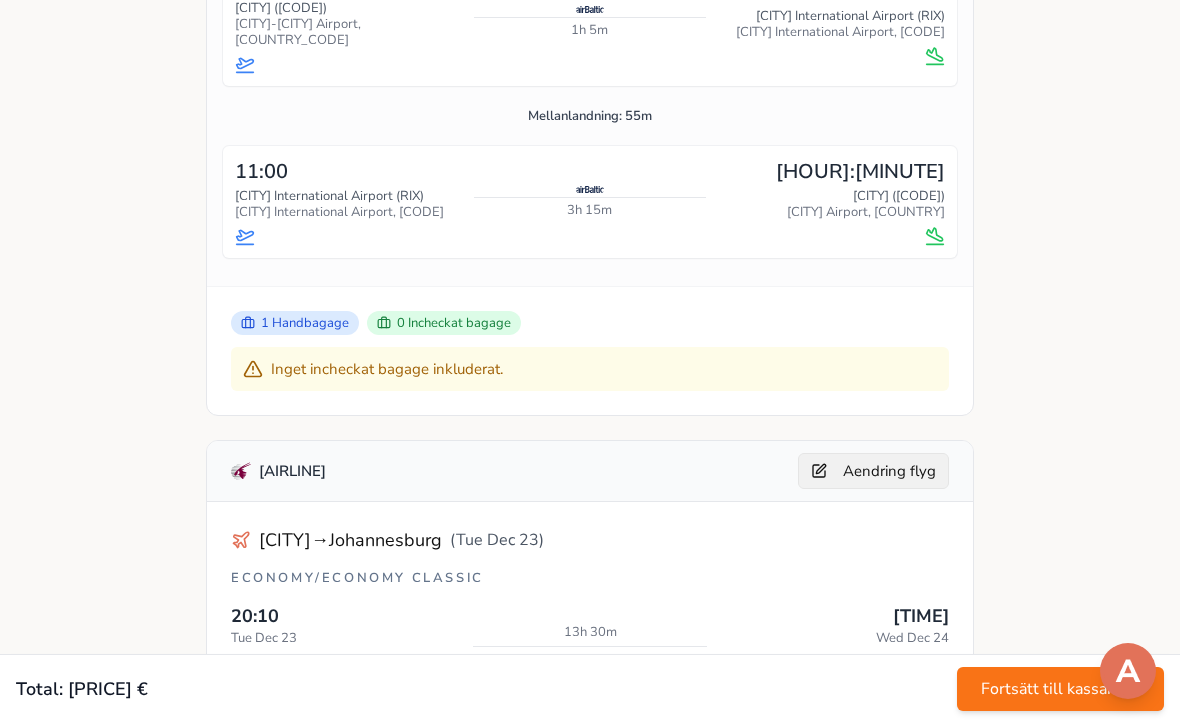 click on "Aendring flyg" at bounding box center [873, 471] 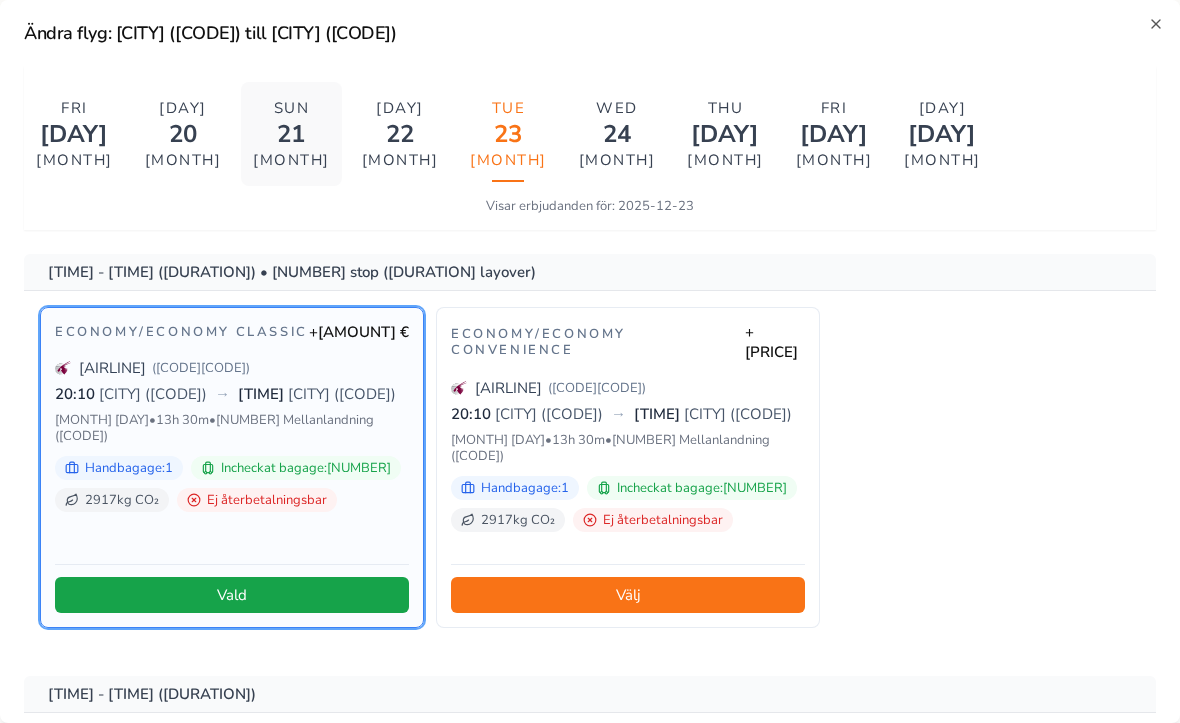 click on "21" at bounding box center [291, 134] 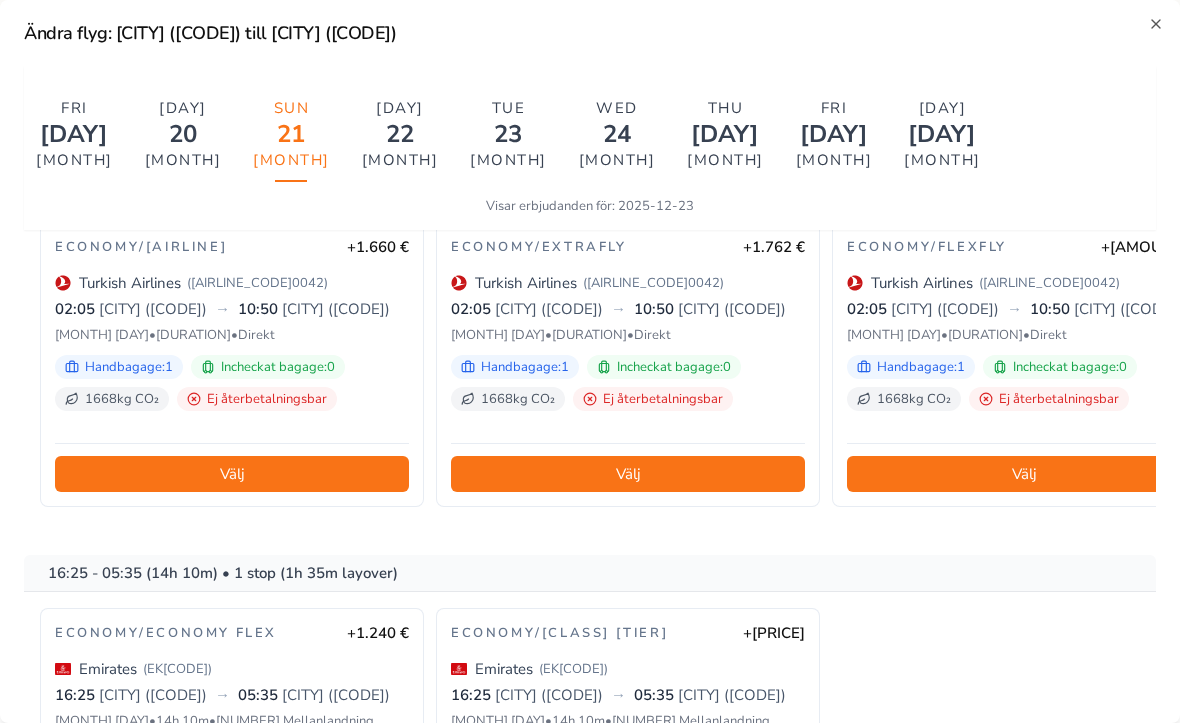 scroll, scrollTop: 86, scrollLeft: 0, axis: vertical 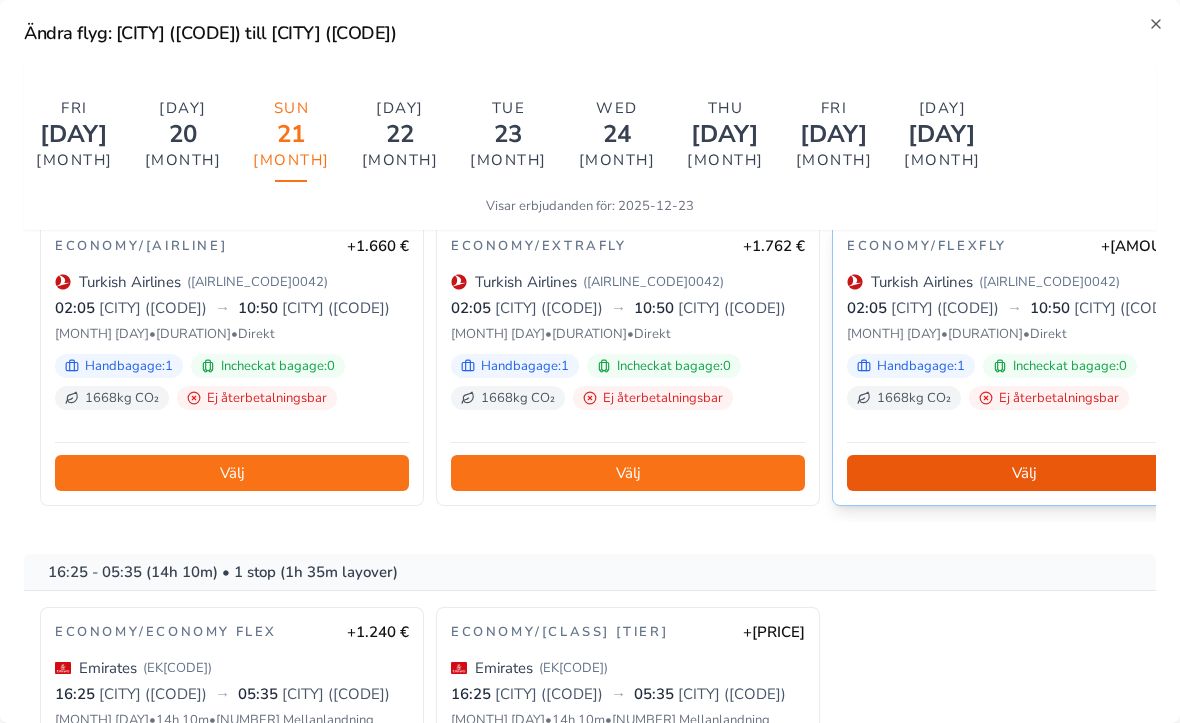 click on "Välj" at bounding box center [1024, 473] 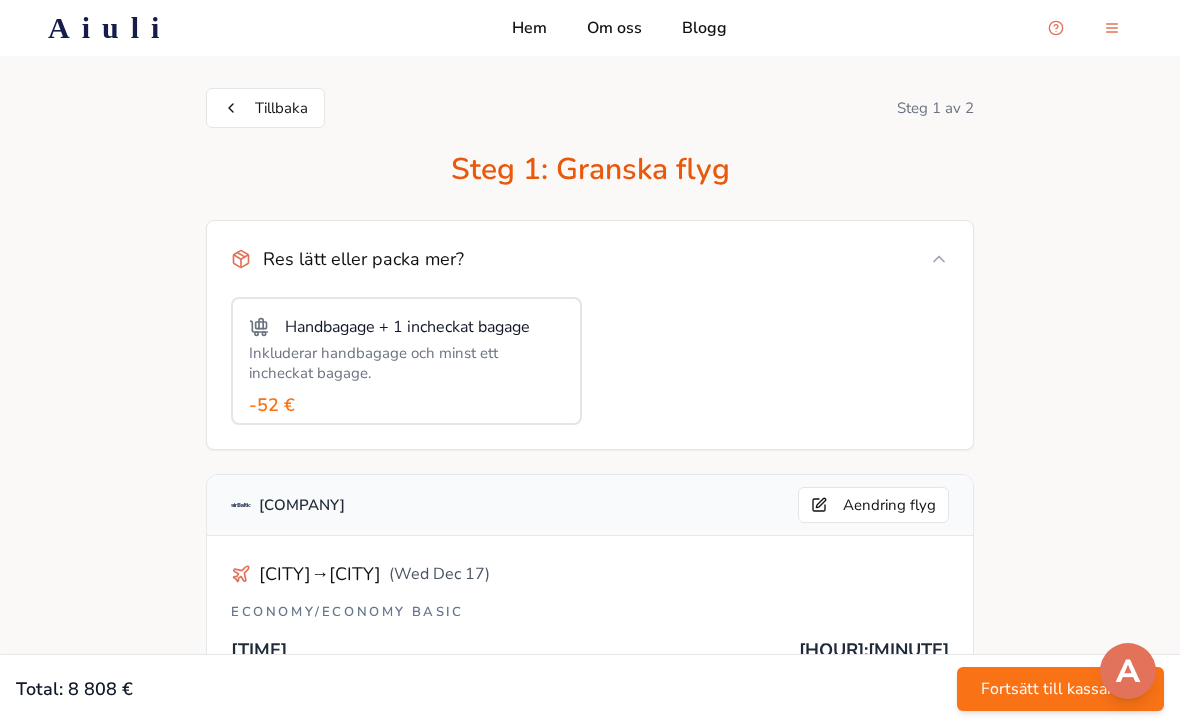 scroll, scrollTop: 4, scrollLeft: 0, axis: vertical 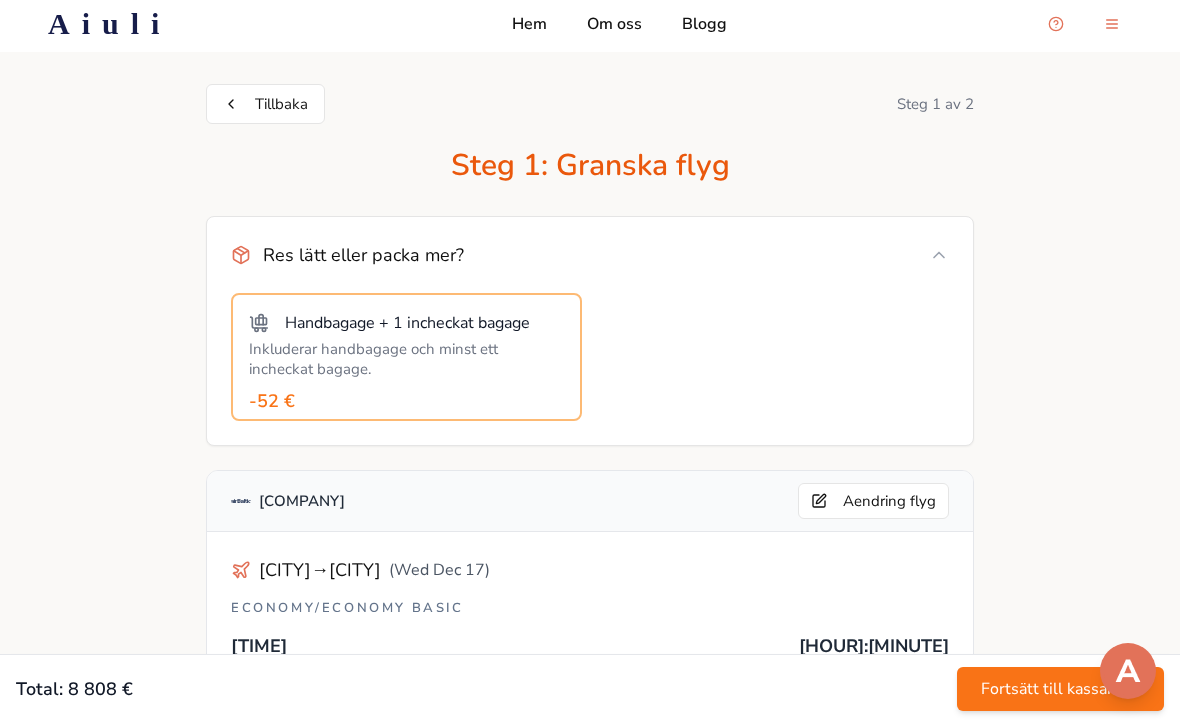 click on "Inkluderar handbagage och minst ett incheckat bagage." at bounding box center [406, 359] 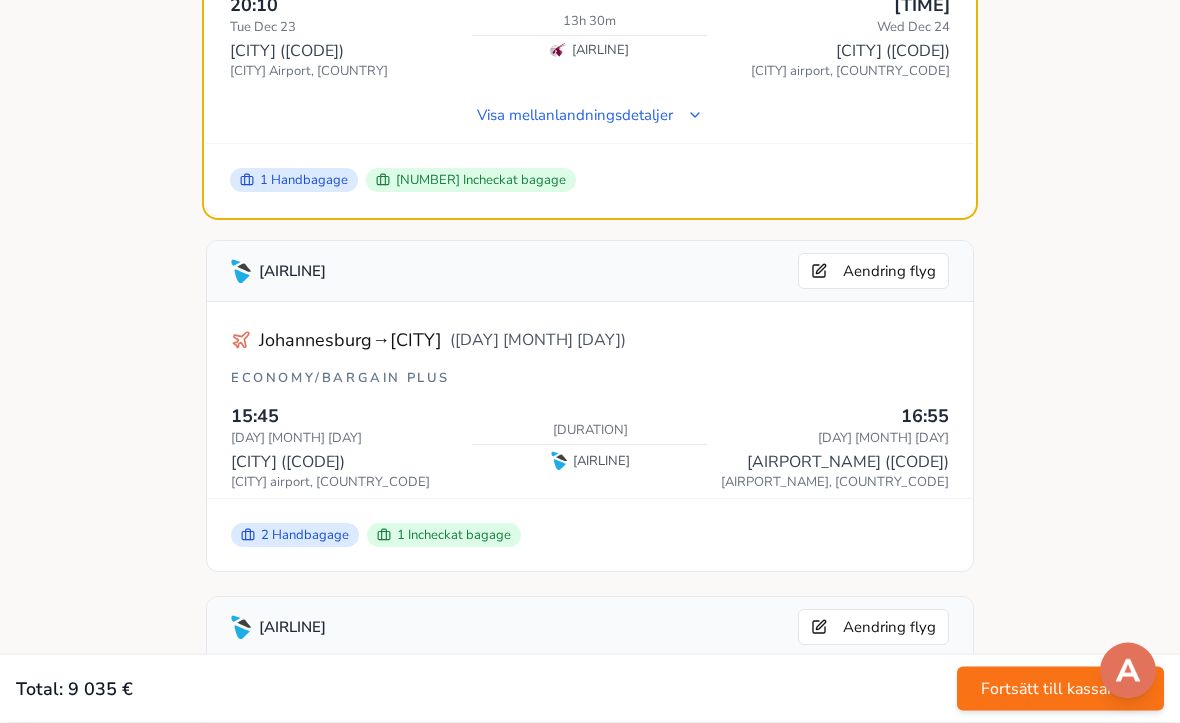scroll, scrollTop: 1187, scrollLeft: 0, axis: vertical 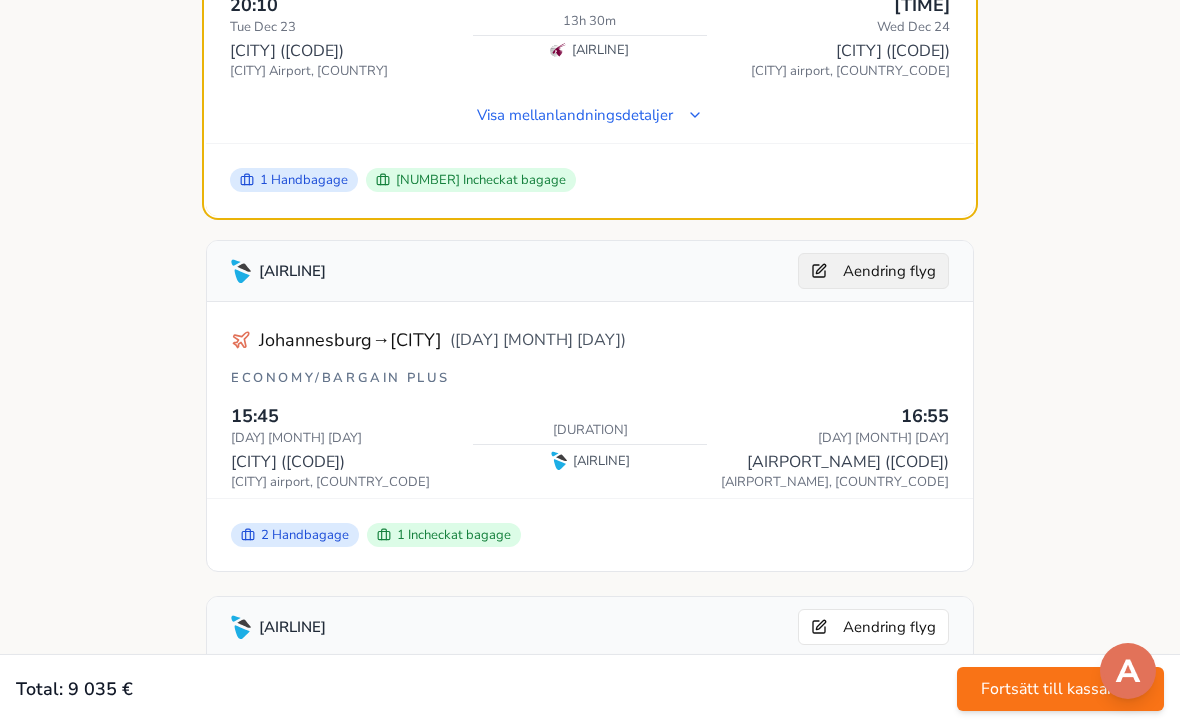 click on "Aendring flyg" at bounding box center (873, 271) 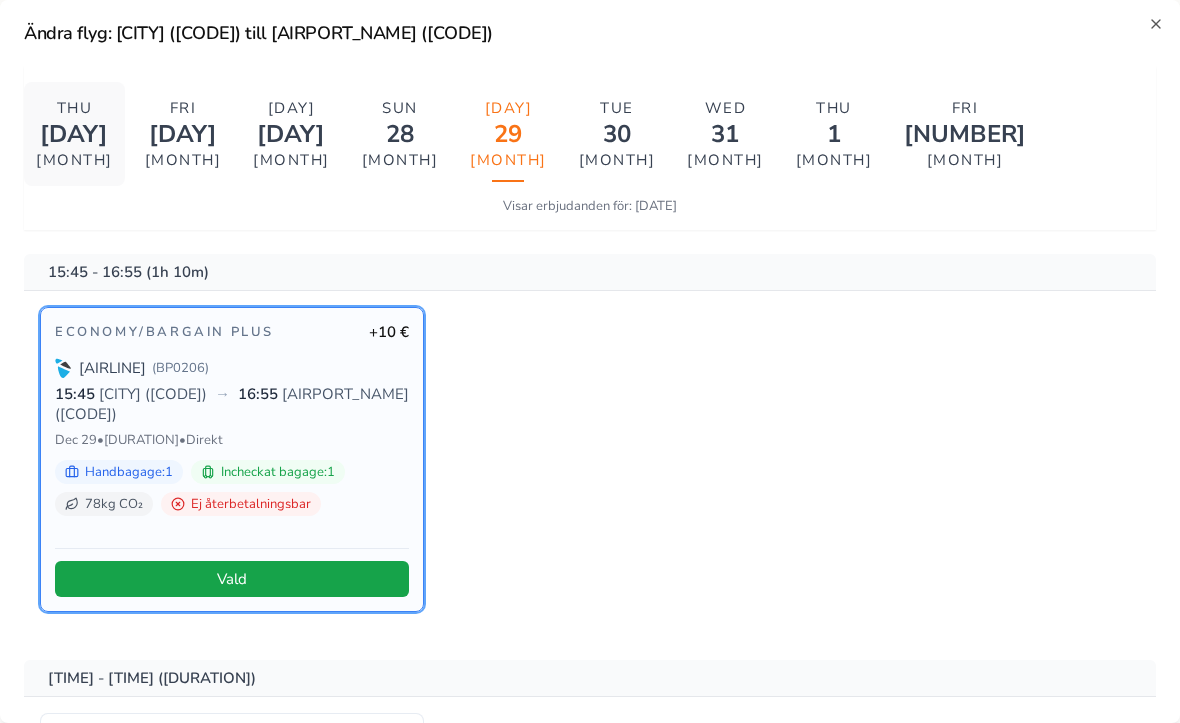 click on "[MONTH]" at bounding box center [74, 160] 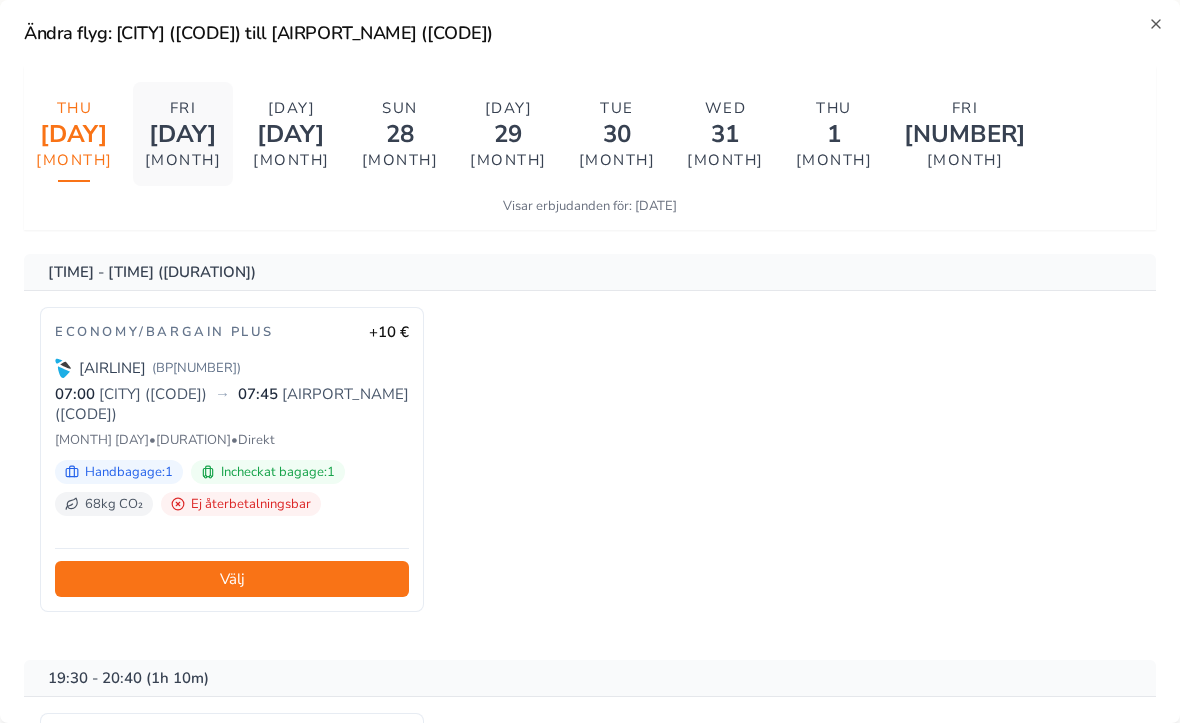 click on "[DAY]" at bounding box center [183, 134] 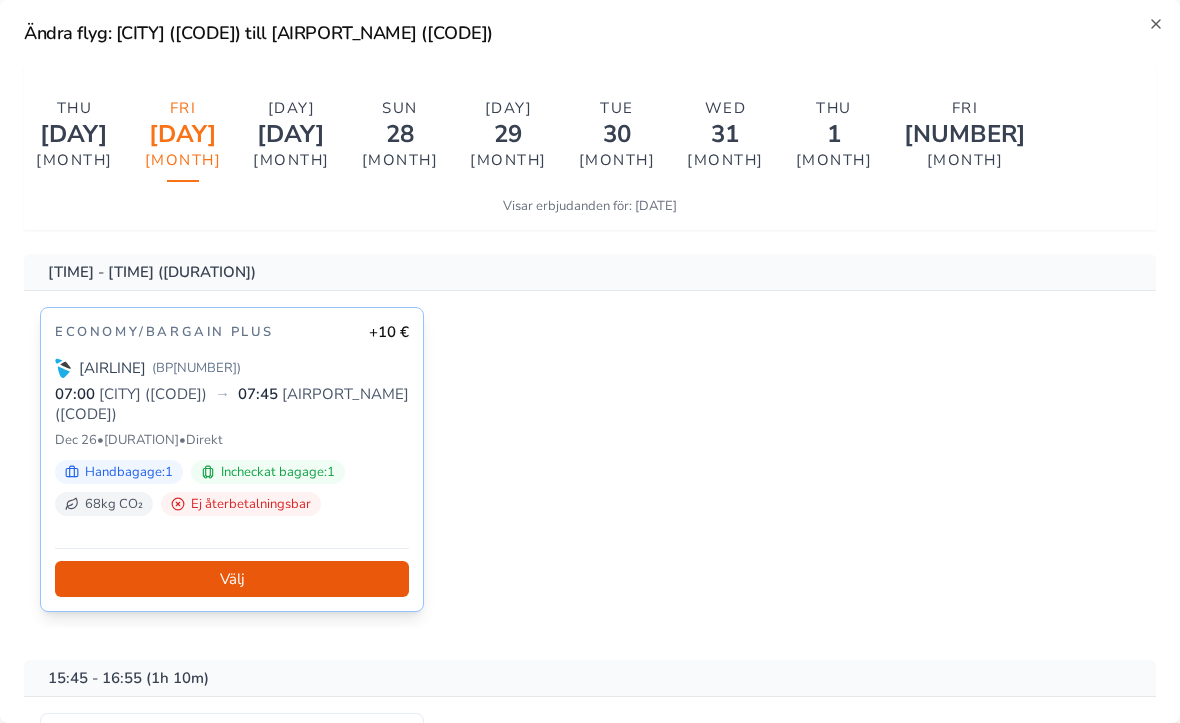 click on "Välj" at bounding box center [232, 579] 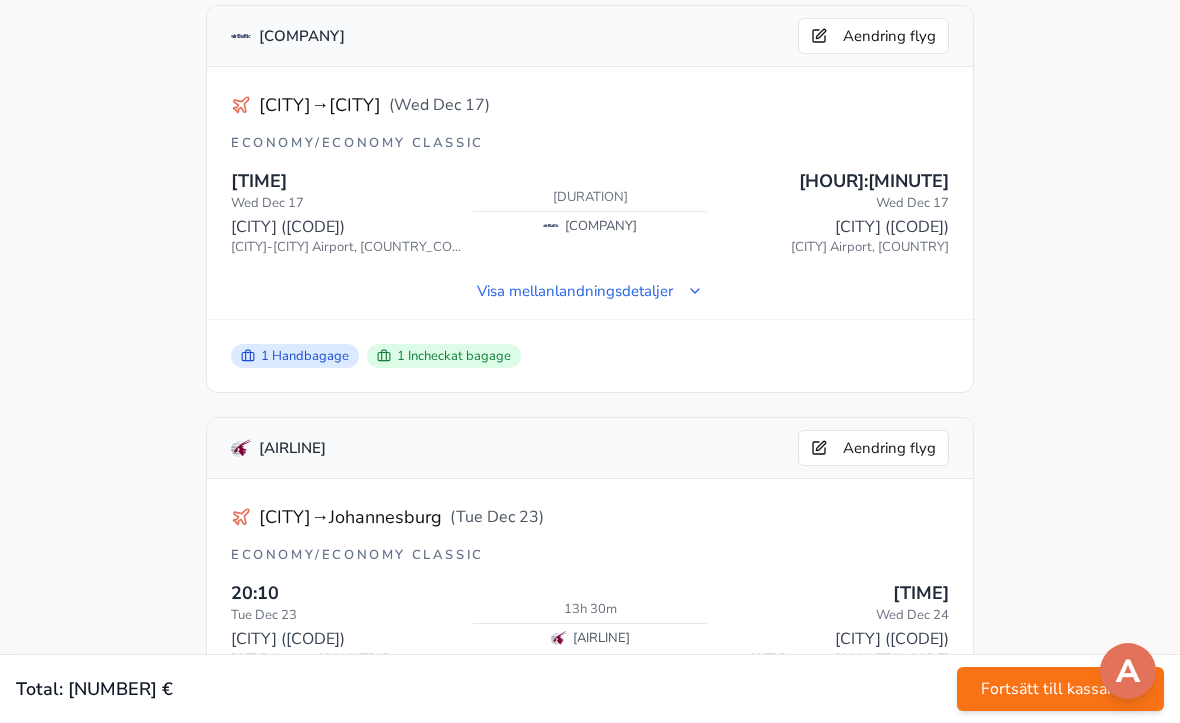 scroll, scrollTop: 481, scrollLeft: 0, axis: vertical 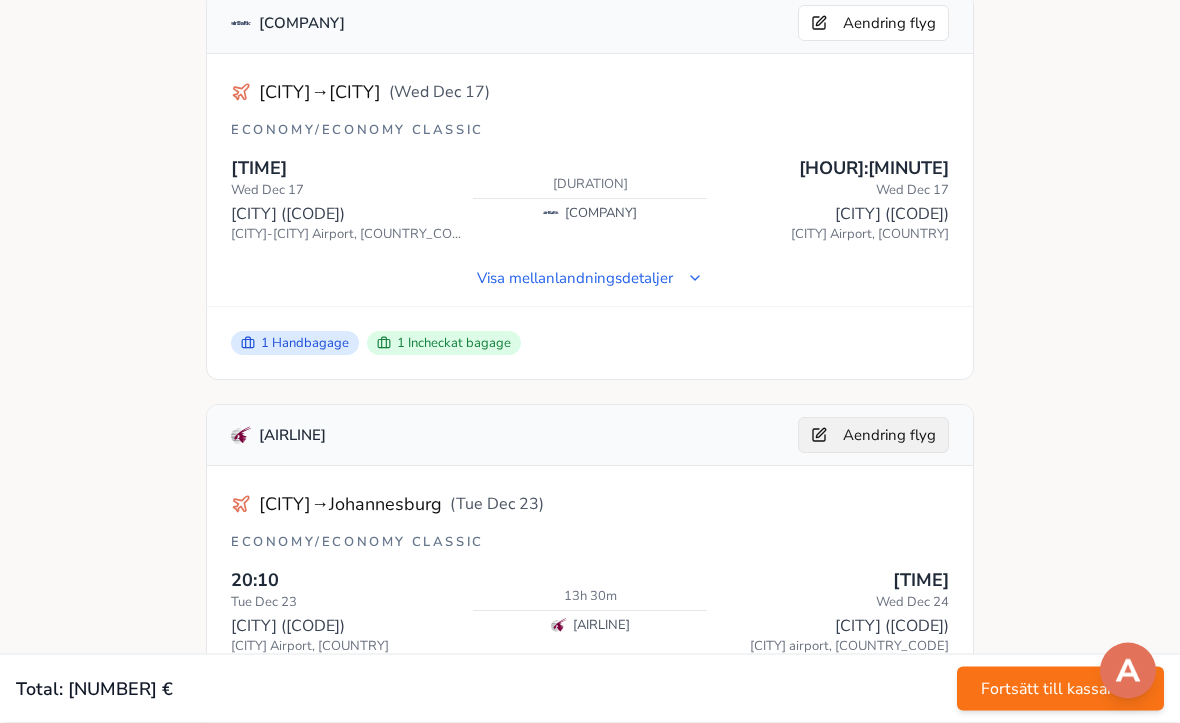 click on "Aendring flyg" at bounding box center (873, 436) 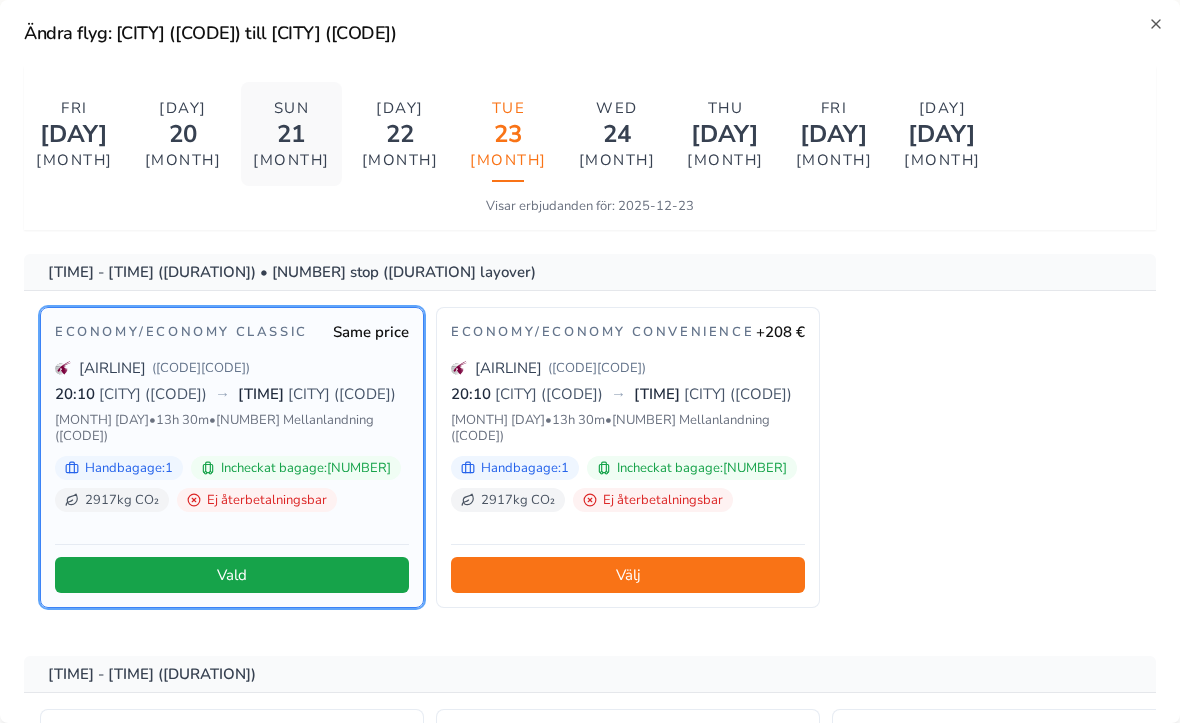 click on "21" at bounding box center [291, 134] 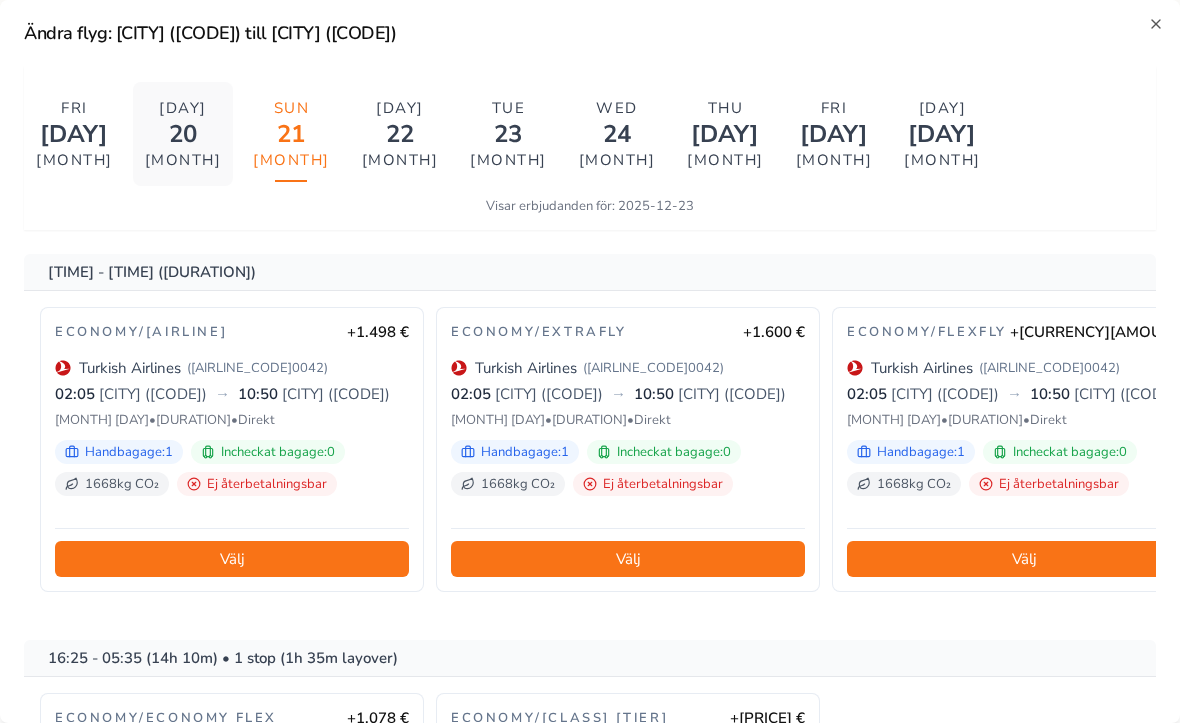 click on "[MONTH]" at bounding box center [183, 160] 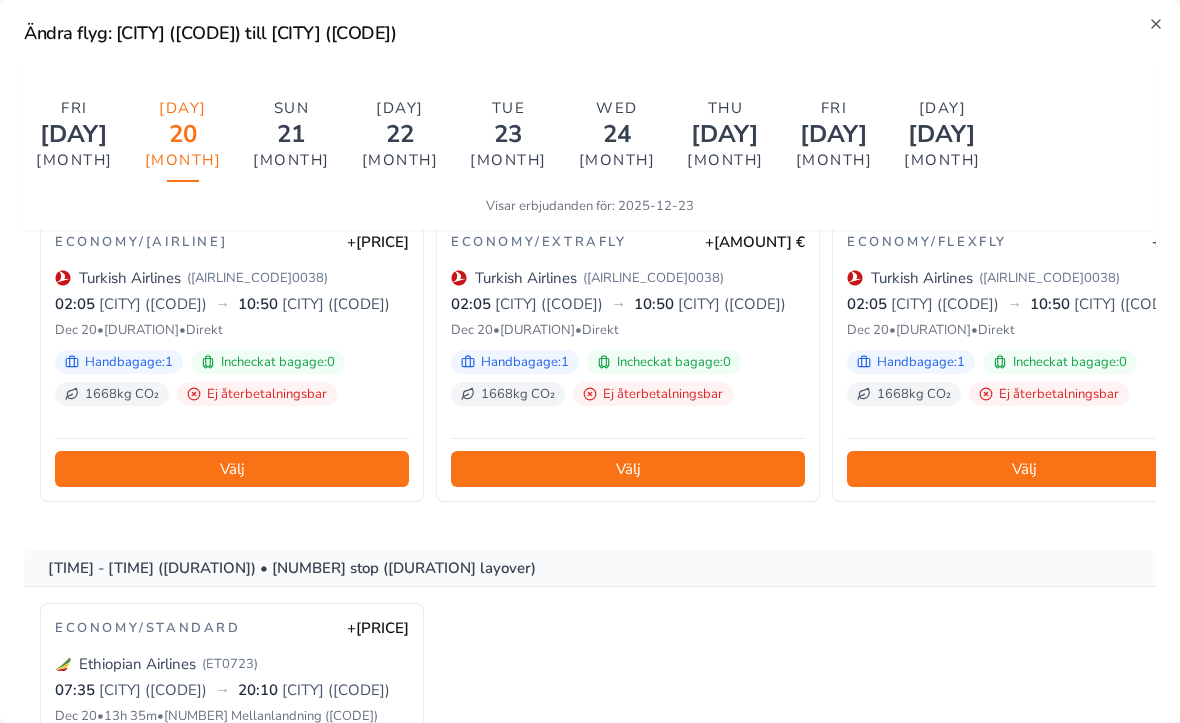 scroll, scrollTop: 88, scrollLeft: 0, axis: vertical 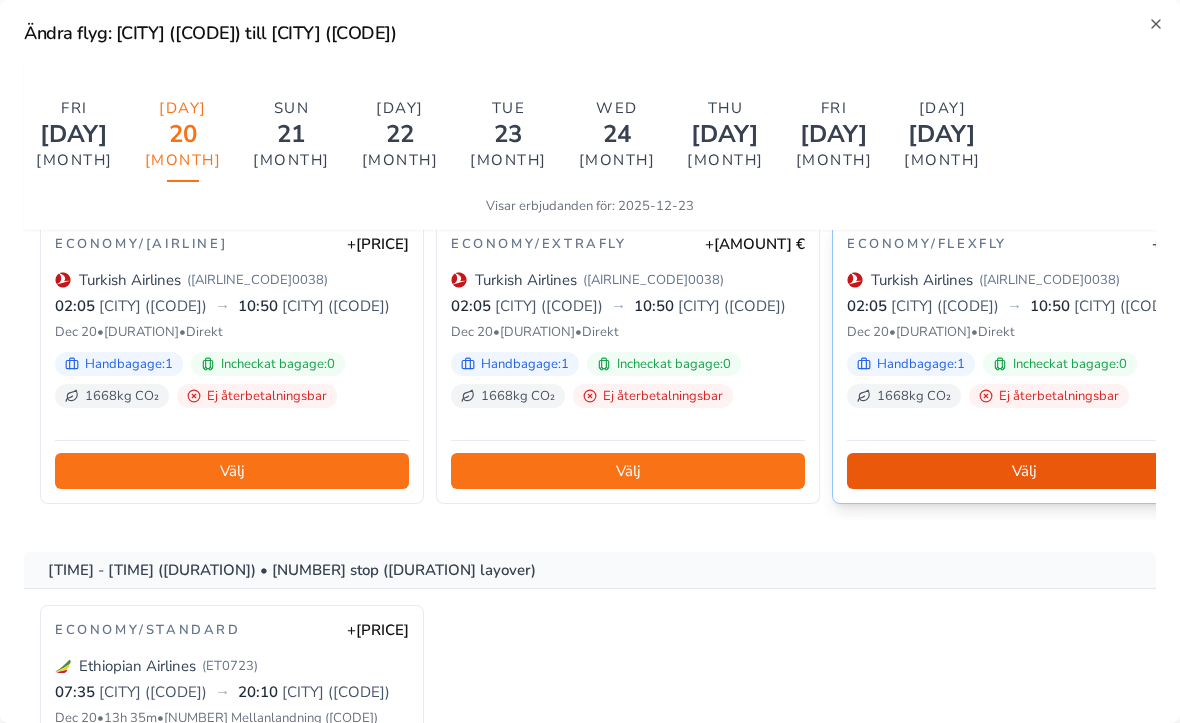 click on "Välj" at bounding box center (1024, 471) 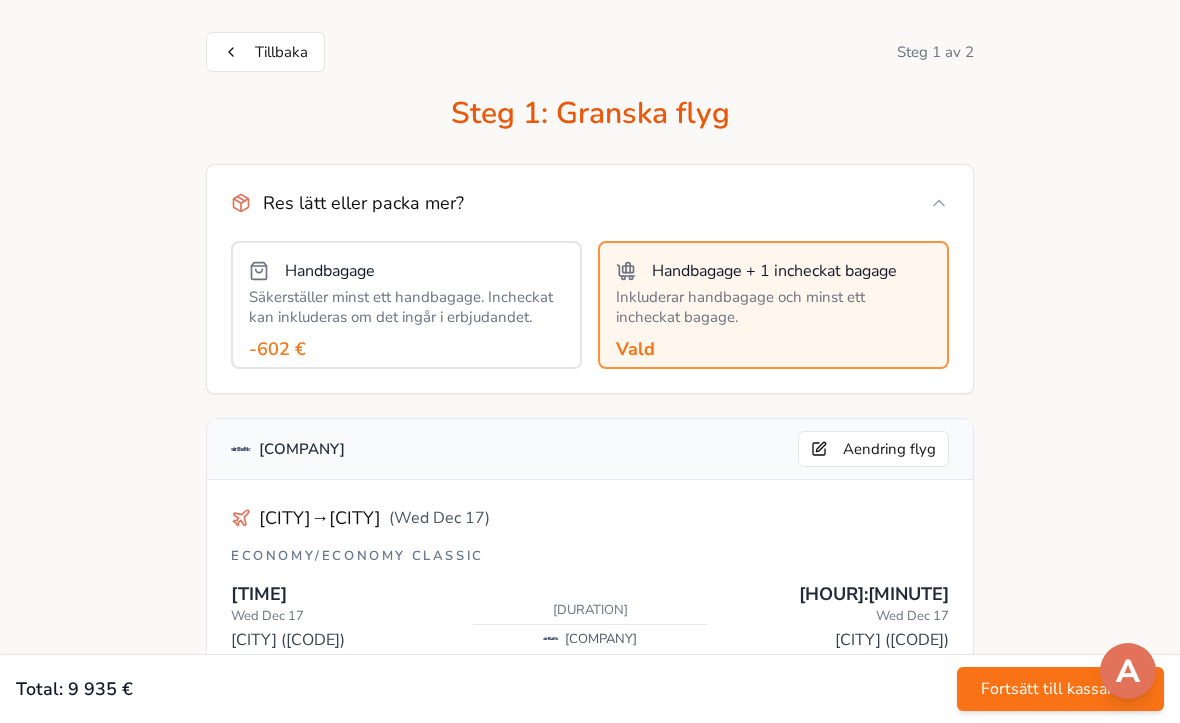 click on "Inkluderar handbagage och minst ett incheckat bagage." at bounding box center [773, 307] 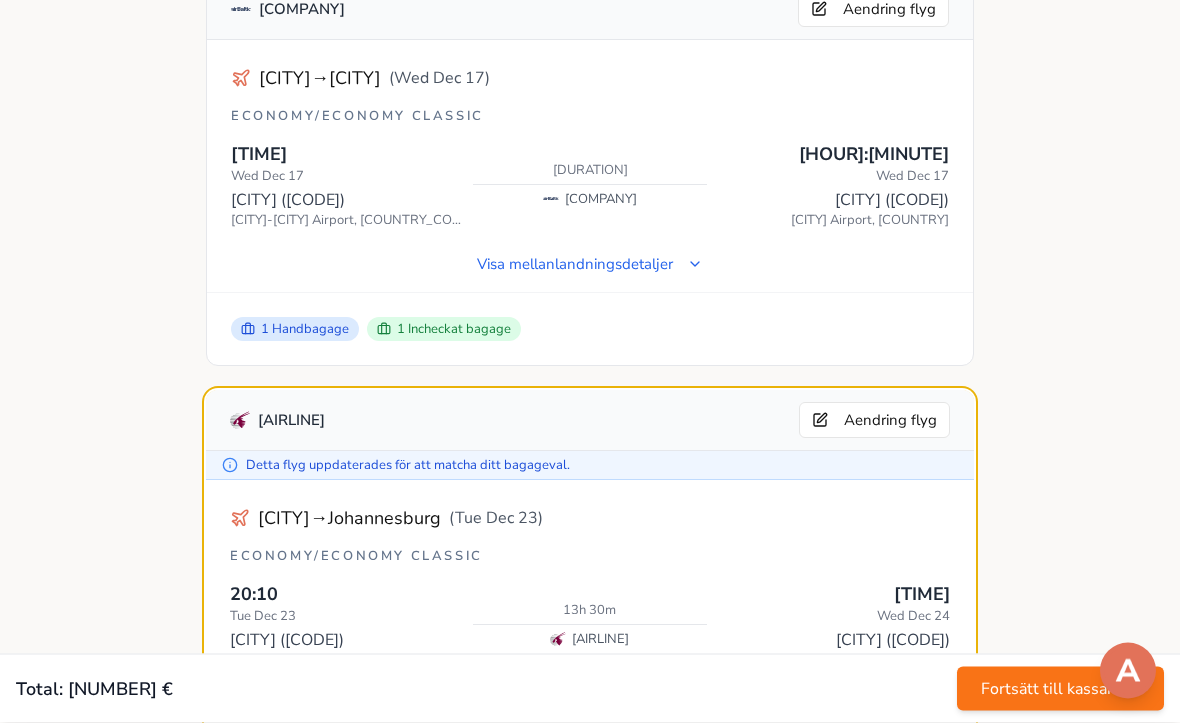 scroll, scrollTop: 598, scrollLeft: 0, axis: vertical 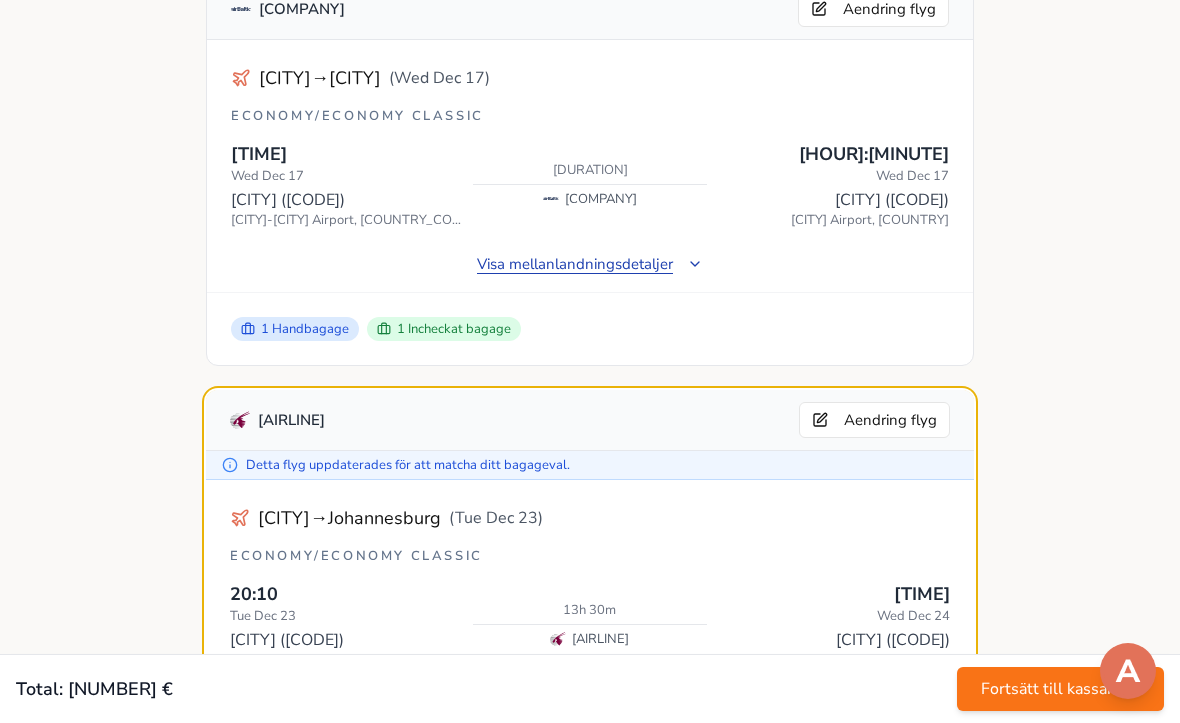 click on "Visa mellanlandningsdetaljer" at bounding box center (590, 264) 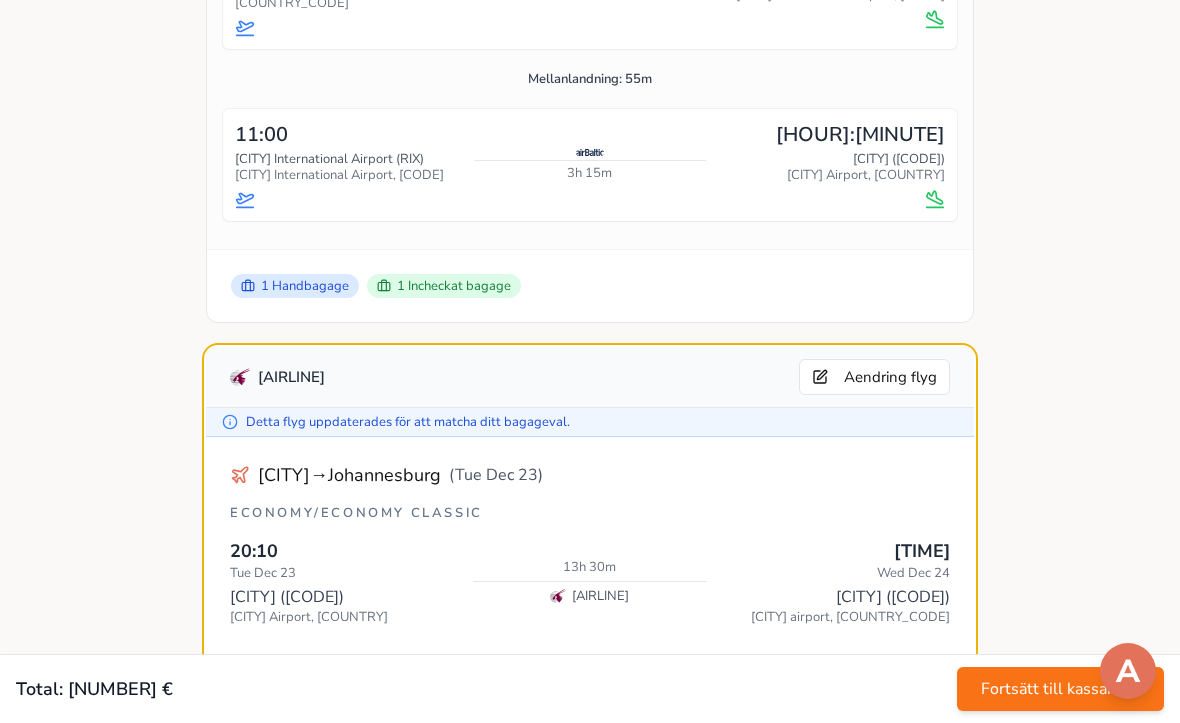 scroll, scrollTop: 954, scrollLeft: 0, axis: vertical 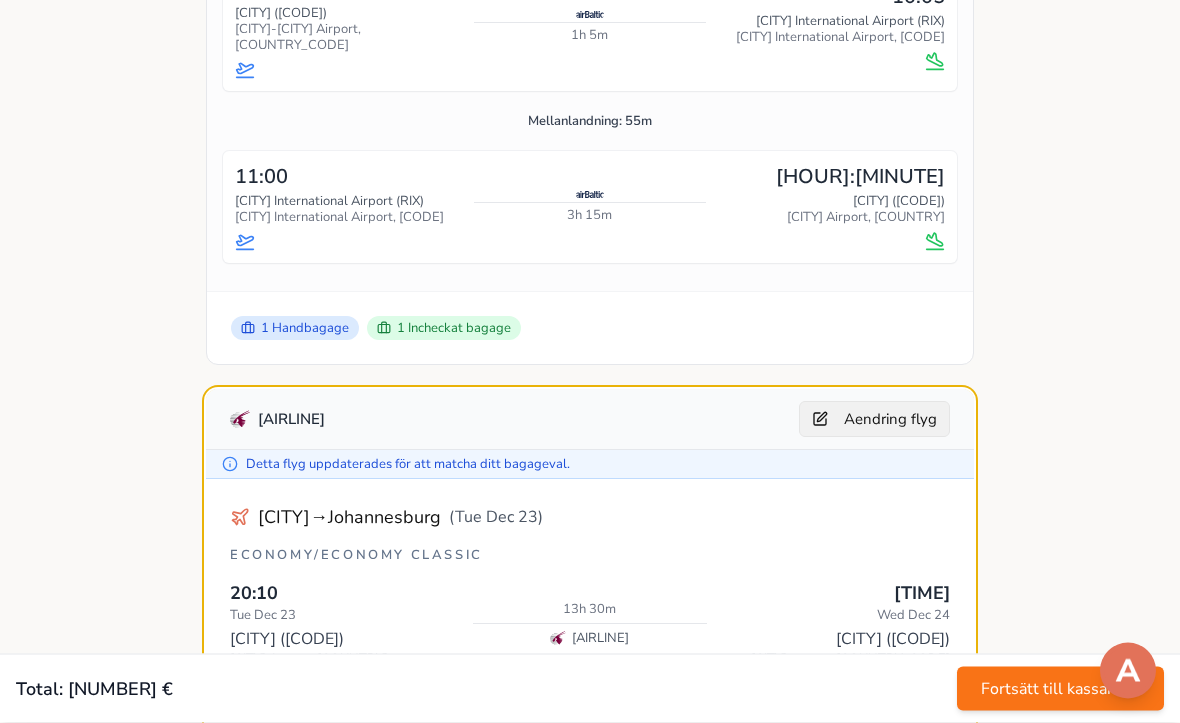 click on "Aendring flyg" at bounding box center [874, 420] 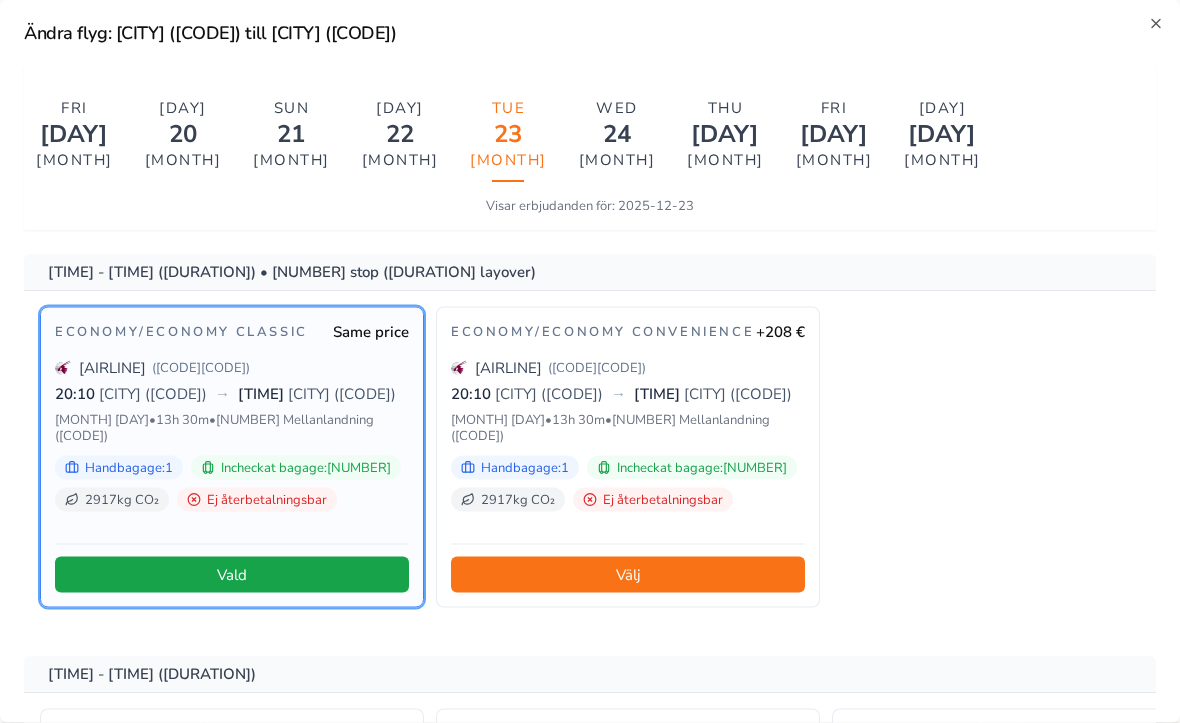 scroll, scrollTop: 955, scrollLeft: 0, axis: vertical 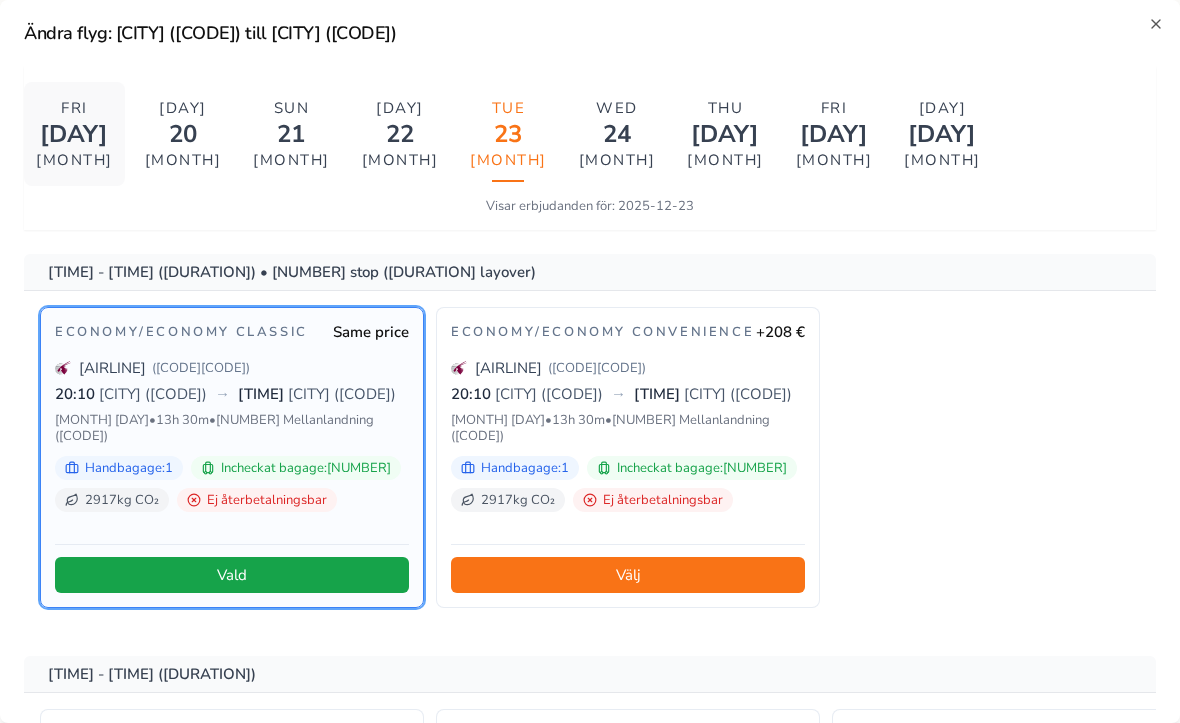 click on "[DAY]" at bounding box center (74, 134) 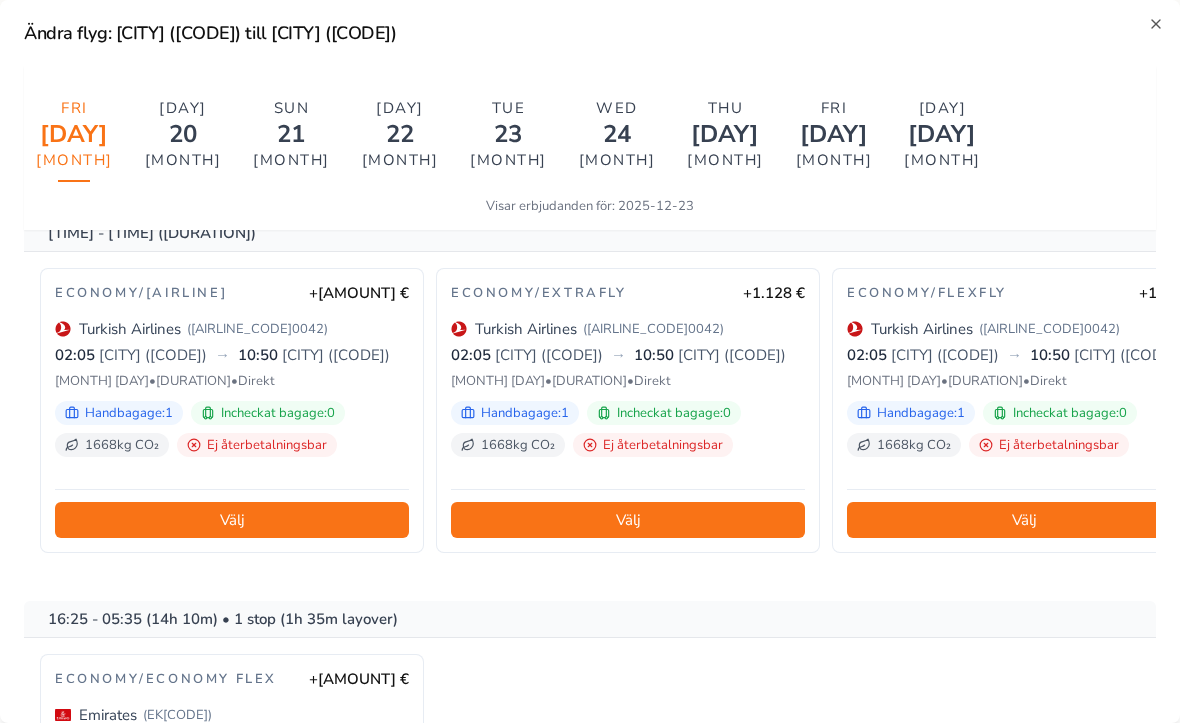 scroll, scrollTop: 38, scrollLeft: 0, axis: vertical 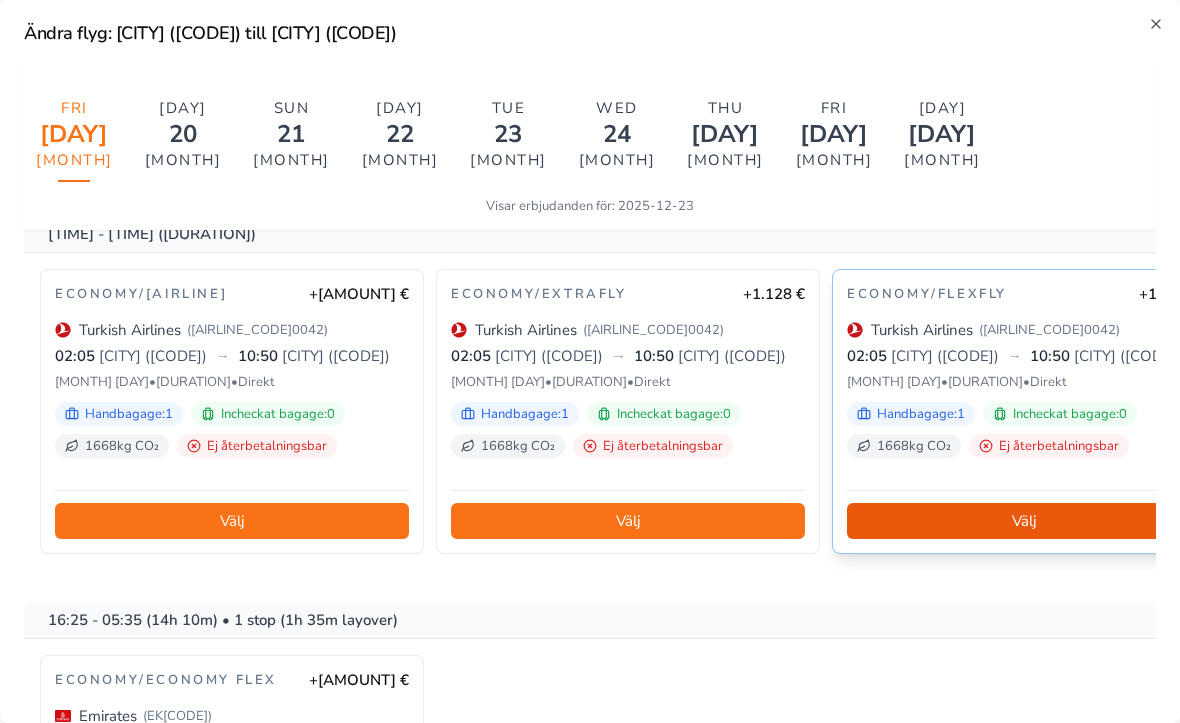 click on "Välj" at bounding box center (1024, 521) 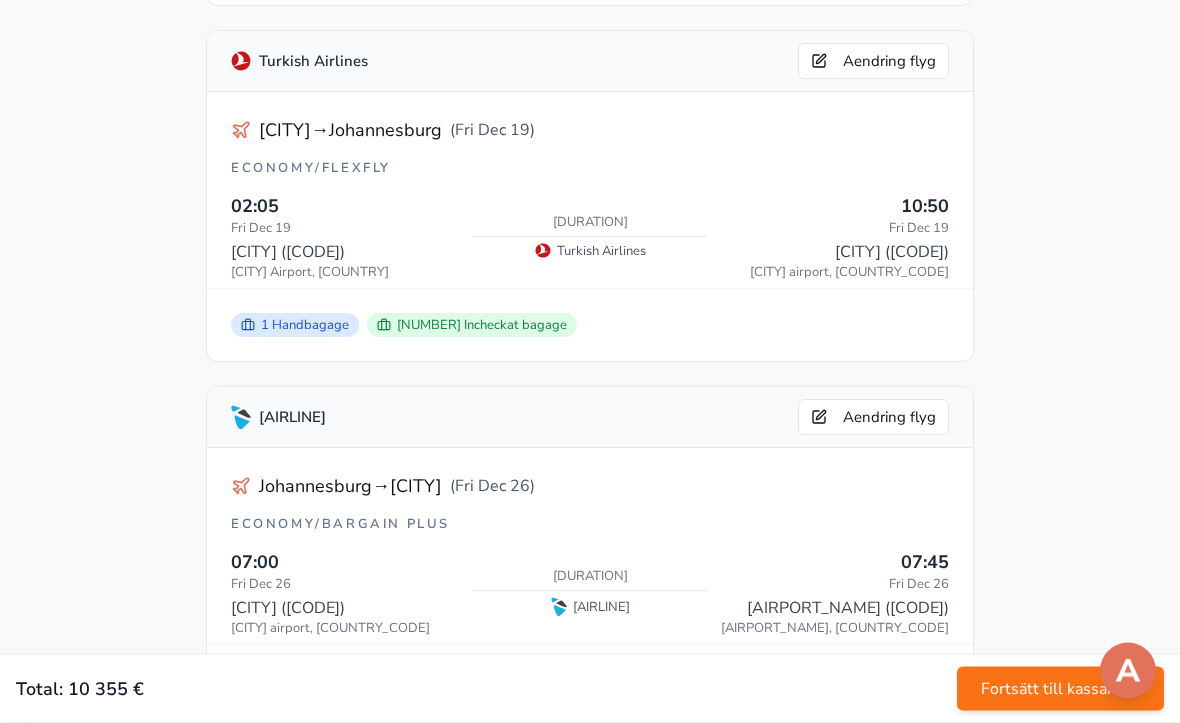 scroll, scrollTop: 858, scrollLeft: 0, axis: vertical 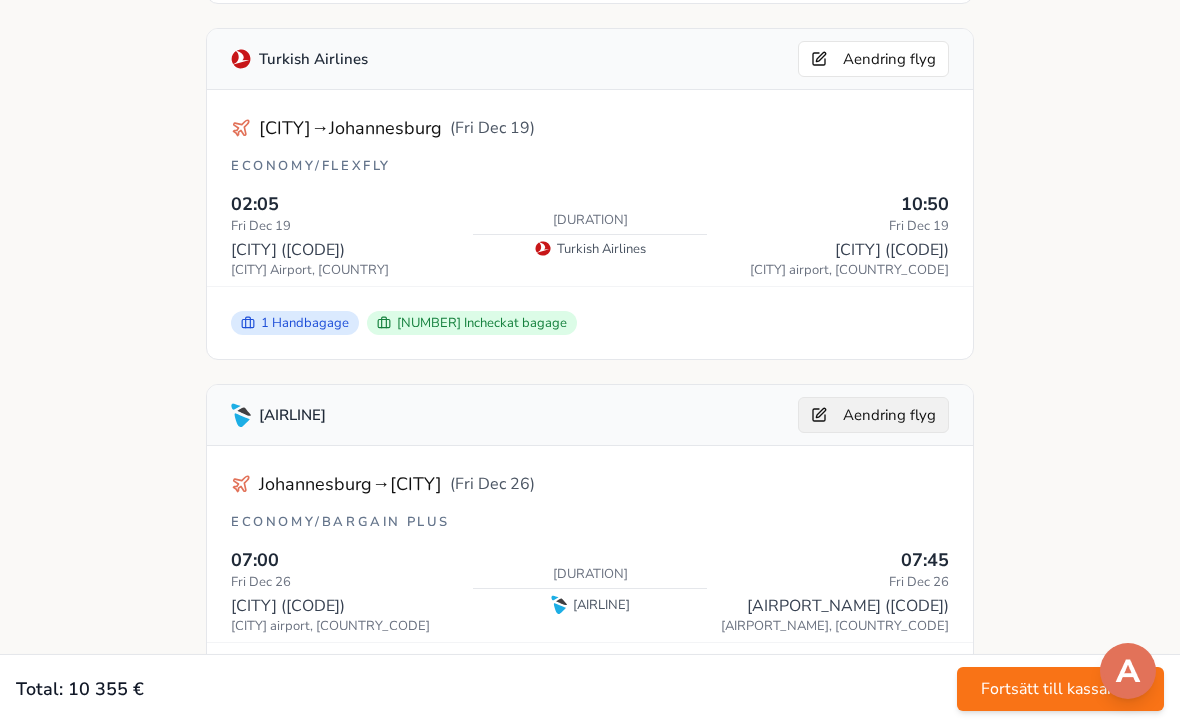 click on "Aendring flyg" at bounding box center [873, 415] 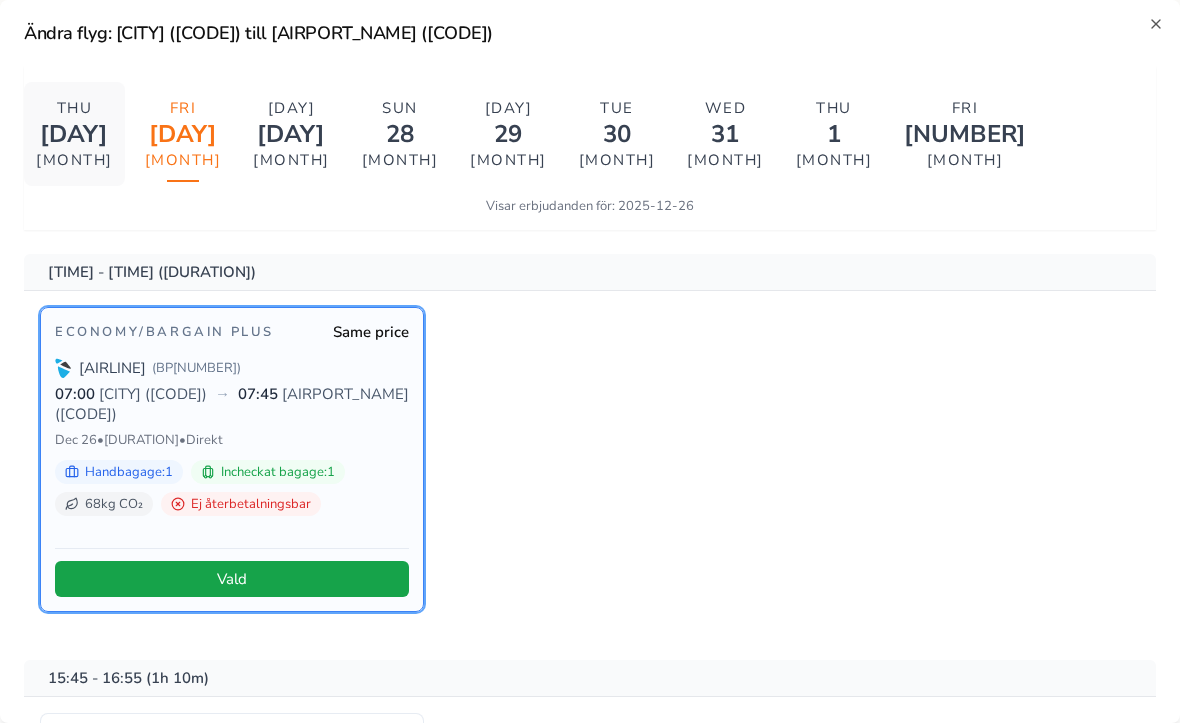 click on "[DAY]" at bounding box center [74, 134] 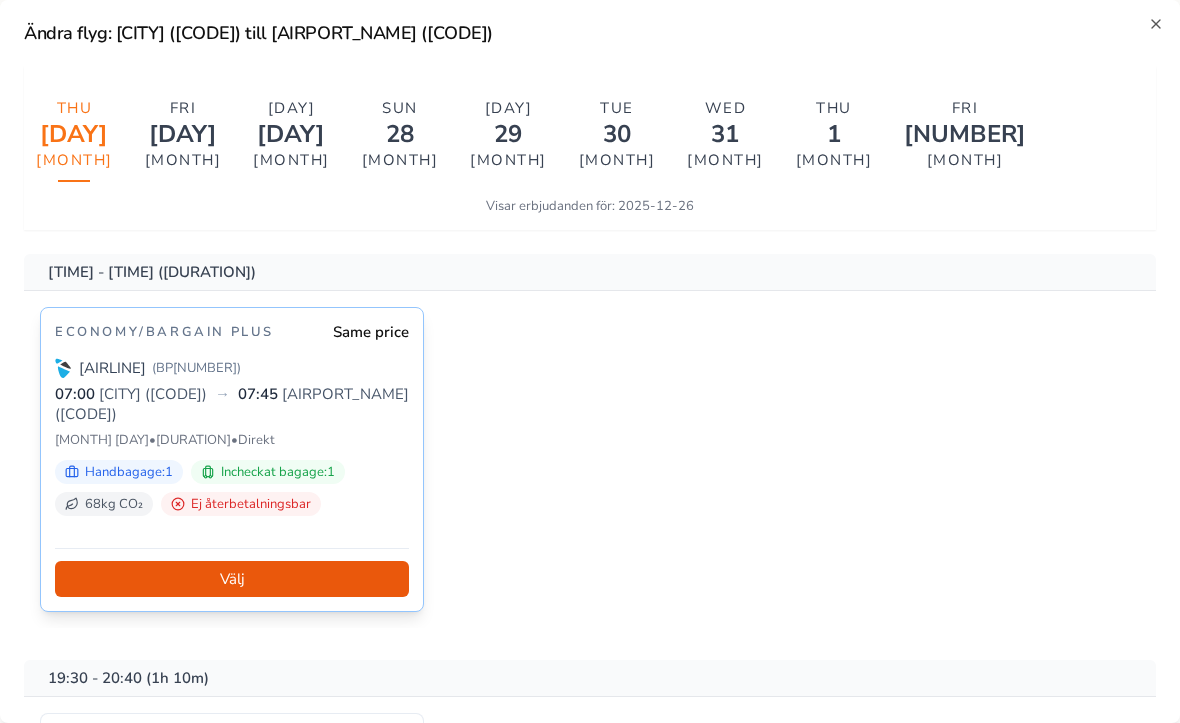 click on "Välj" at bounding box center [232, 579] 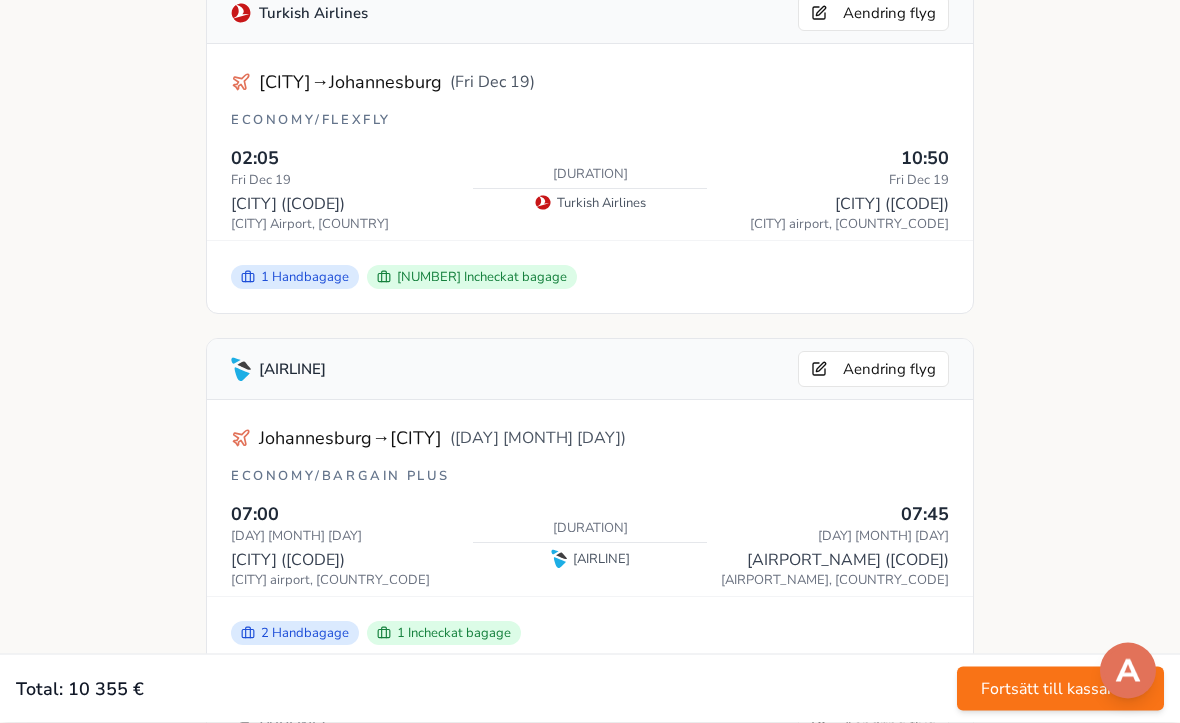 scroll, scrollTop: 904, scrollLeft: 0, axis: vertical 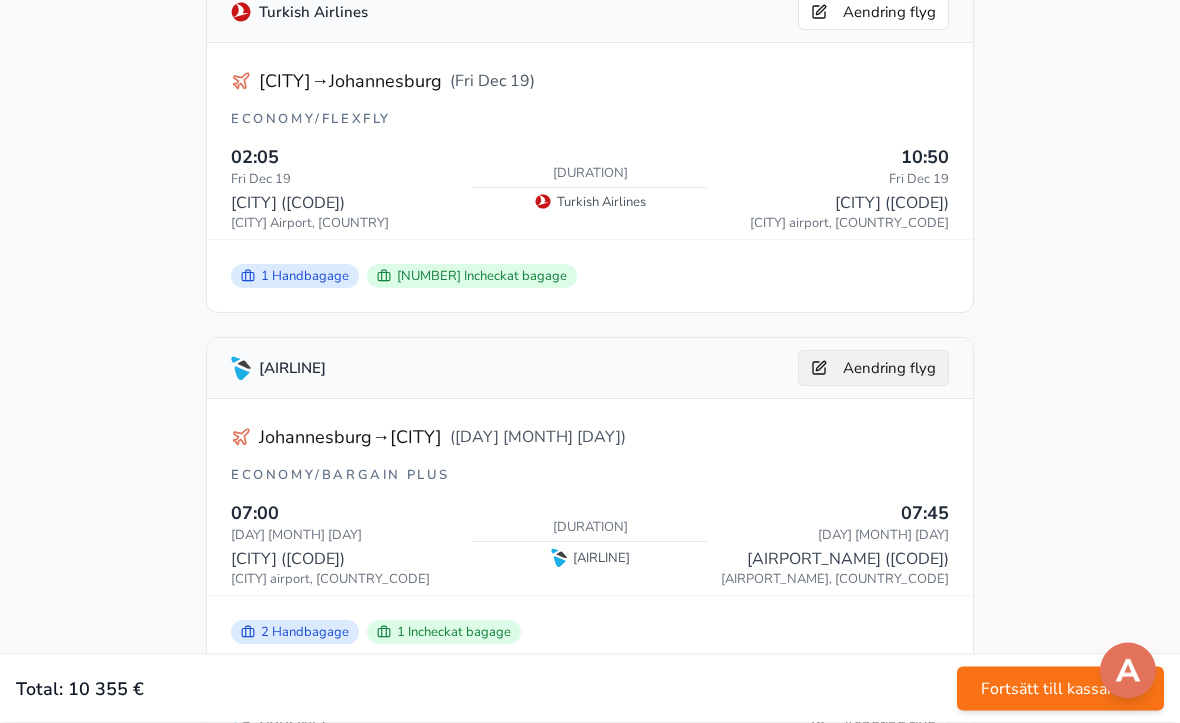 click on "Aendring flyg" at bounding box center [873, 369] 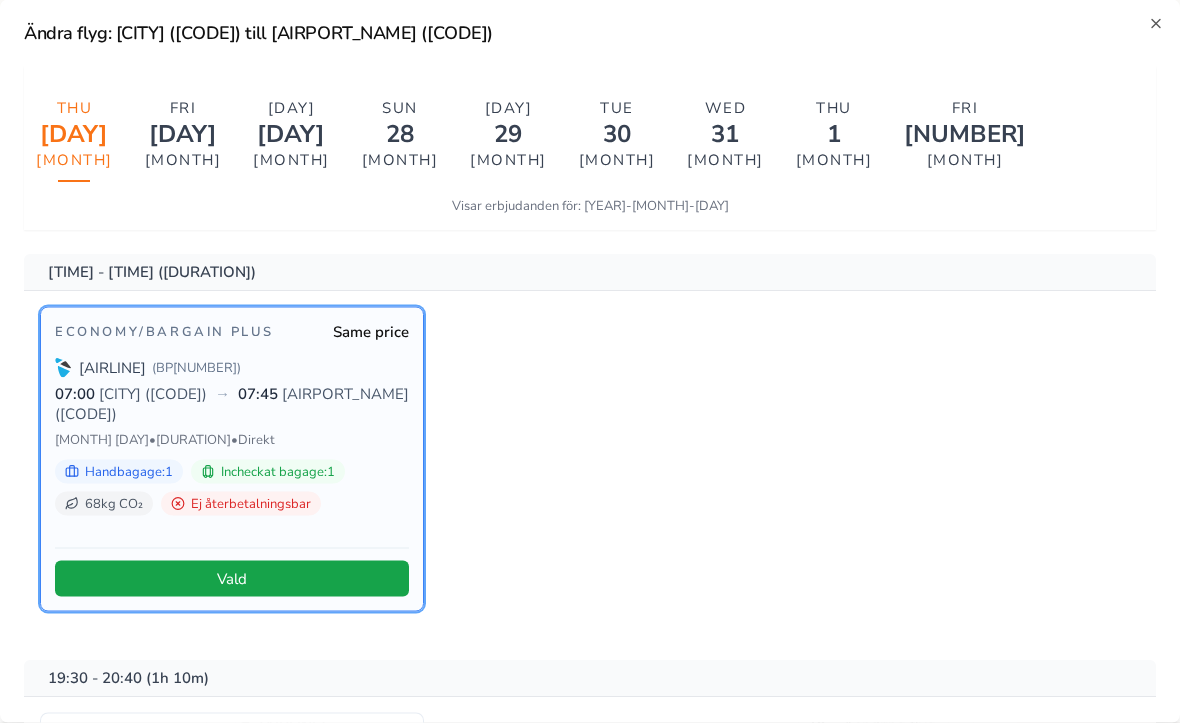 scroll, scrollTop: 905, scrollLeft: 0, axis: vertical 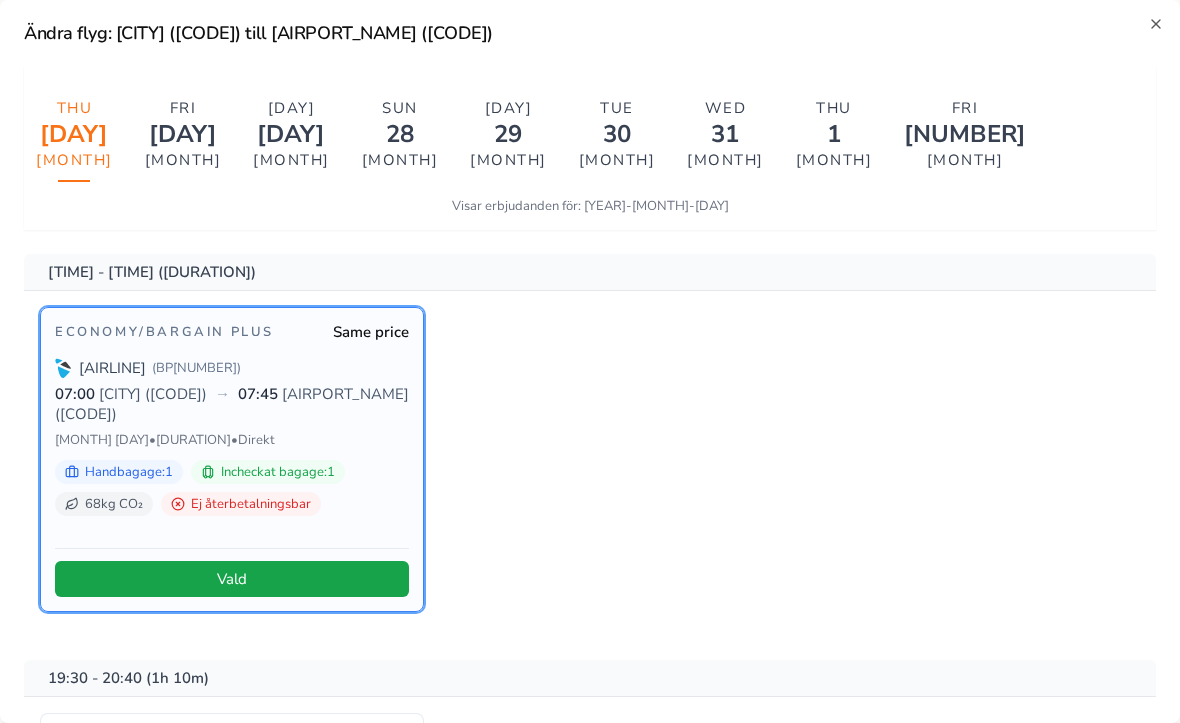 click on "Flyg till [CITY] till [CITY]" at bounding box center (590, 25) 